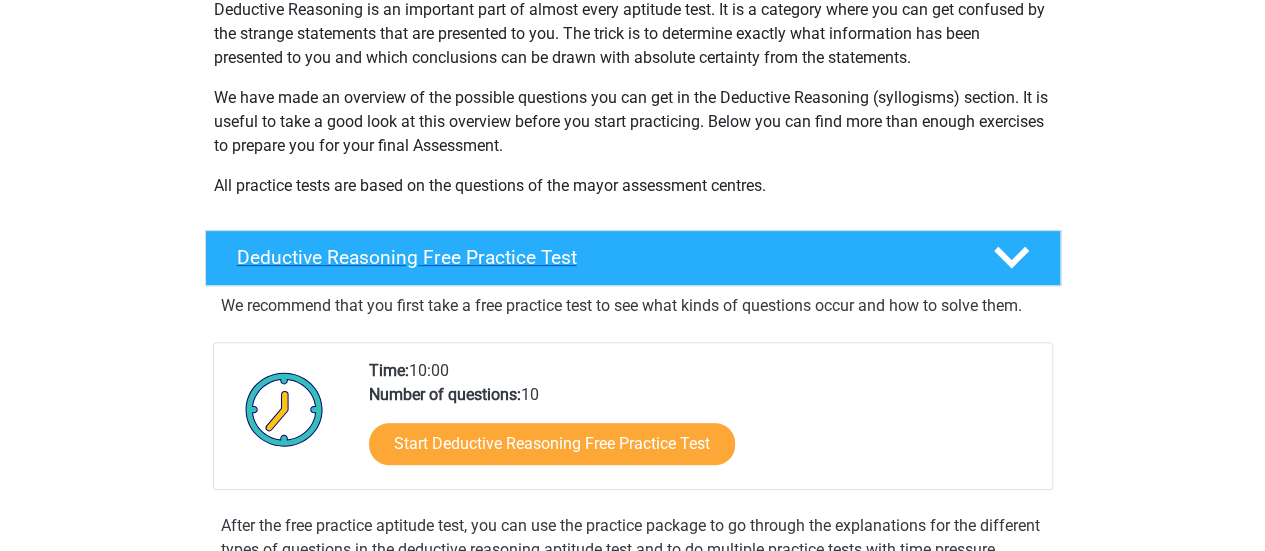 scroll, scrollTop: 254, scrollLeft: 0, axis: vertical 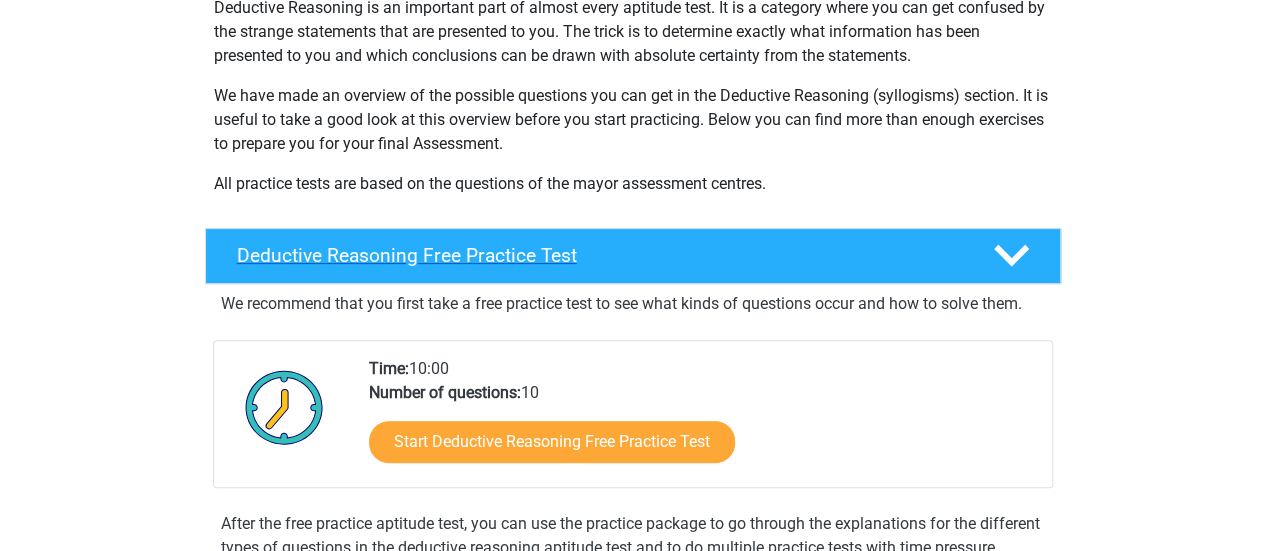 click 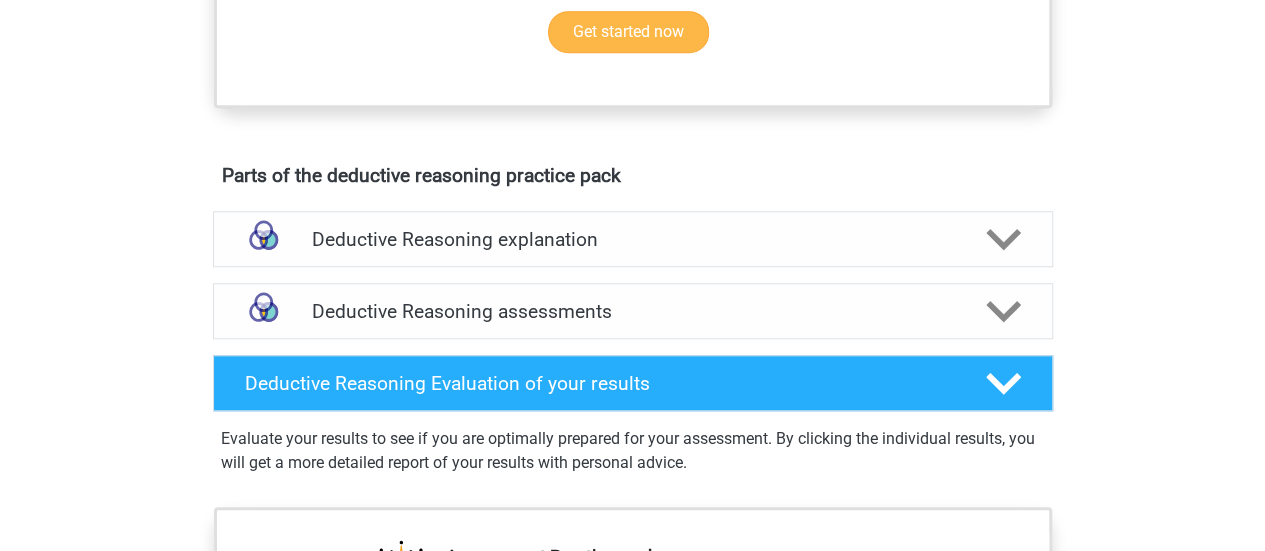 scroll, scrollTop: 787, scrollLeft: 0, axis: vertical 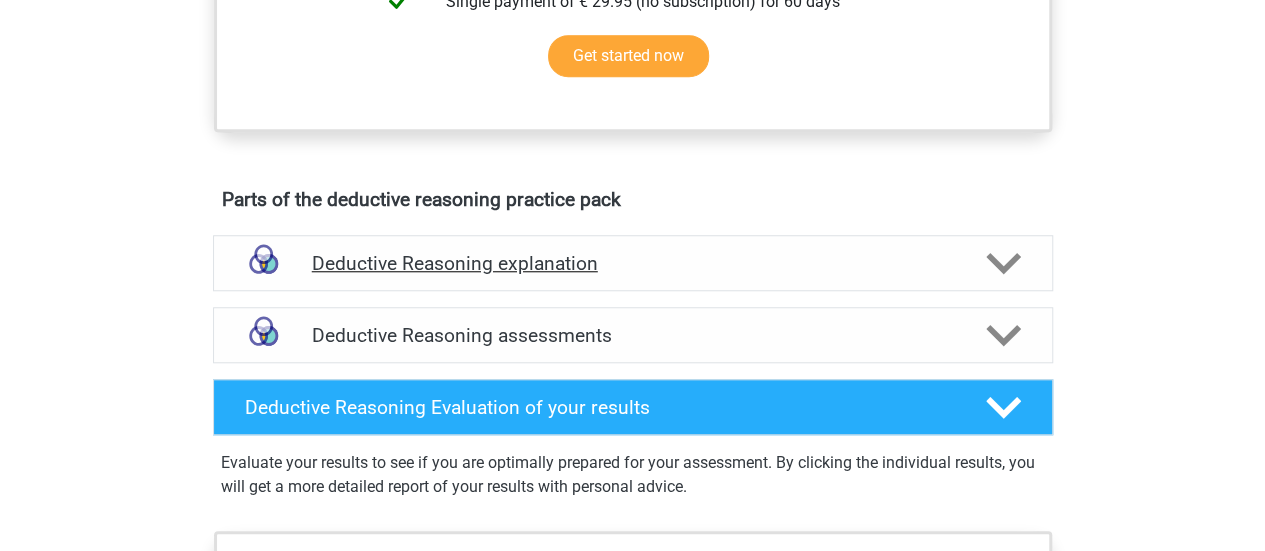 click 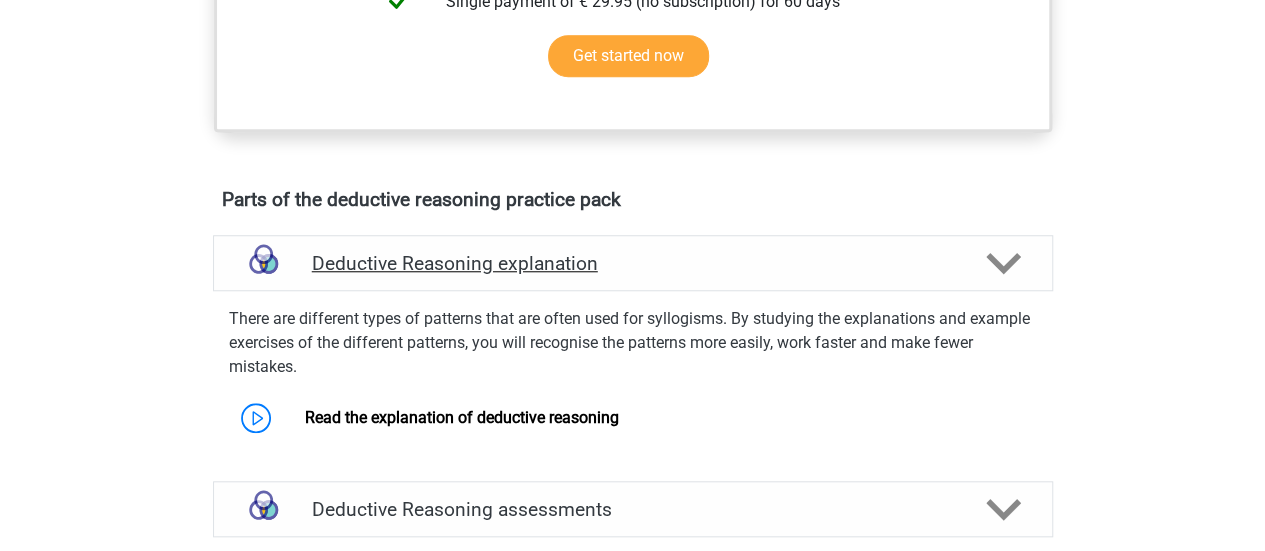 click 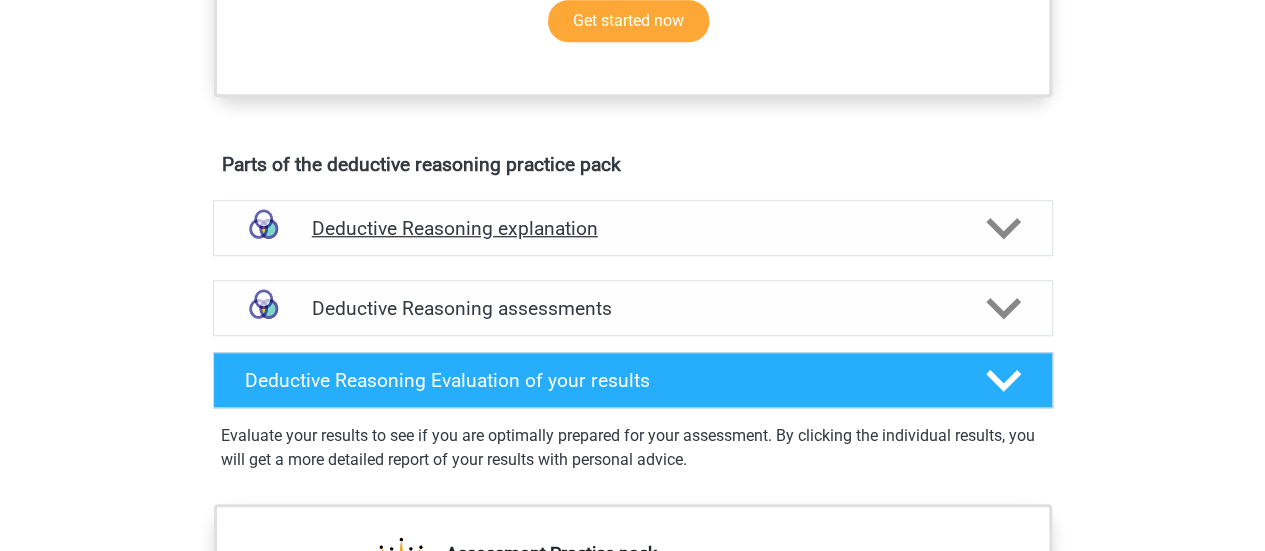 scroll, scrollTop: 823, scrollLeft: 0, axis: vertical 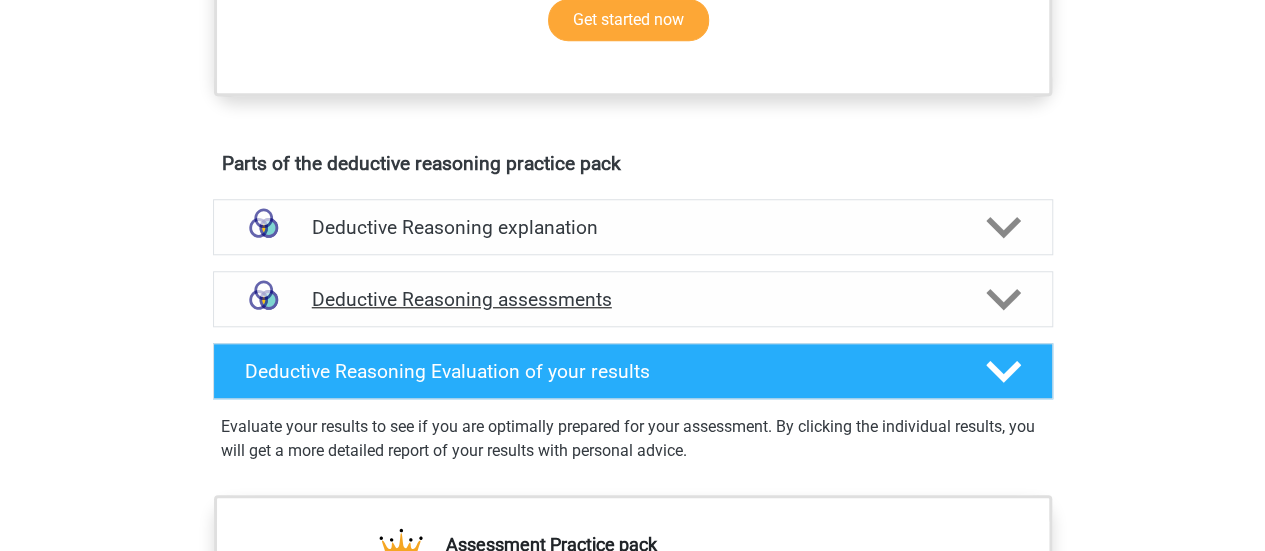 click 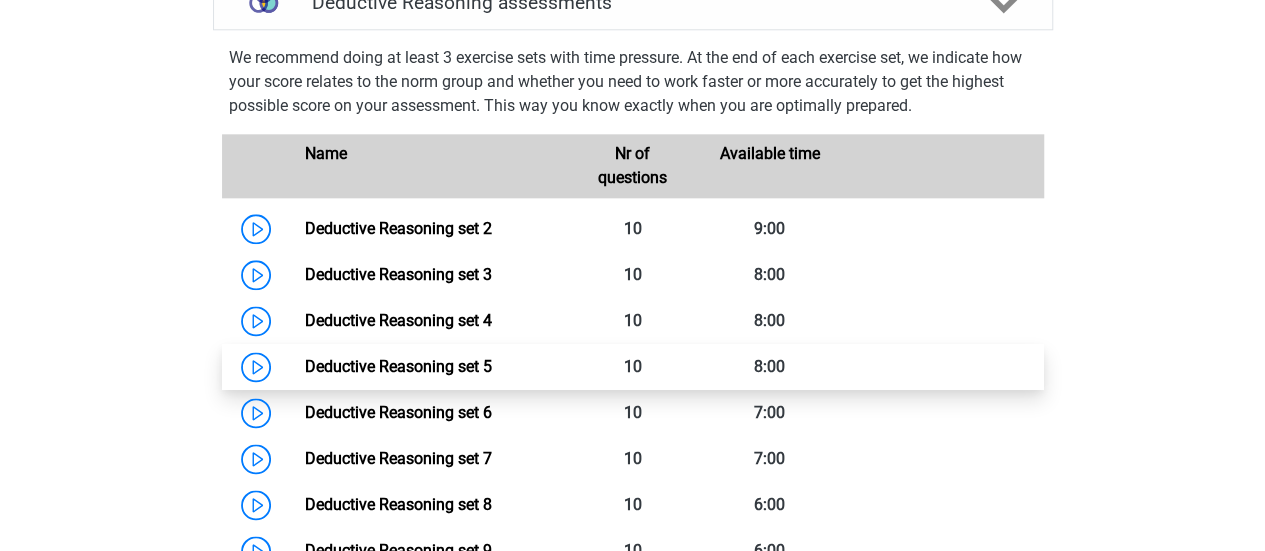 scroll, scrollTop: 1107, scrollLeft: 0, axis: vertical 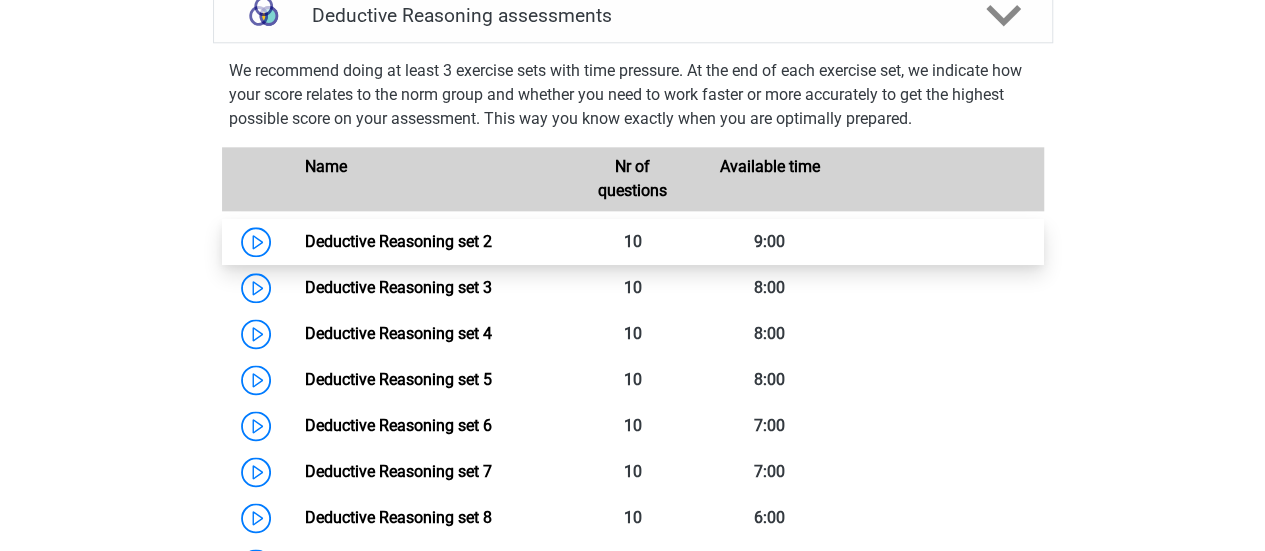 click on "Deductive Reasoning
set 2" at bounding box center (398, 241) 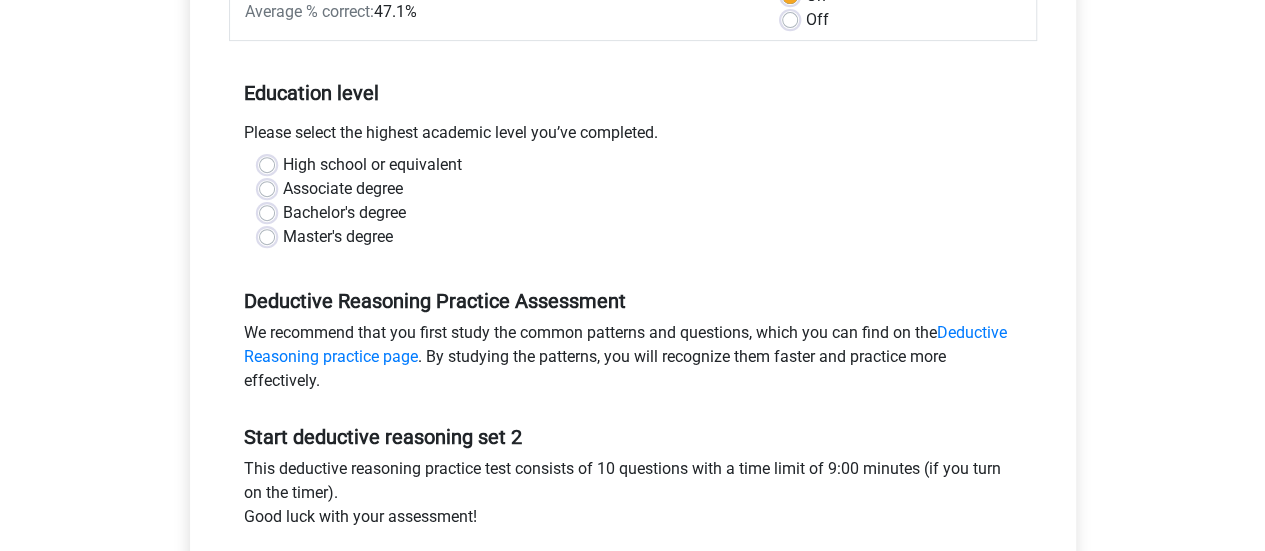 scroll, scrollTop: 350, scrollLeft: 0, axis: vertical 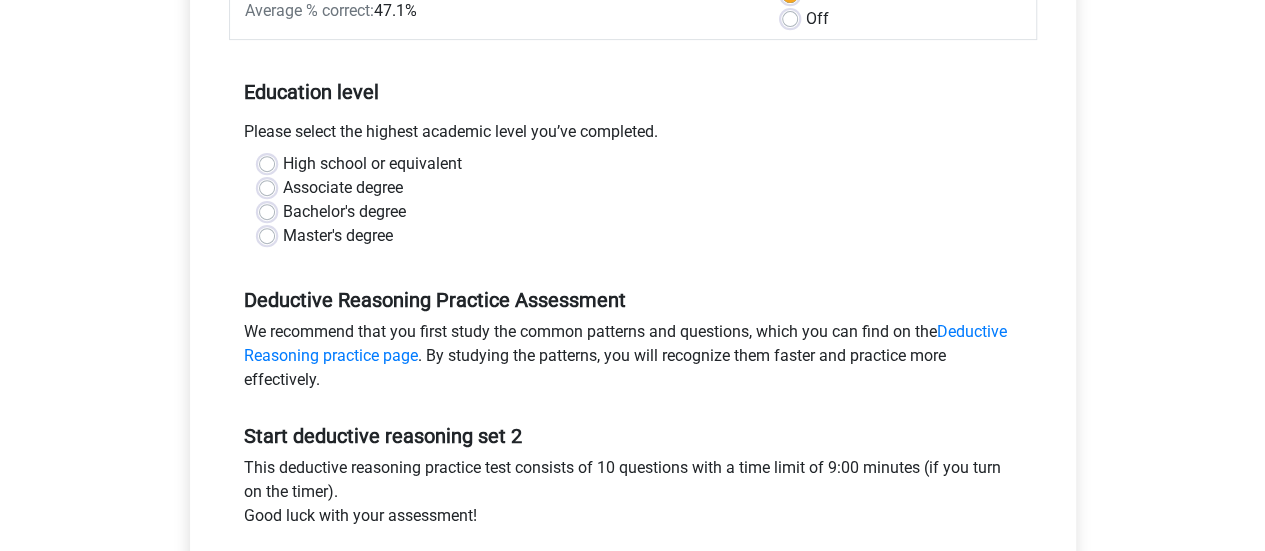 click on "Bachelor's degree" at bounding box center [344, 212] 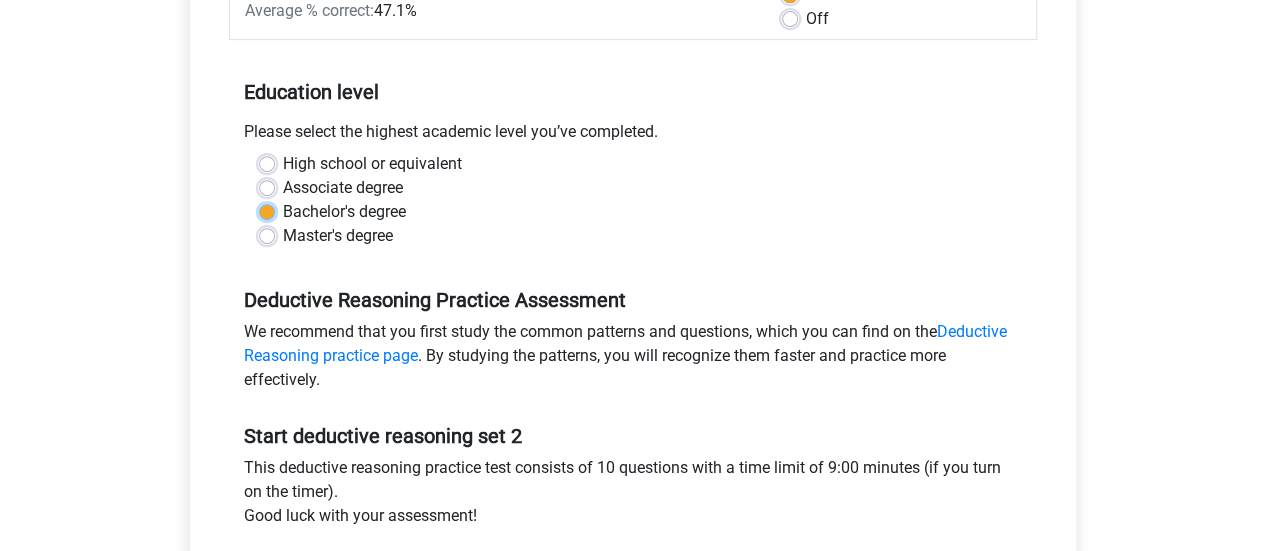 click on "Bachelor's degree" at bounding box center (267, 210) 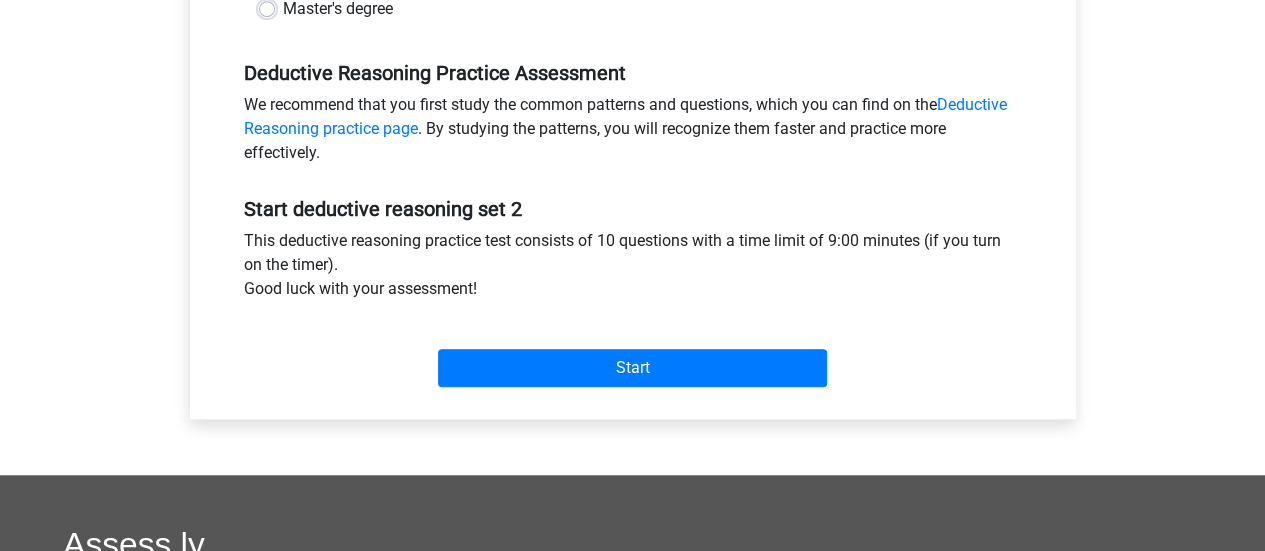 scroll, scrollTop: 581, scrollLeft: 0, axis: vertical 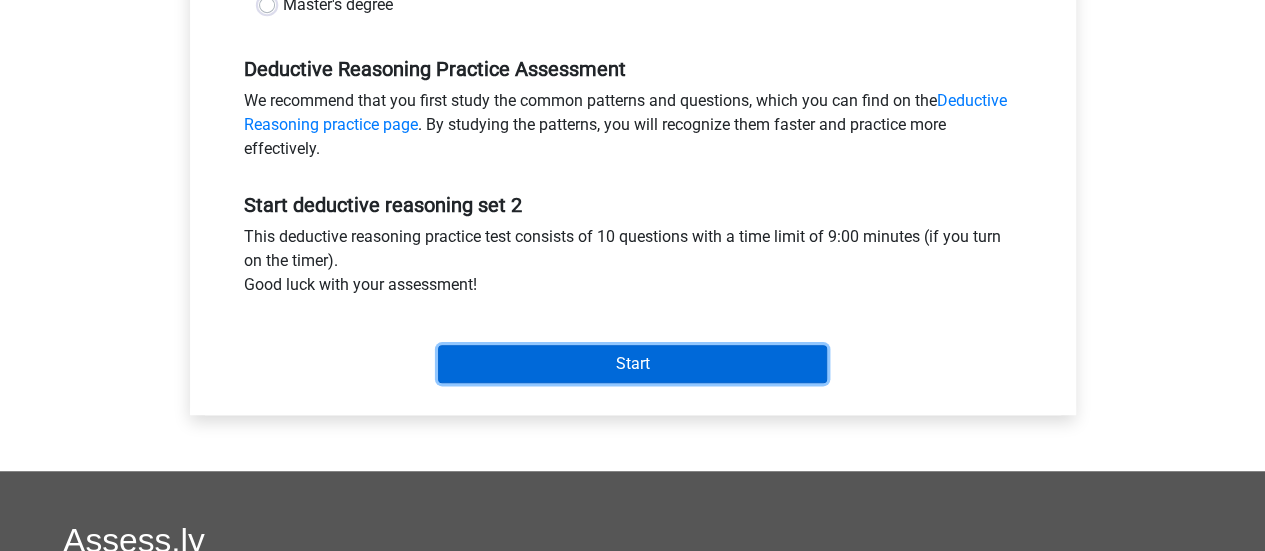 click on "Start" at bounding box center [632, 364] 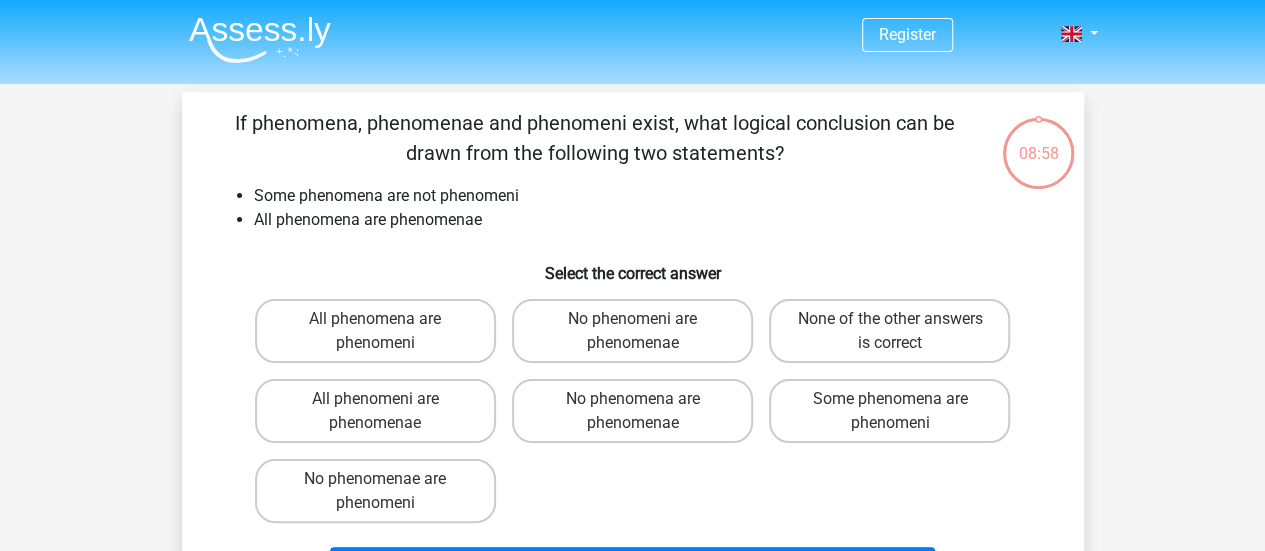 scroll, scrollTop: 8, scrollLeft: 0, axis: vertical 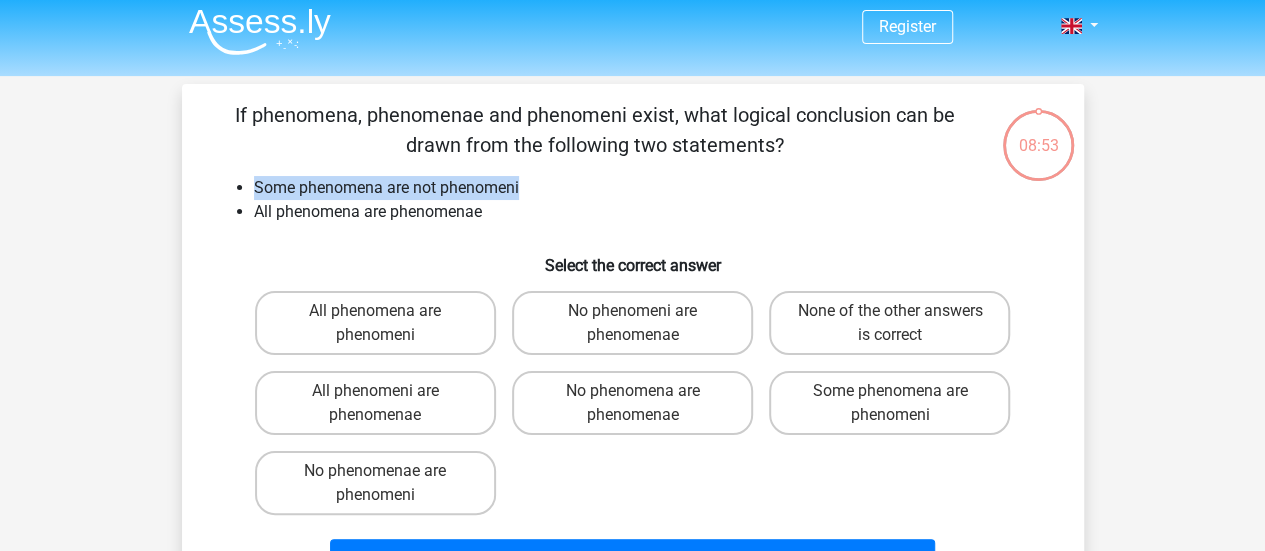 drag, startPoint x: 255, startPoint y: 181, endPoint x: 542, endPoint y: 182, distance: 287.00174 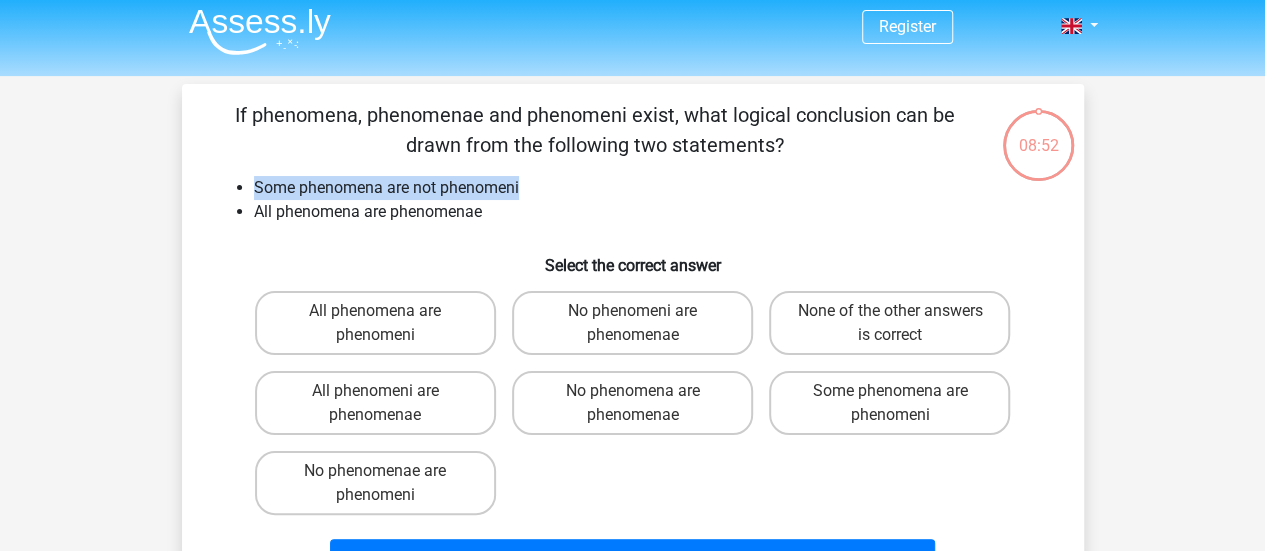 click on "Some phenomena are not phenomeni" at bounding box center [653, 188] 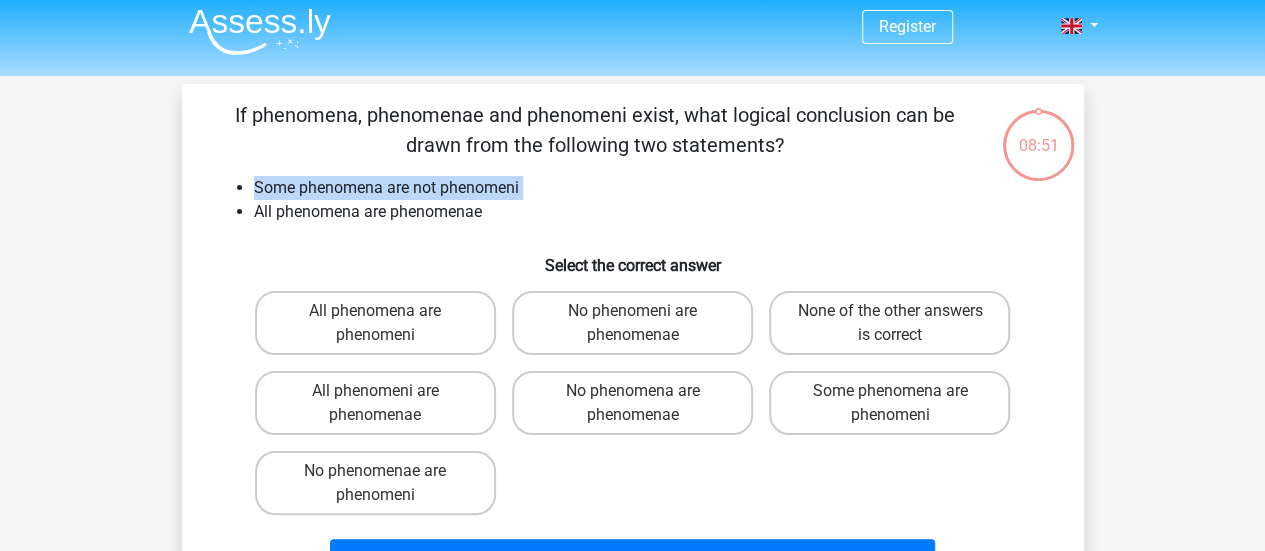 drag, startPoint x: 542, startPoint y: 182, endPoint x: 254, endPoint y: 196, distance: 288.3401 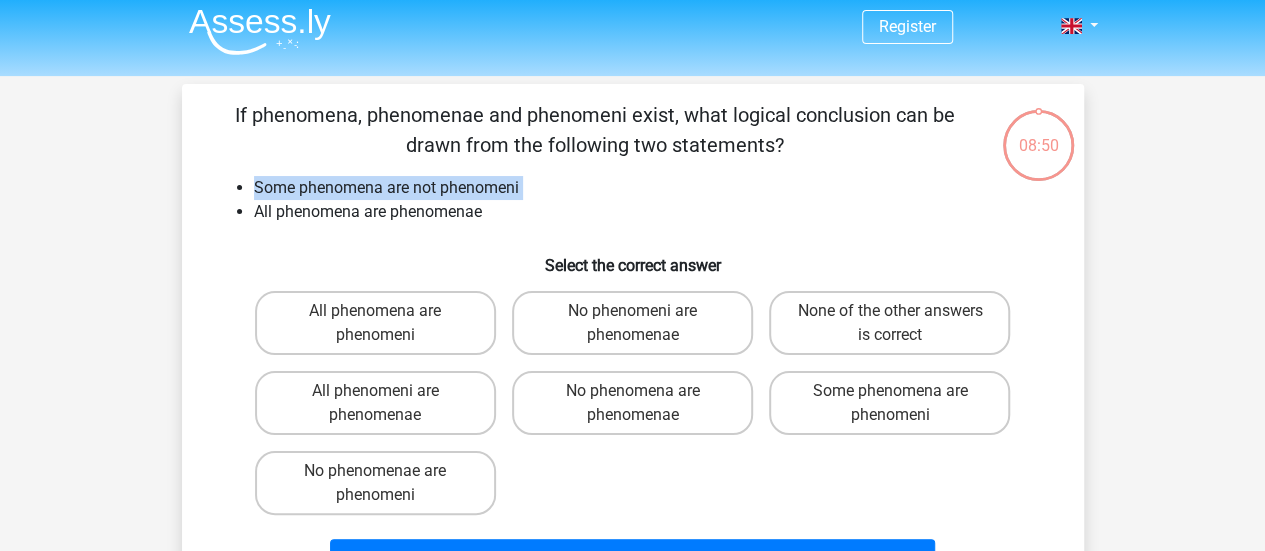 click on "Some phenomena are not phenomeni" at bounding box center (653, 188) 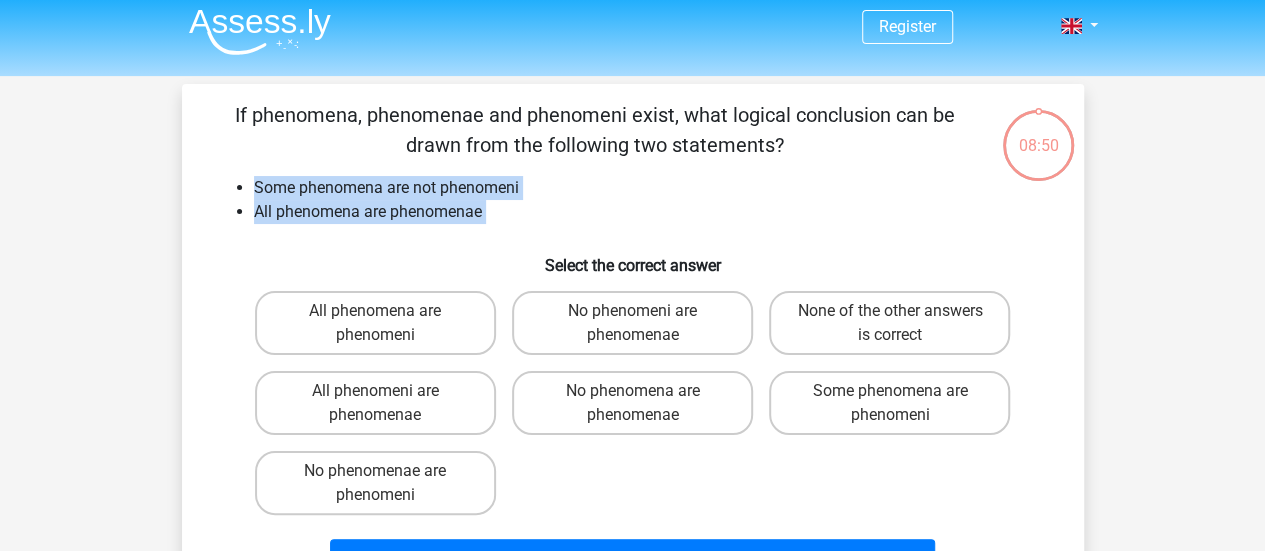 drag, startPoint x: 254, startPoint y: 196, endPoint x: 524, endPoint y: 219, distance: 270.97784 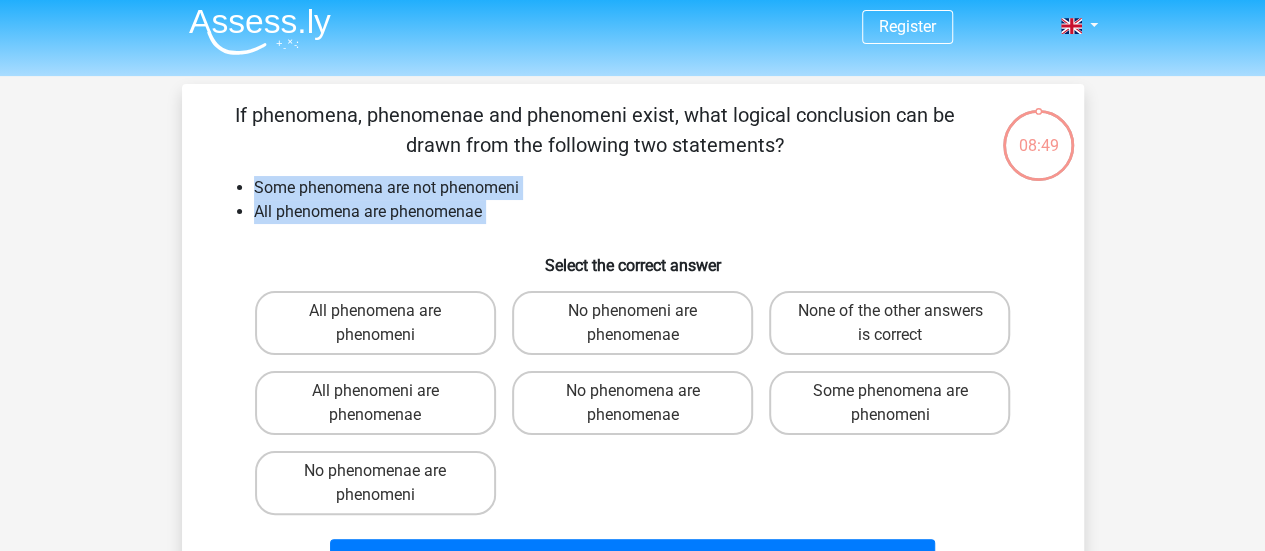 click on "All phenomena are phenomenae" at bounding box center (653, 212) 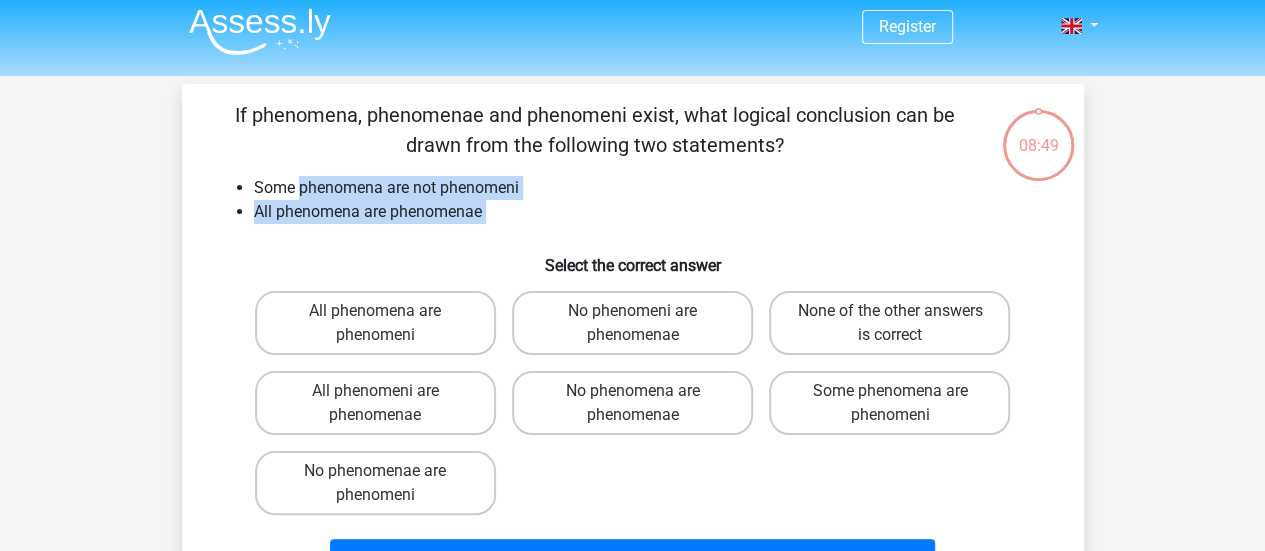 drag, startPoint x: 524, startPoint y: 219, endPoint x: 342, endPoint y: 189, distance: 184.45596 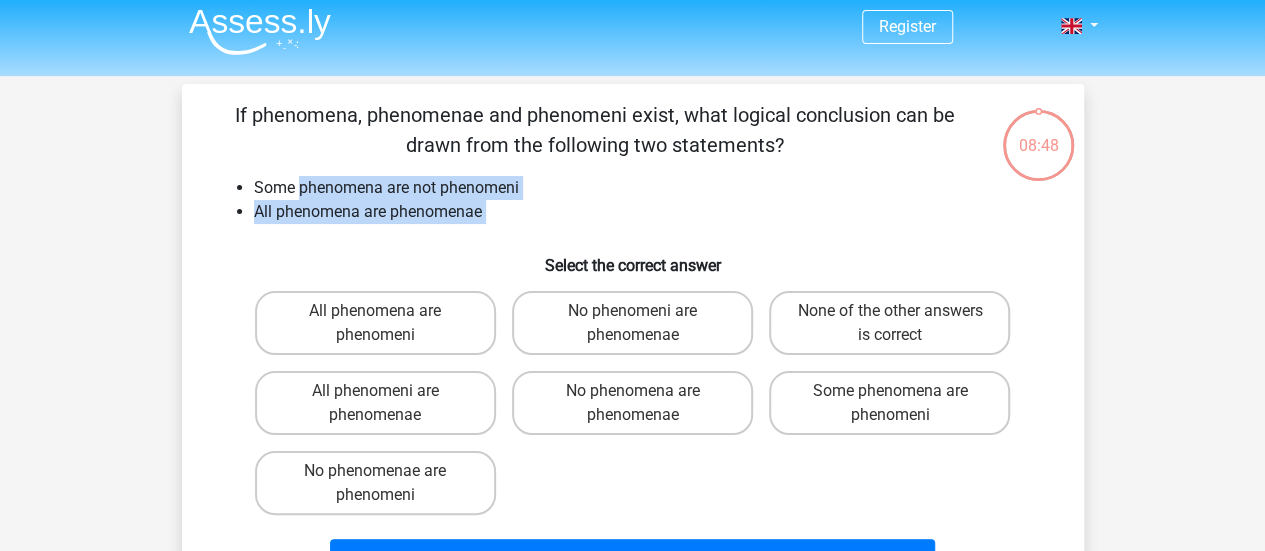click on "Some phenomena are not phenomeni" at bounding box center [653, 188] 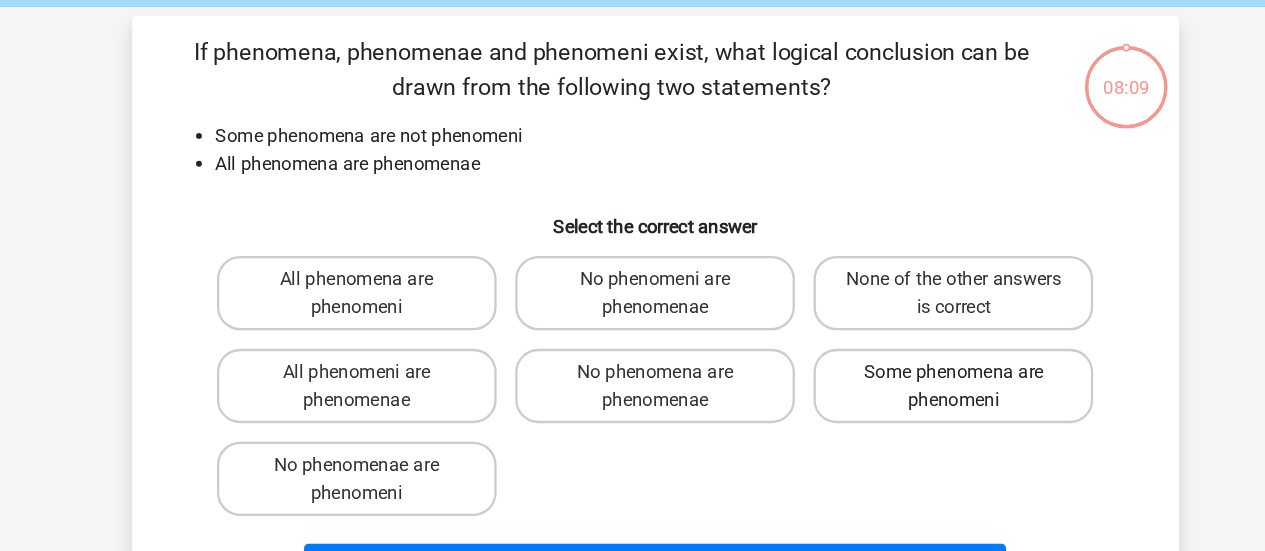 scroll, scrollTop: 44, scrollLeft: 0, axis: vertical 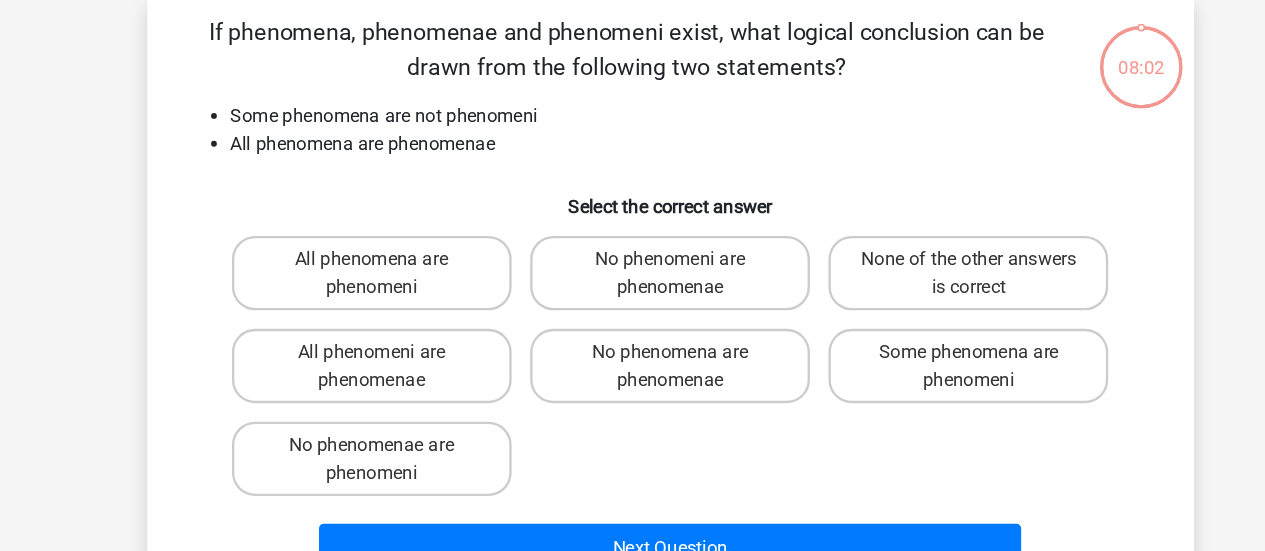 drag, startPoint x: 804, startPoint y: 396, endPoint x: 756, endPoint y: 407, distance: 49.24429 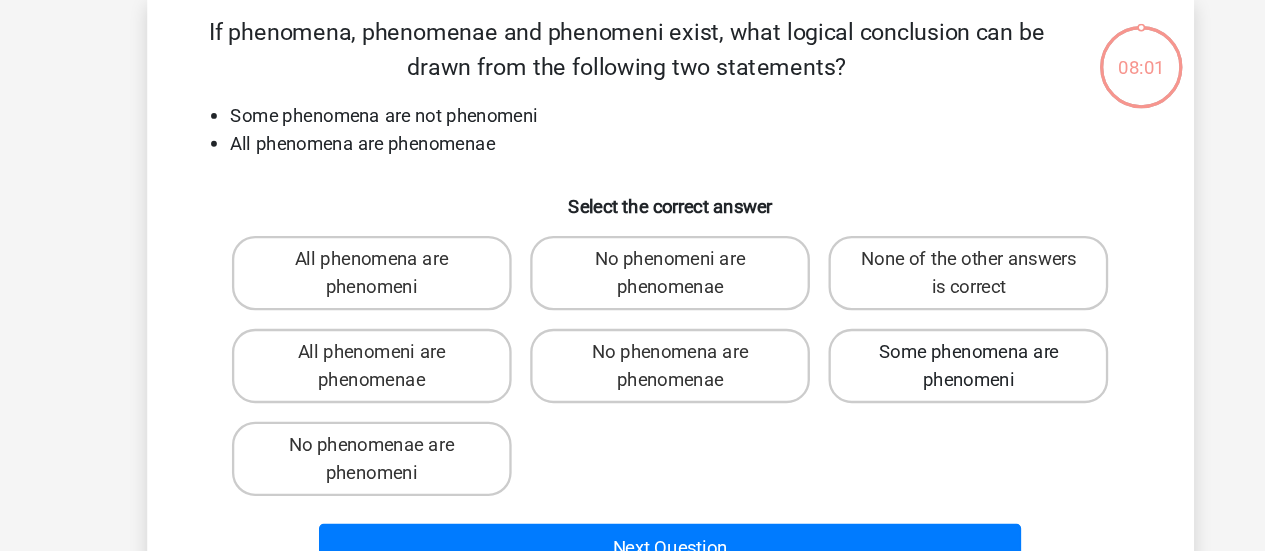 click on "Some phenomena are phenomeni" at bounding box center (889, 367) 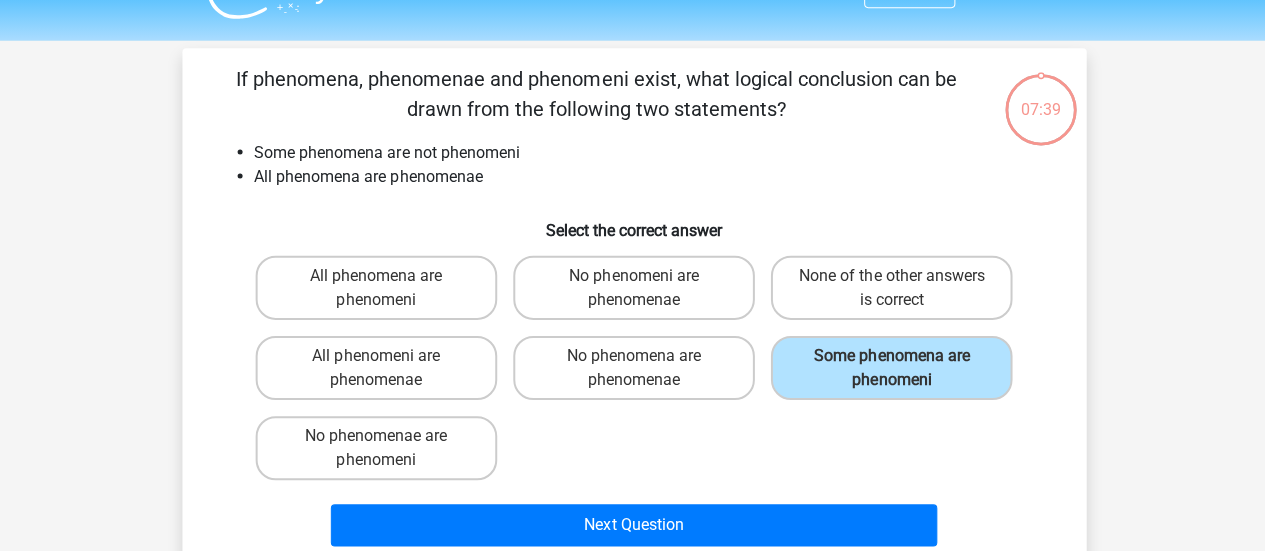 scroll, scrollTop: 44, scrollLeft: 0, axis: vertical 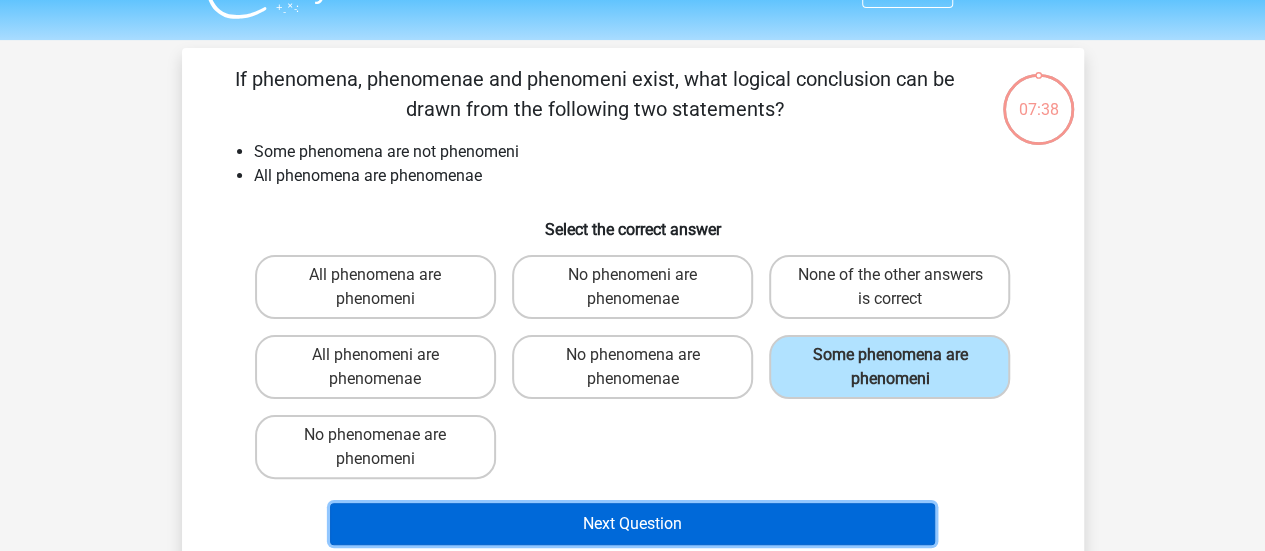 click on "Next Question" at bounding box center (632, 524) 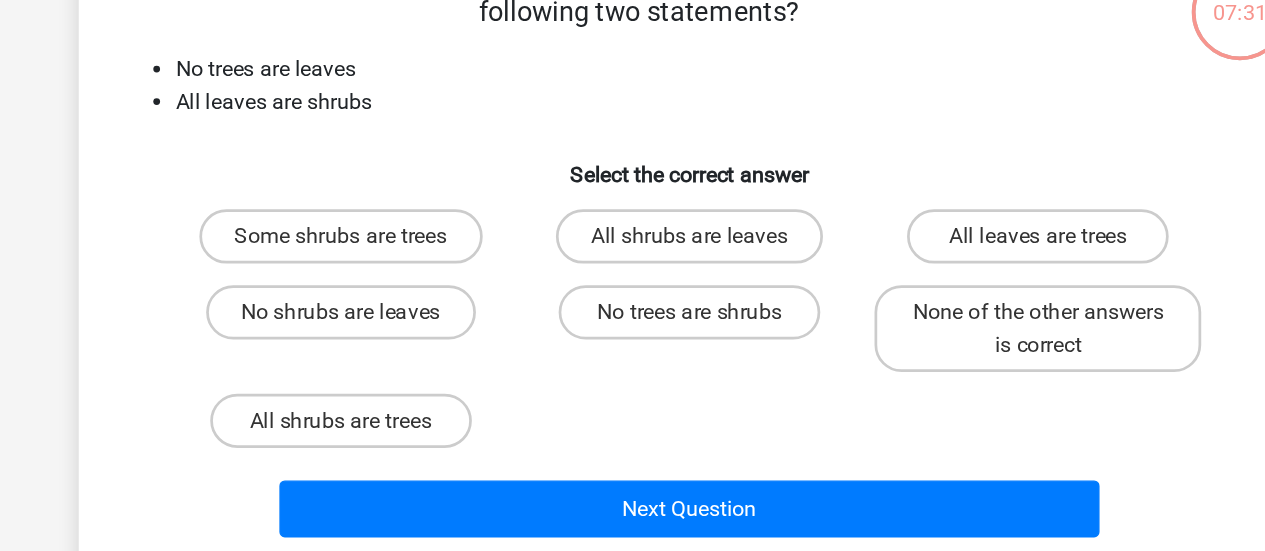 scroll, scrollTop: 48, scrollLeft: 0, axis: vertical 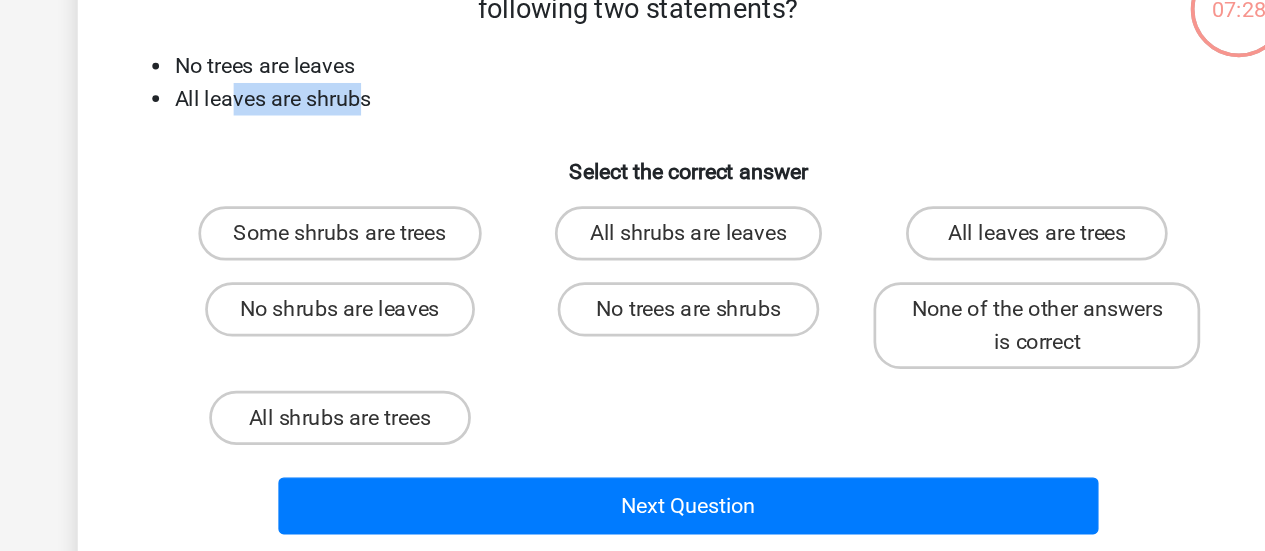 drag, startPoint x: 297, startPoint y: 171, endPoint x: 390, endPoint y: 172, distance: 93.00538 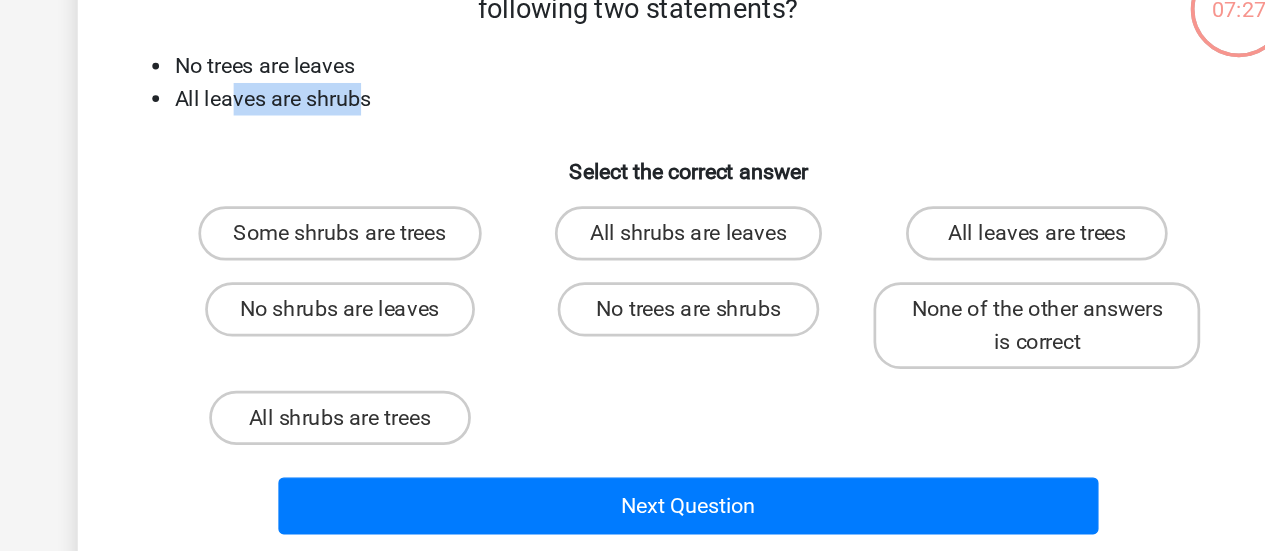 click on "All leaves are shrubs" at bounding box center [653, 172] 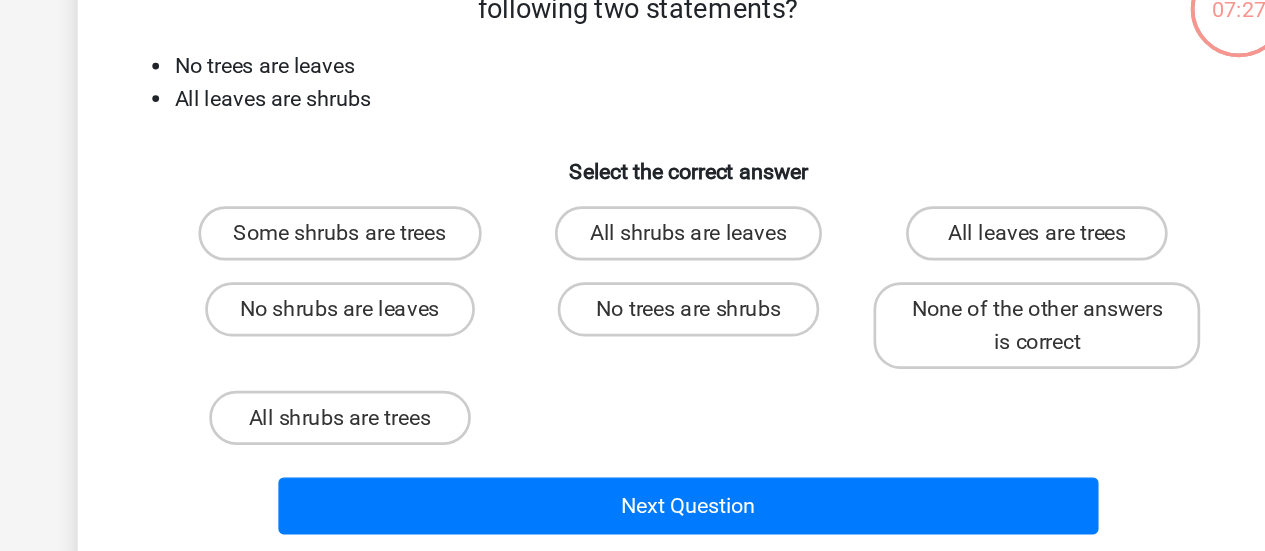 scroll, scrollTop: 48, scrollLeft: 0, axis: vertical 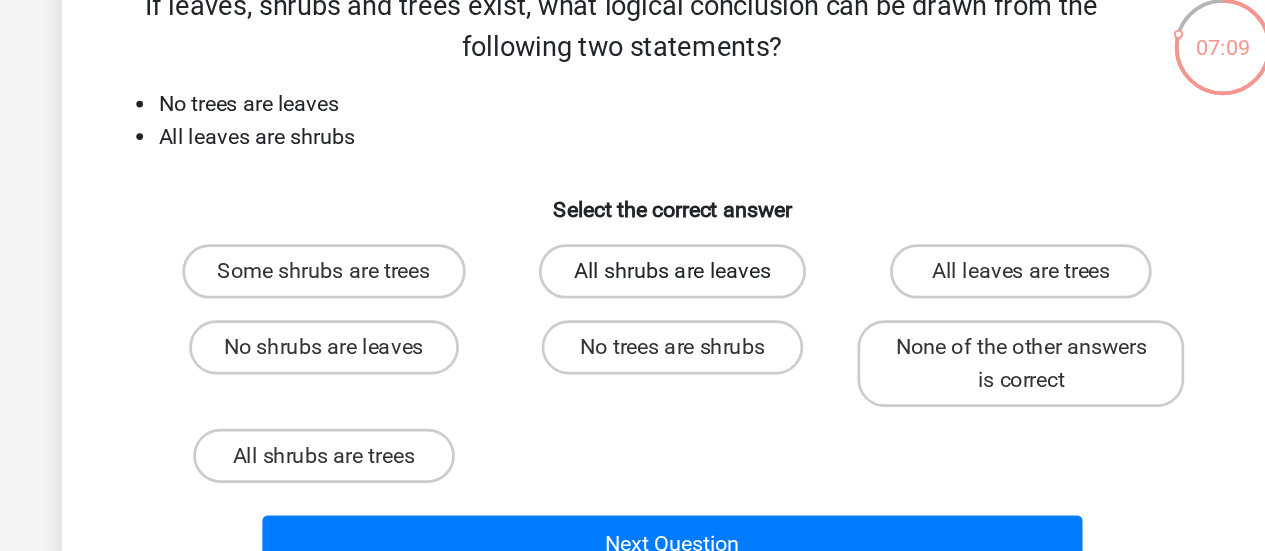 click on "All shrubs are leaves" at bounding box center (632, 271) 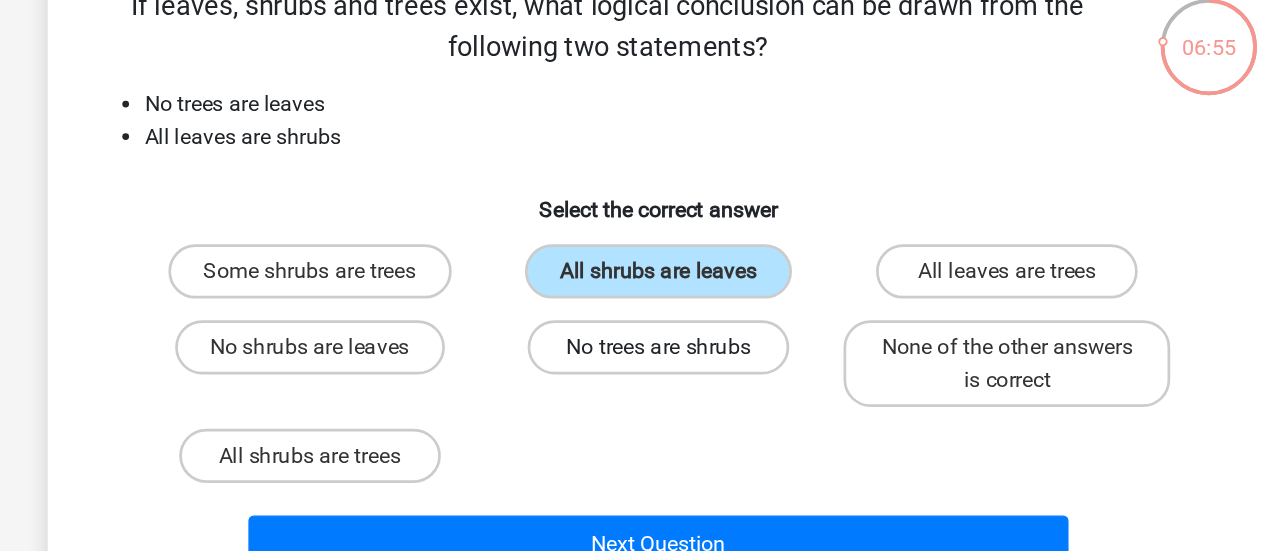 click on "No trees are shrubs" at bounding box center [632, 327] 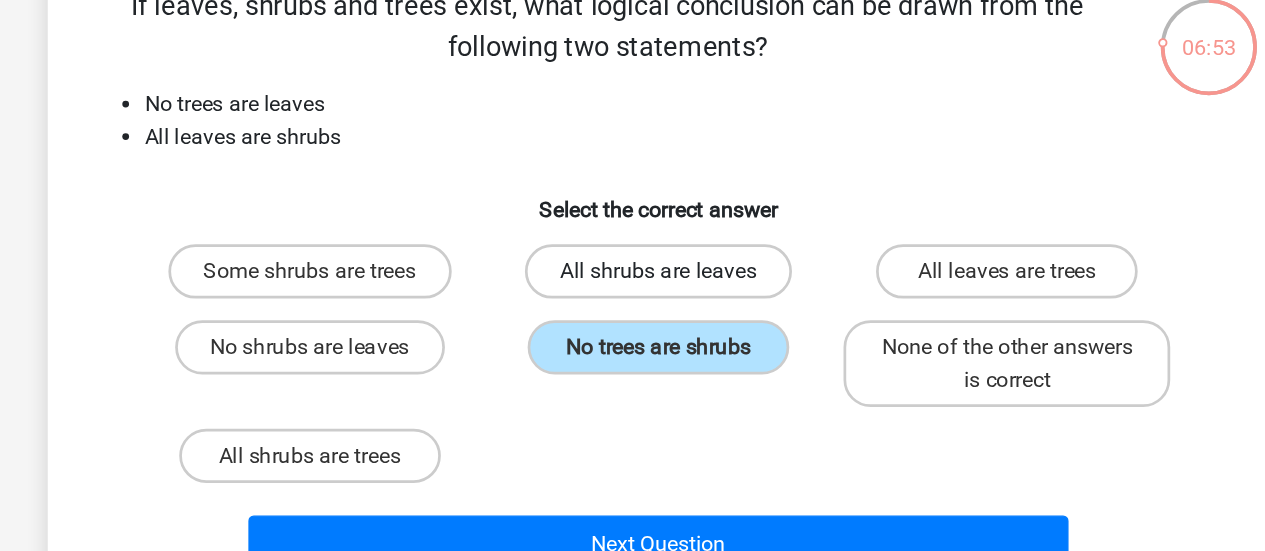 click on "All shrubs are leaves" at bounding box center [632, 271] 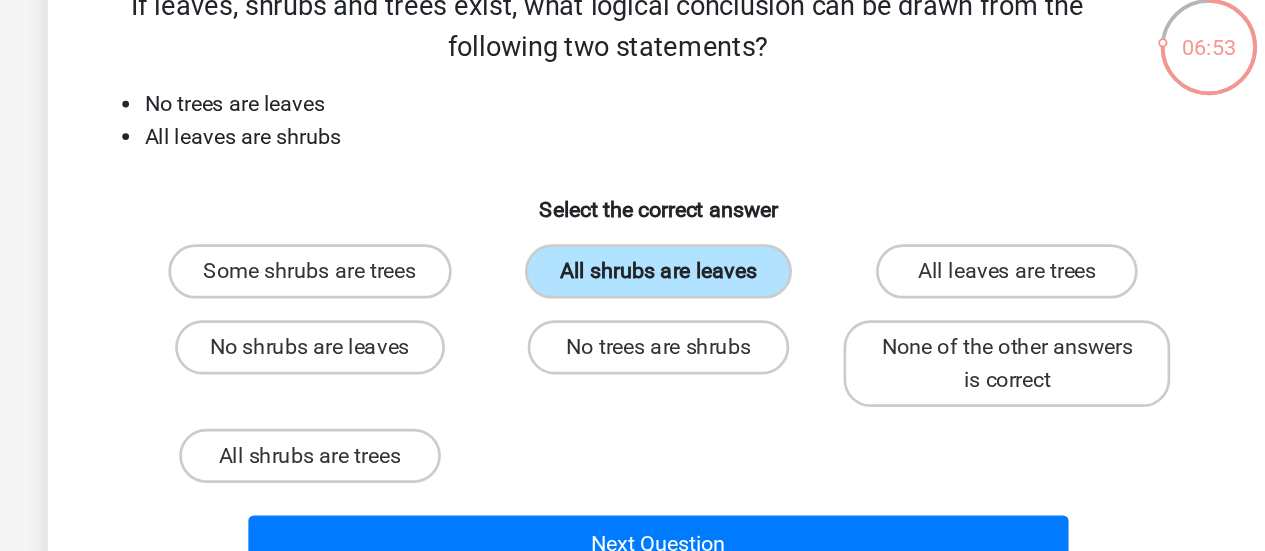 click on "All shrubs are leaves" at bounding box center [632, 271] 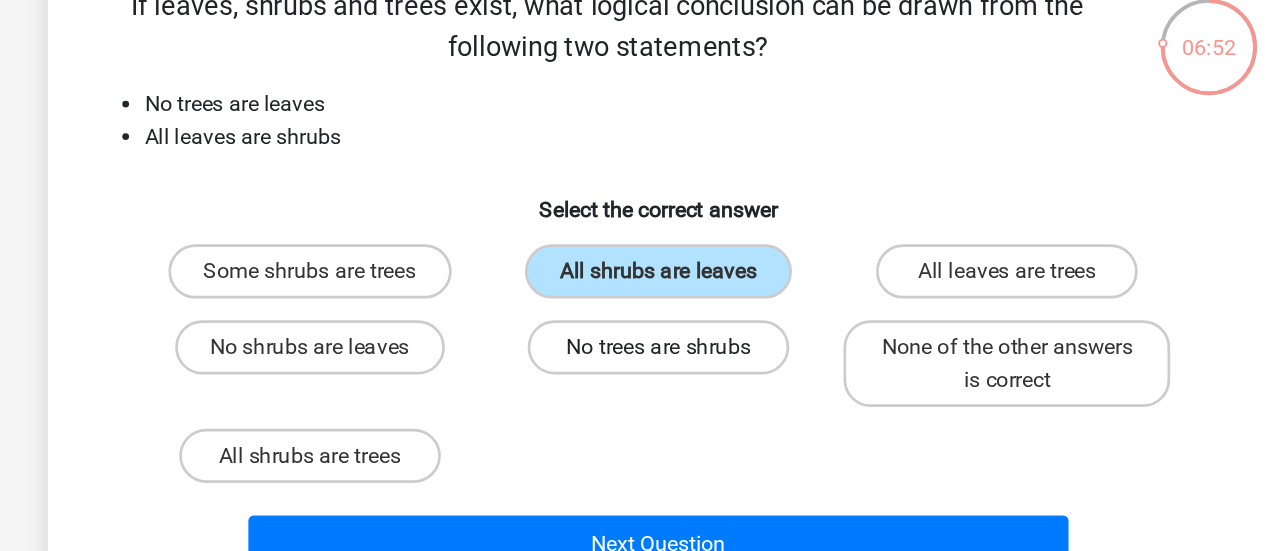 click on "No trees are shrubs" at bounding box center [632, 327] 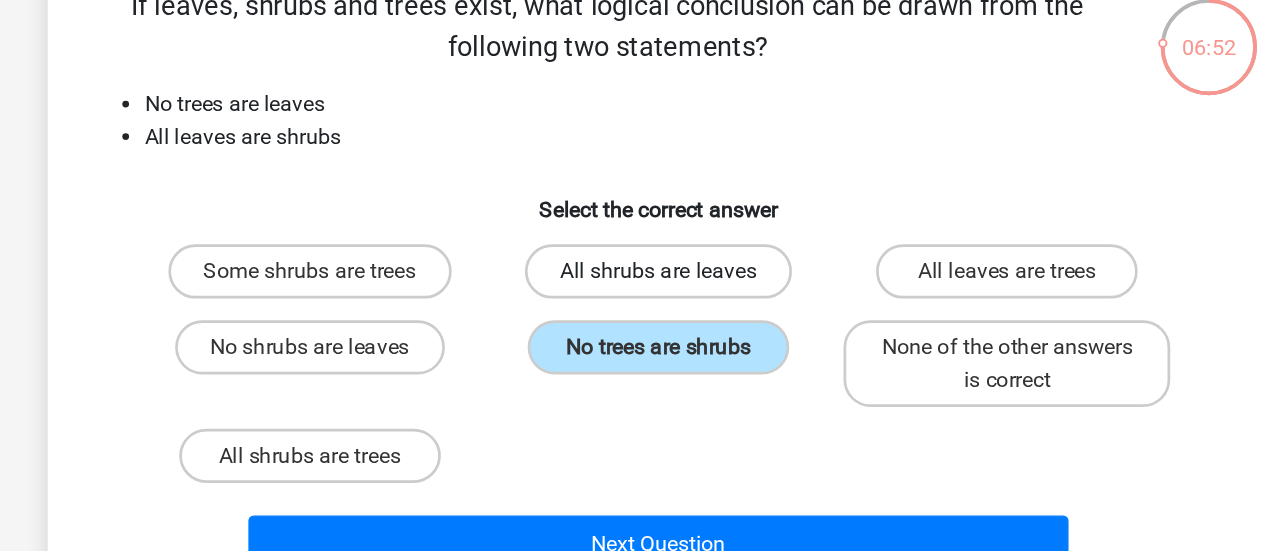 click on "All shrubs are leaves" at bounding box center (632, 271) 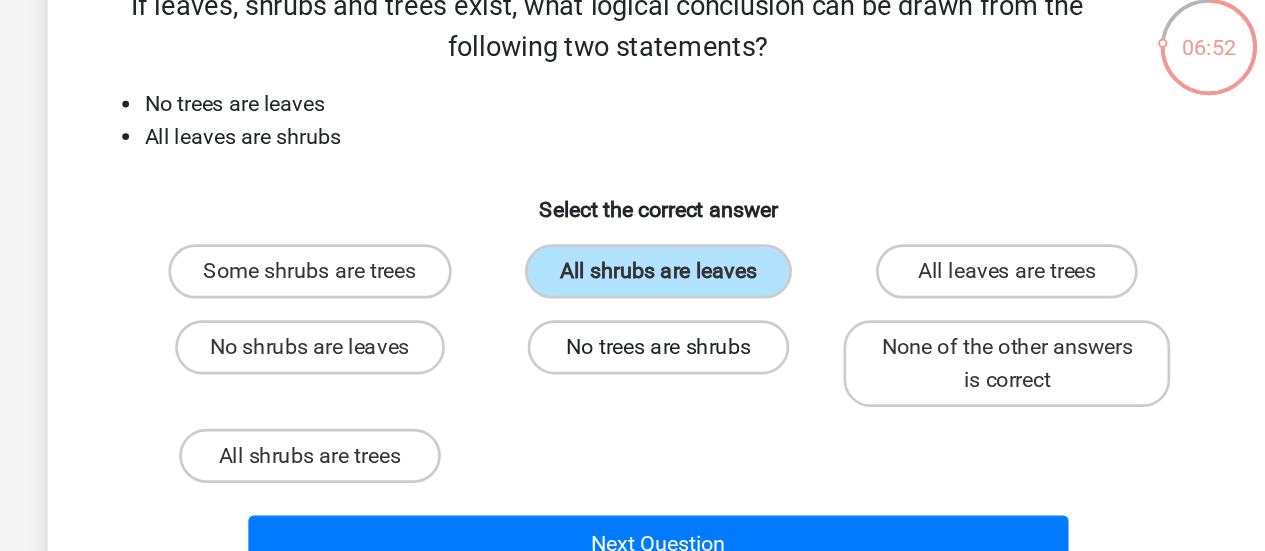 click on "No trees are shrubs" at bounding box center [632, 327] 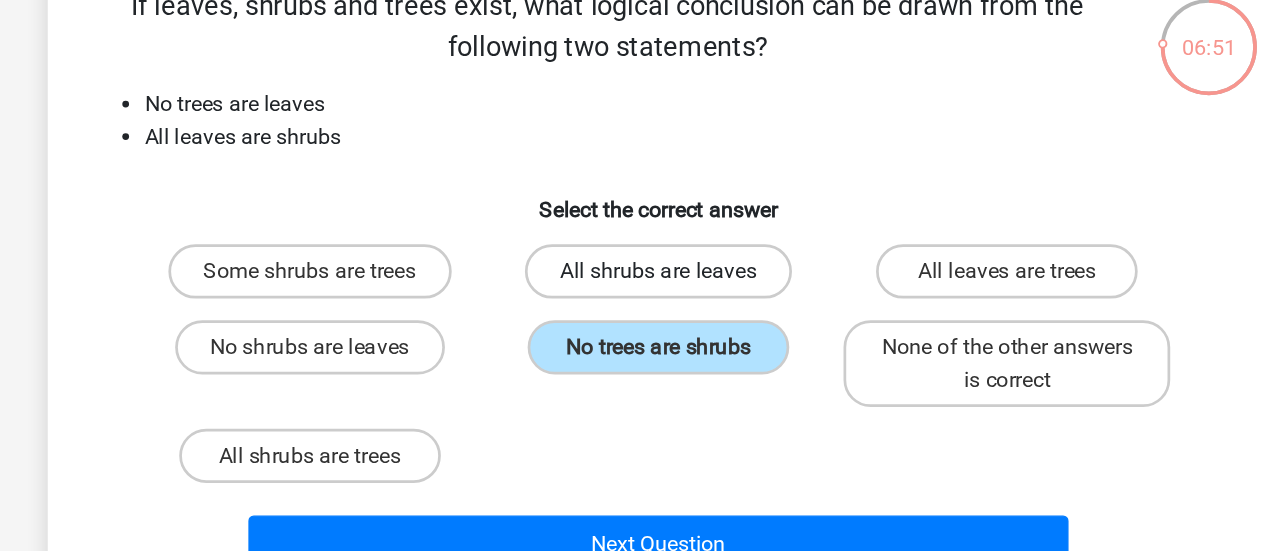 click on "All shrubs are leaves" at bounding box center [632, 271] 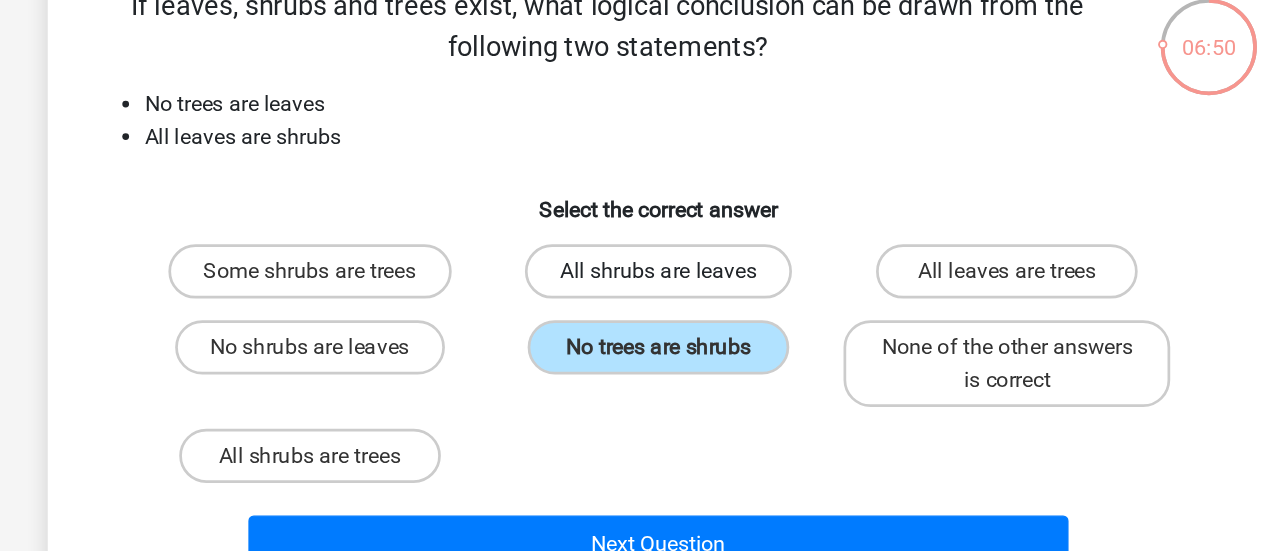 click on "All shrubs are leaves" at bounding box center [632, 271] 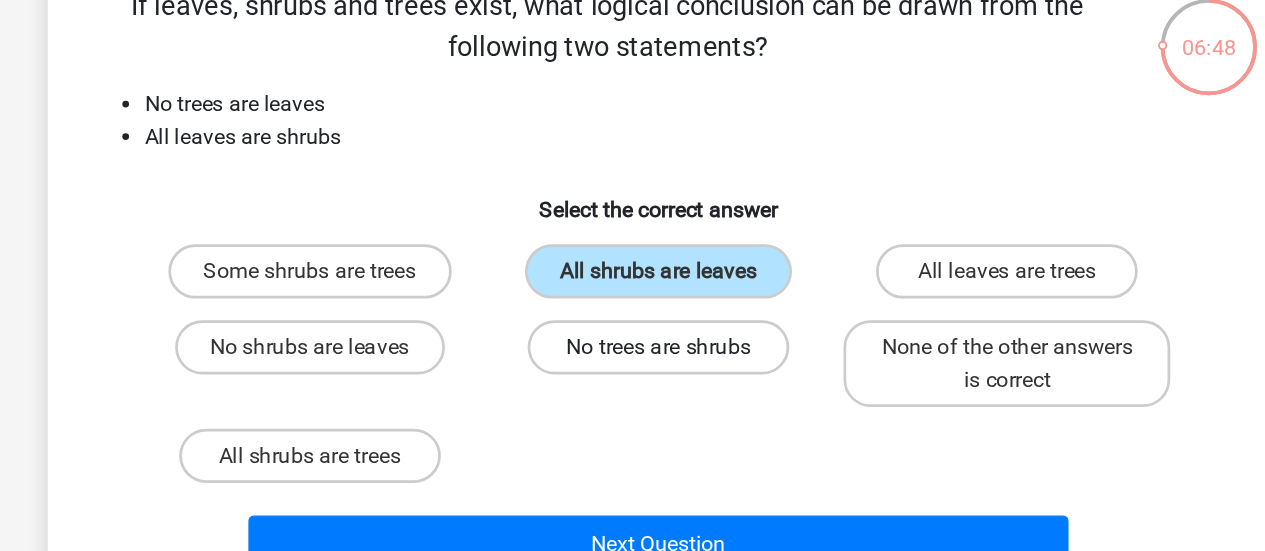 click on "No trees are shrubs" at bounding box center (632, 327) 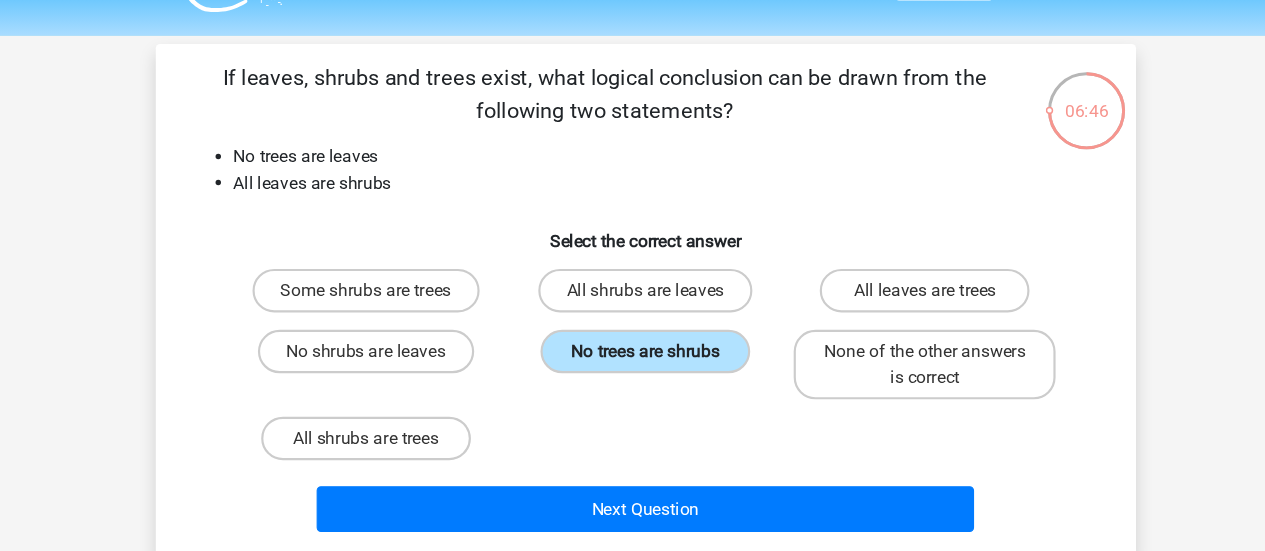 scroll, scrollTop: 48, scrollLeft: 0, axis: vertical 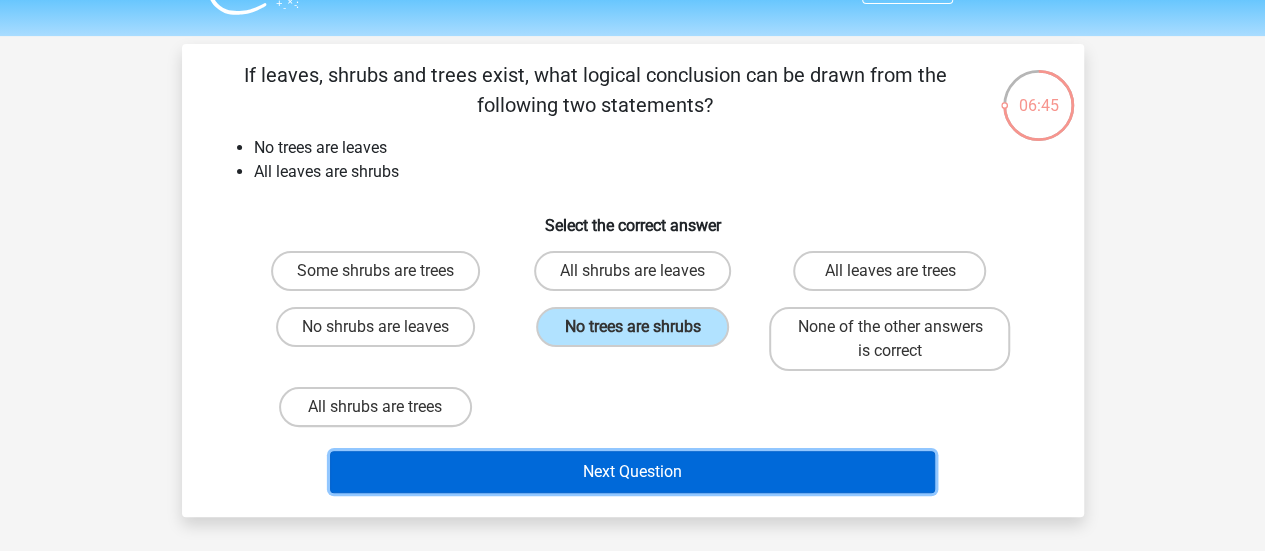 click on "Next Question" at bounding box center [632, 472] 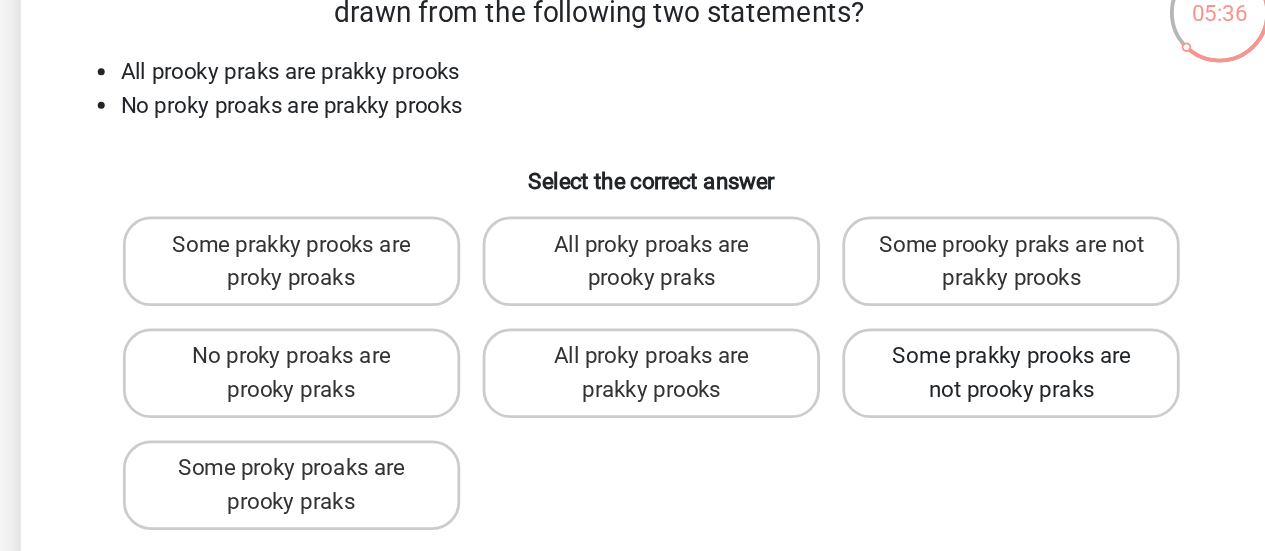 scroll, scrollTop: 29, scrollLeft: 0, axis: vertical 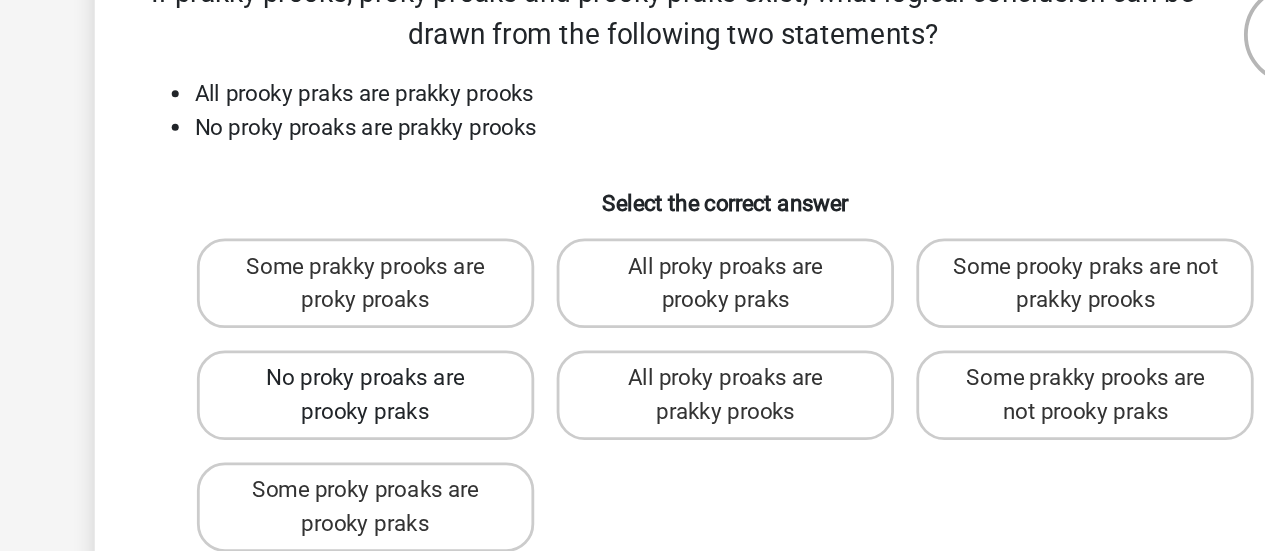 click on "No proky proaks are prooky praks" at bounding box center [375, 382] 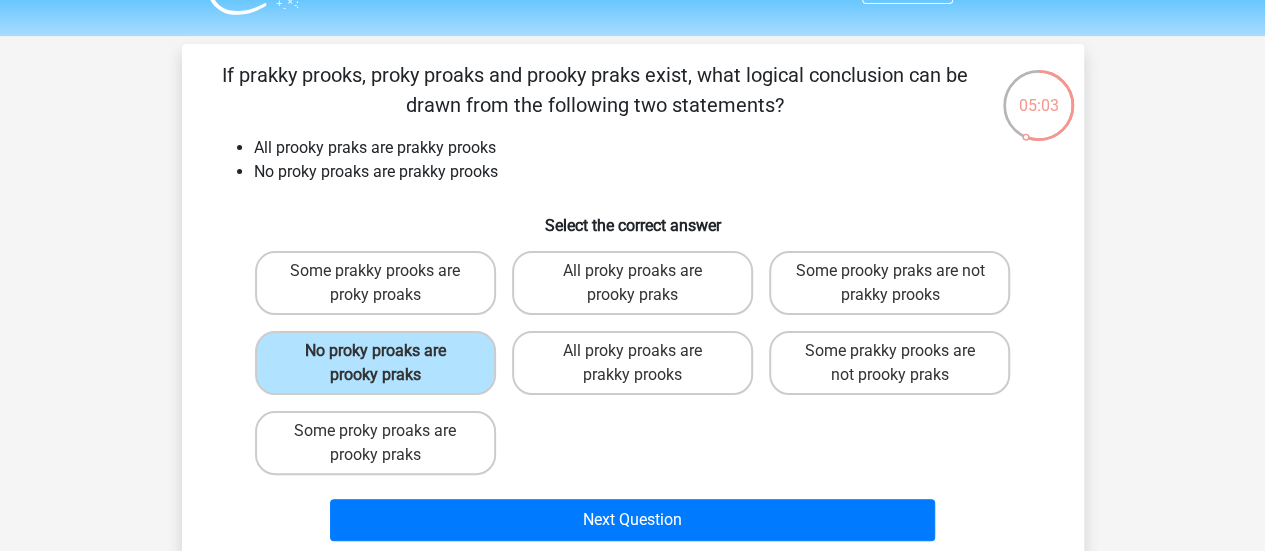 scroll, scrollTop: 55, scrollLeft: 0, axis: vertical 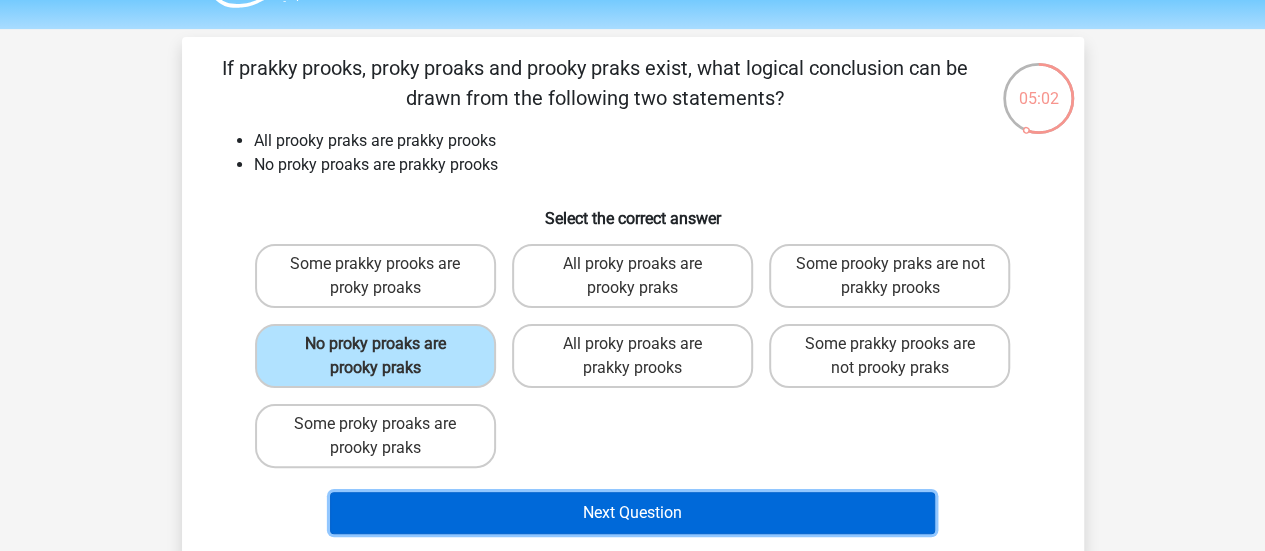 click on "Next Question" at bounding box center (632, 513) 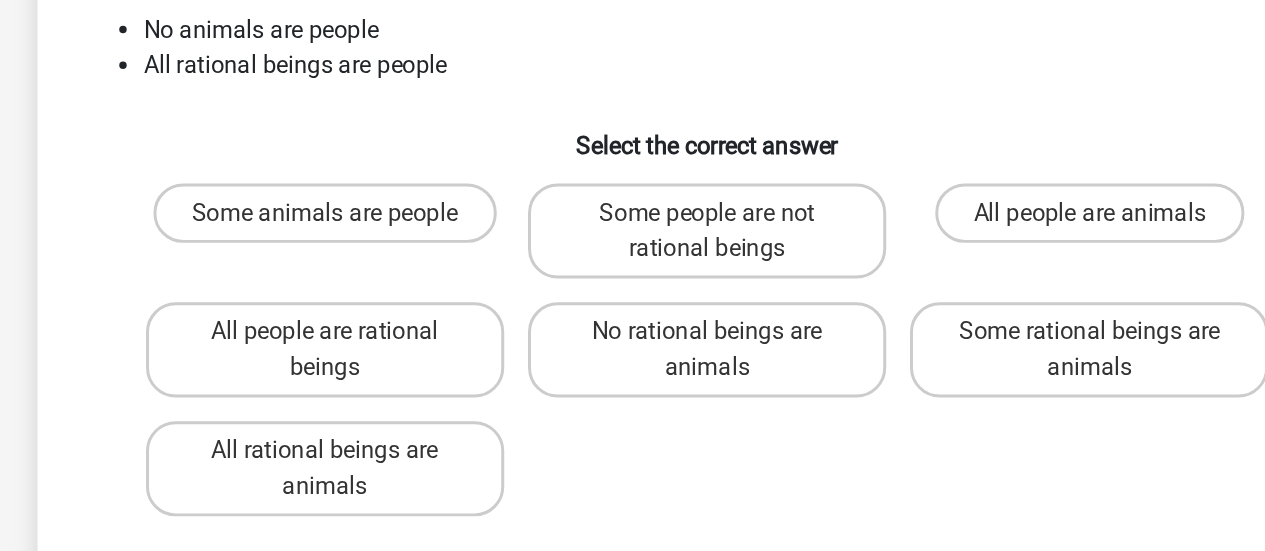 scroll, scrollTop: 53, scrollLeft: 0, axis: vertical 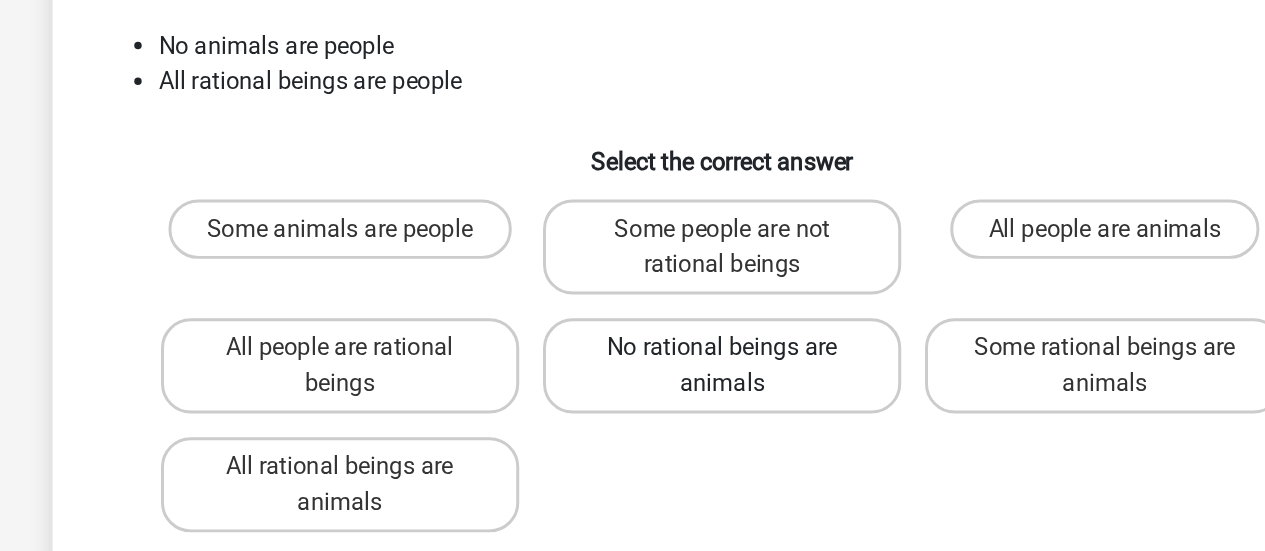 click on "No rational beings are animals" at bounding box center (632, 358) 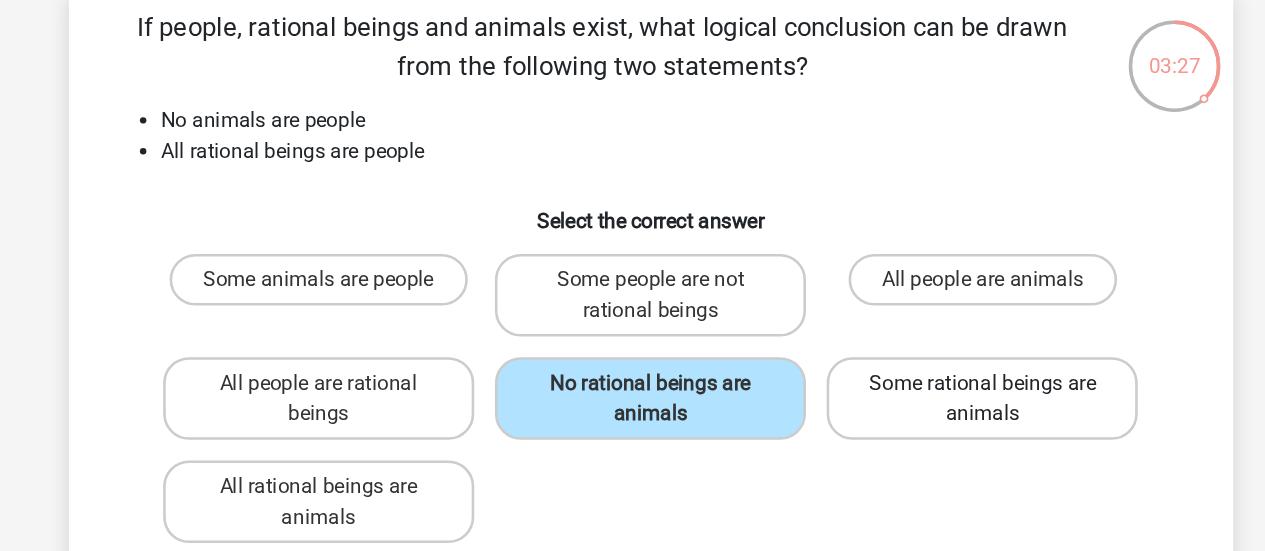 scroll, scrollTop: 52, scrollLeft: 0, axis: vertical 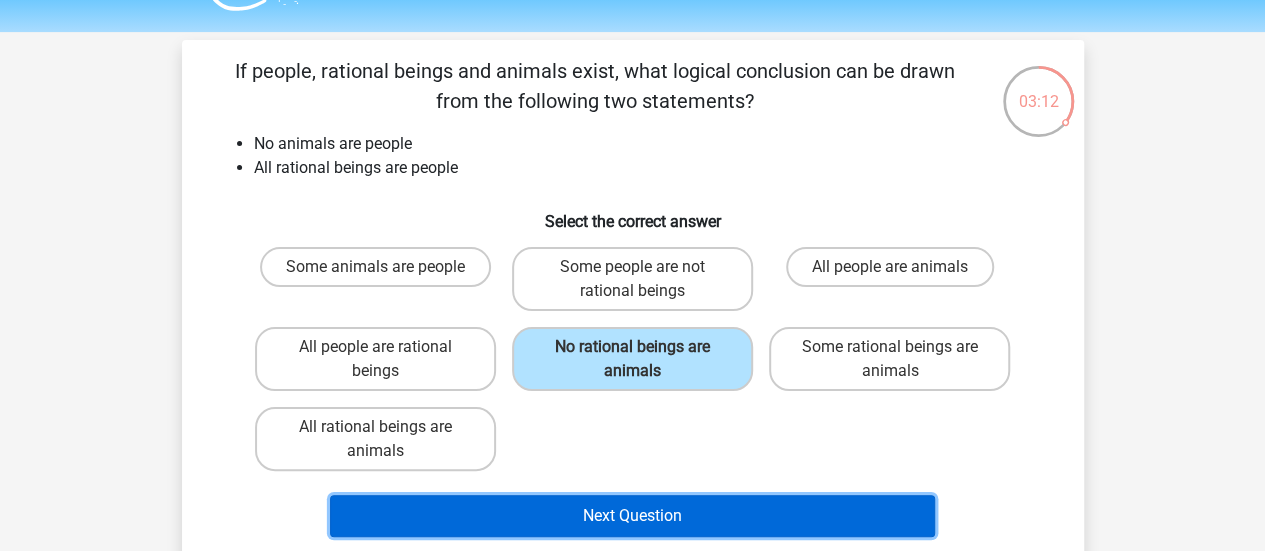 click on "Next Question" at bounding box center (632, 516) 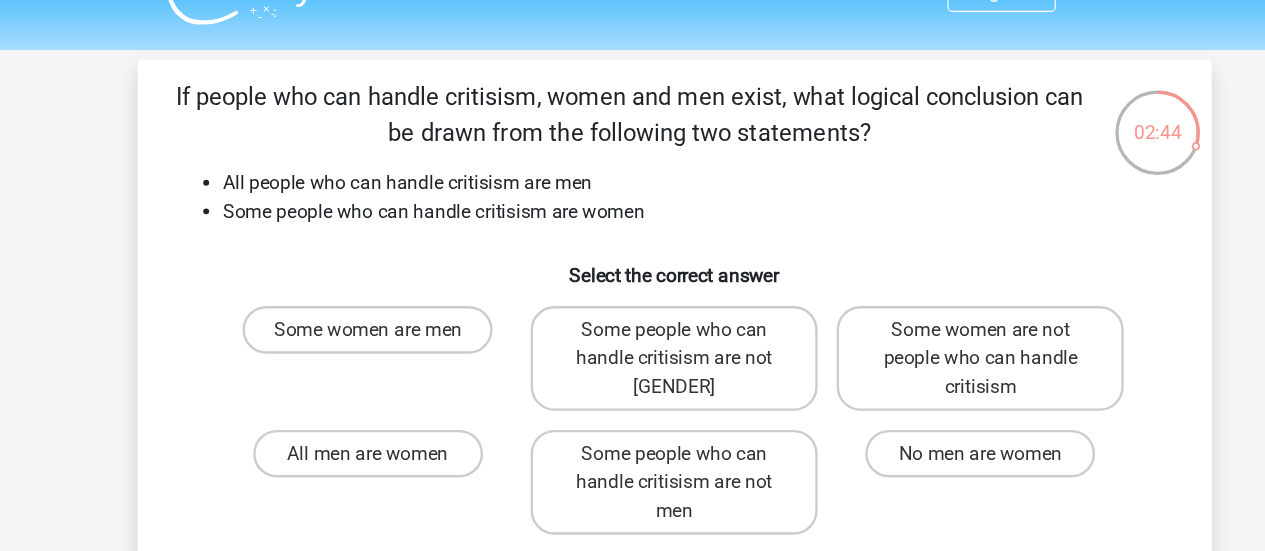 scroll, scrollTop: 42, scrollLeft: 0, axis: vertical 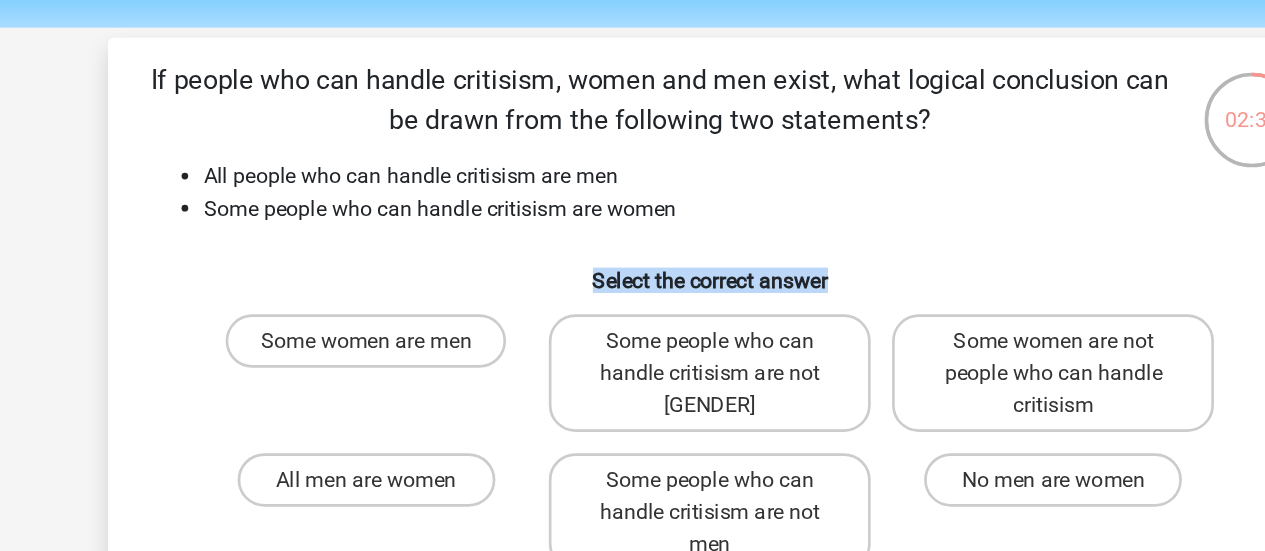 drag, startPoint x: 542, startPoint y: 224, endPoint x: 724, endPoint y: 230, distance: 182.09888 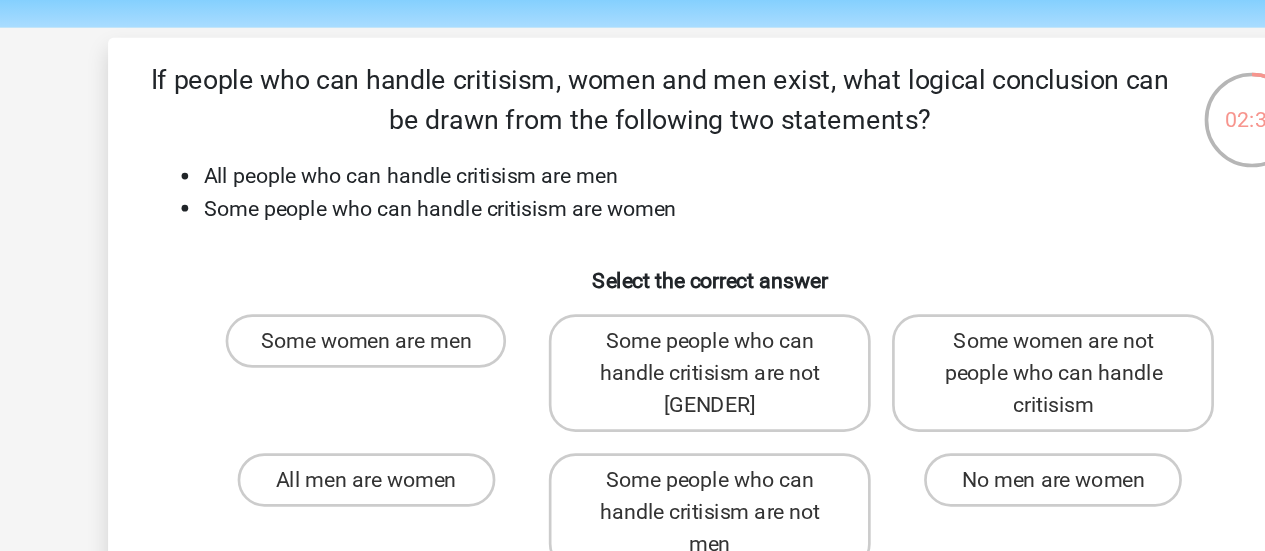 scroll, scrollTop: 42, scrollLeft: 0, axis: vertical 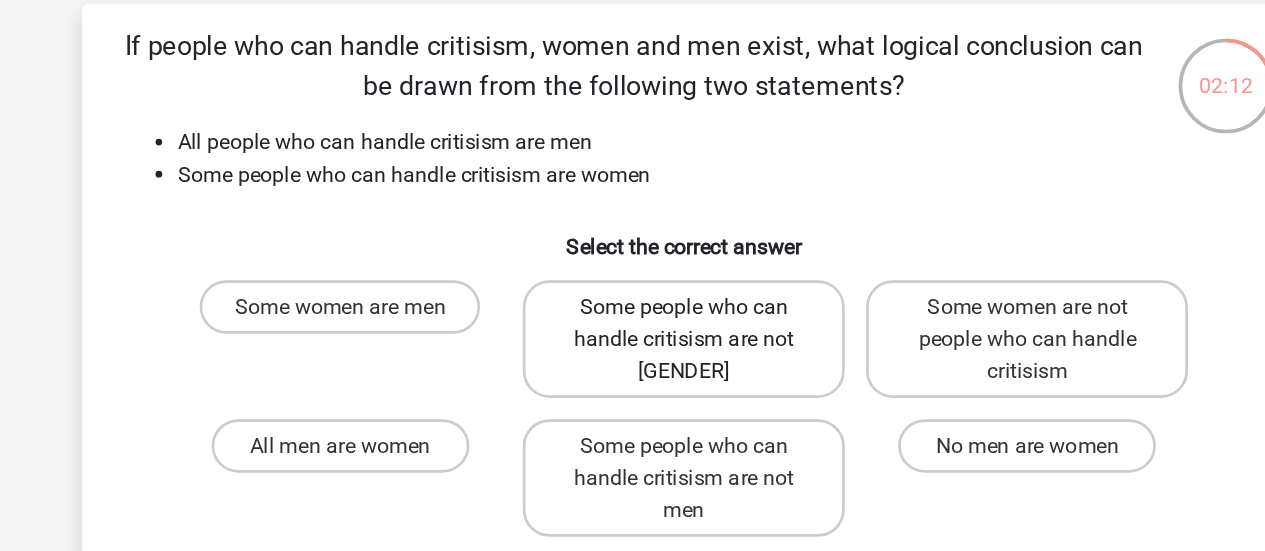 click on "Some people who can handle critisism are not women" at bounding box center (632, 301) 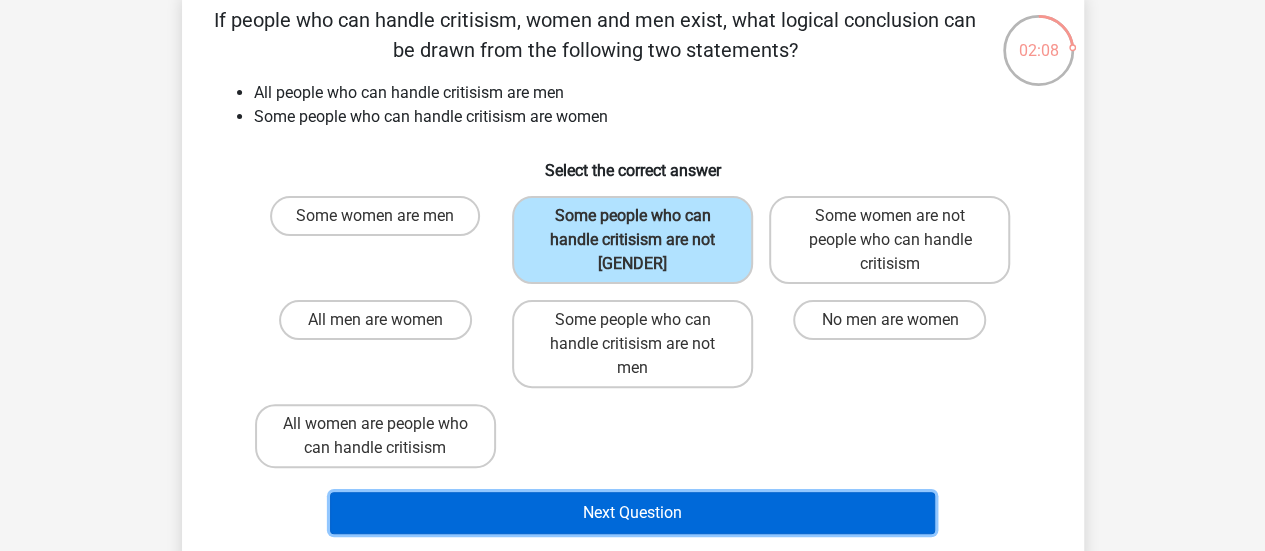 click on "Next Question" at bounding box center [632, 513] 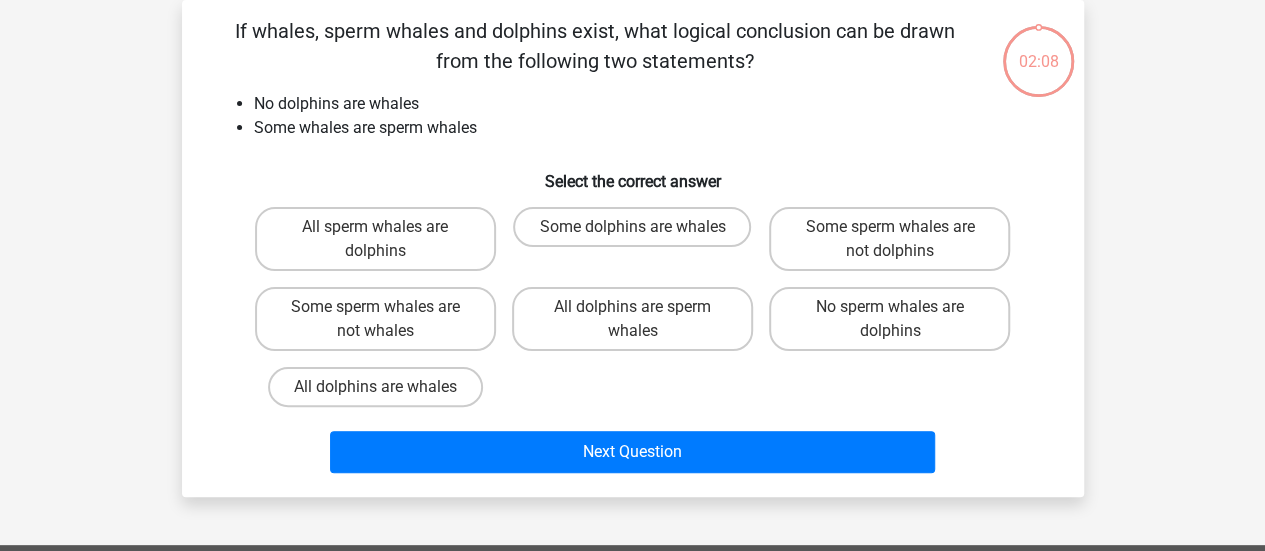 scroll, scrollTop: 0, scrollLeft: 0, axis: both 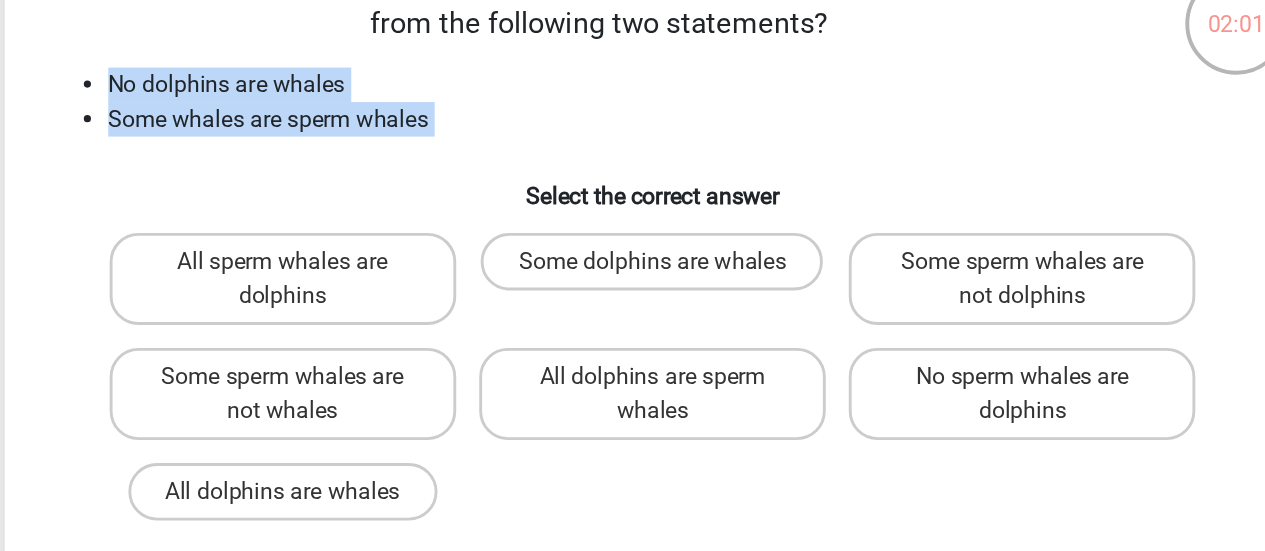 drag, startPoint x: 485, startPoint y: 239, endPoint x: 249, endPoint y: 189, distance: 241.23846 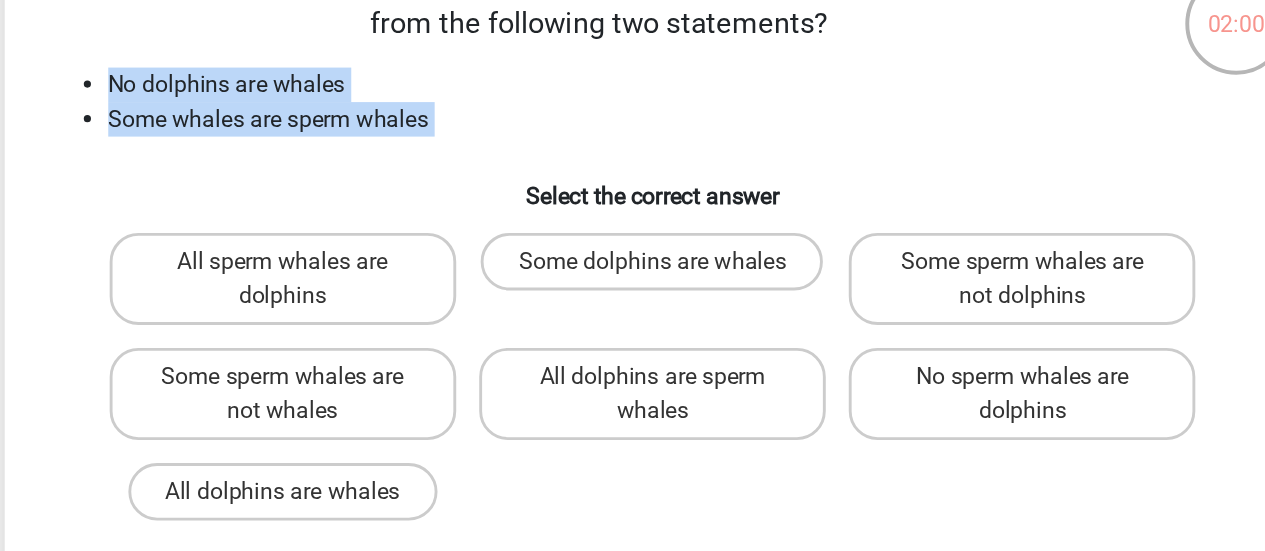 click on "No dolphins are whales Some whales are sperm whales" at bounding box center [633, 208] 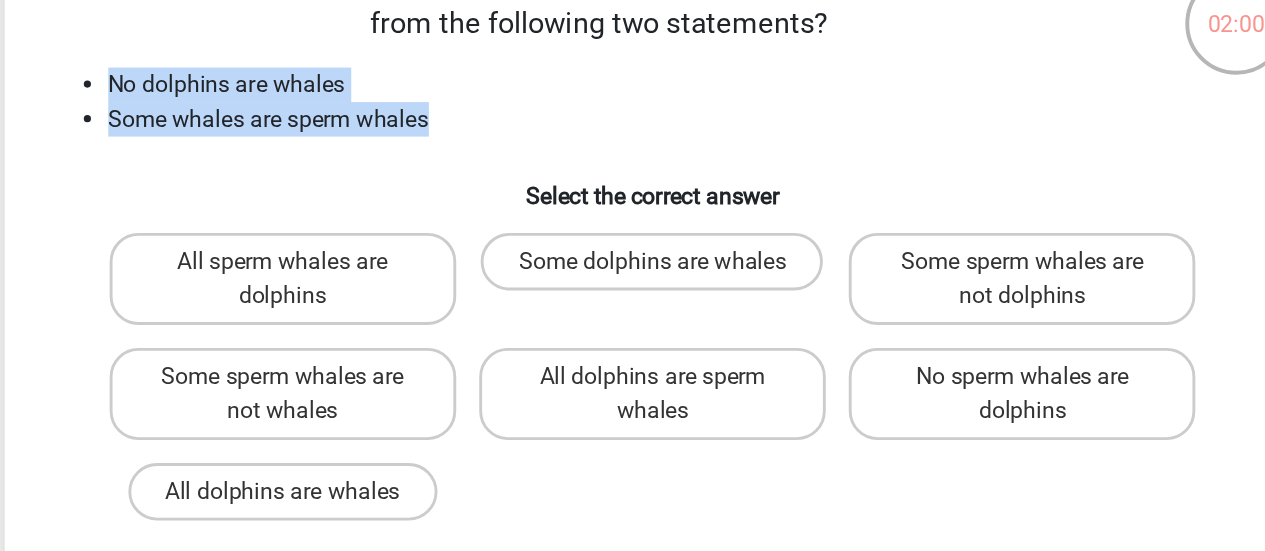 drag, startPoint x: 249, startPoint y: 189, endPoint x: 467, endPoint y: 231, distance: 222.009 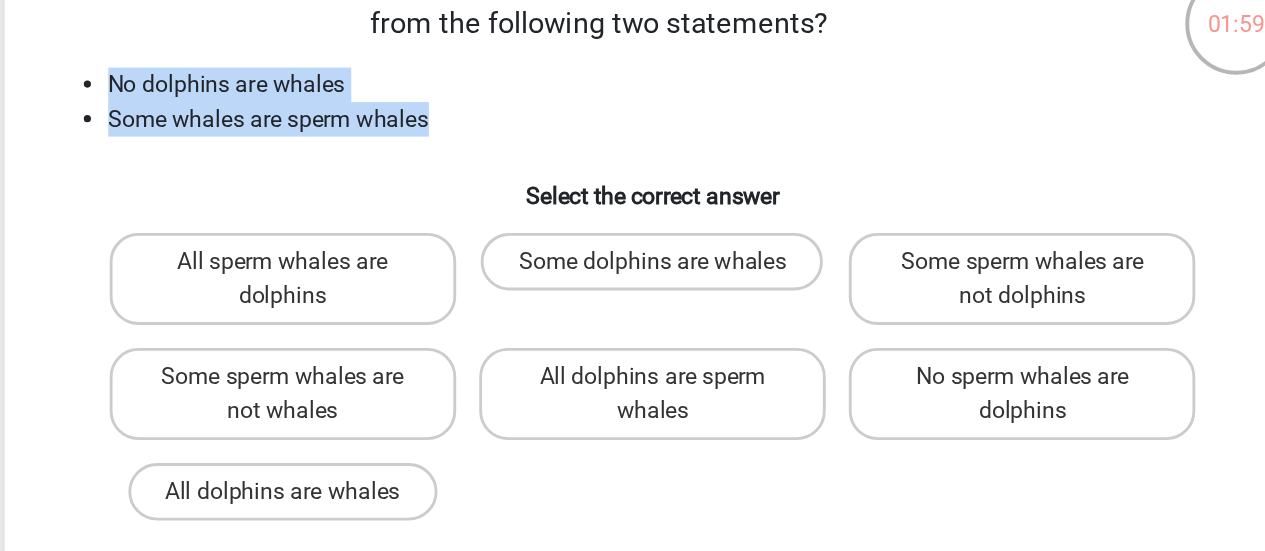 click on "Some whales are sperm whales" at bounding box center (653, 220) 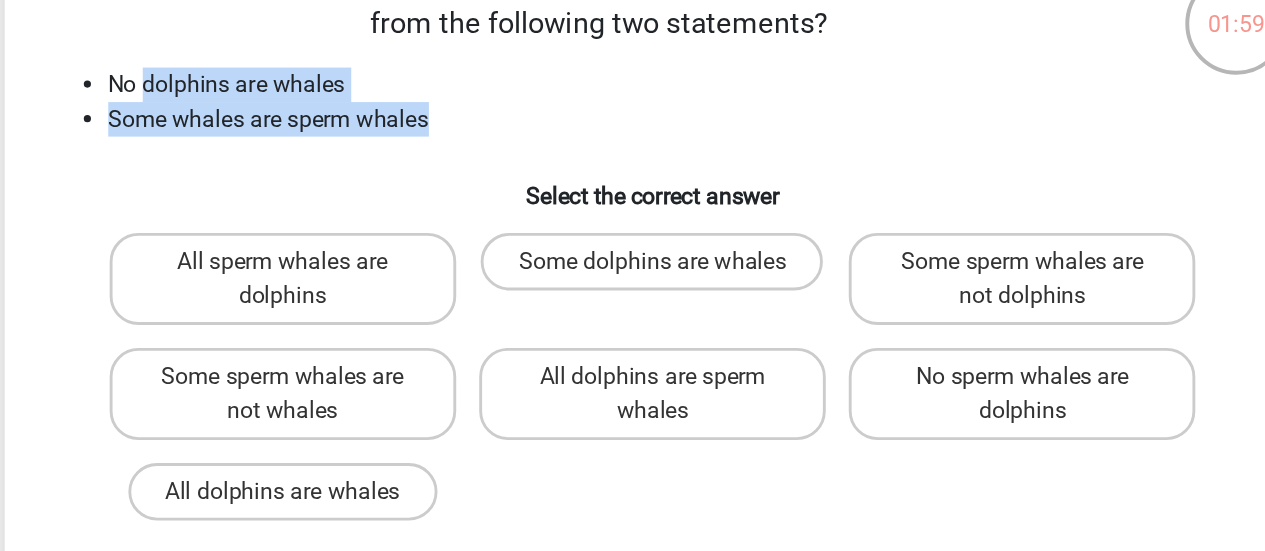 drag, startPoint x: 467, startPoint y: 231, endPoint x: 290, endPoint y: 203, distance: 179.201 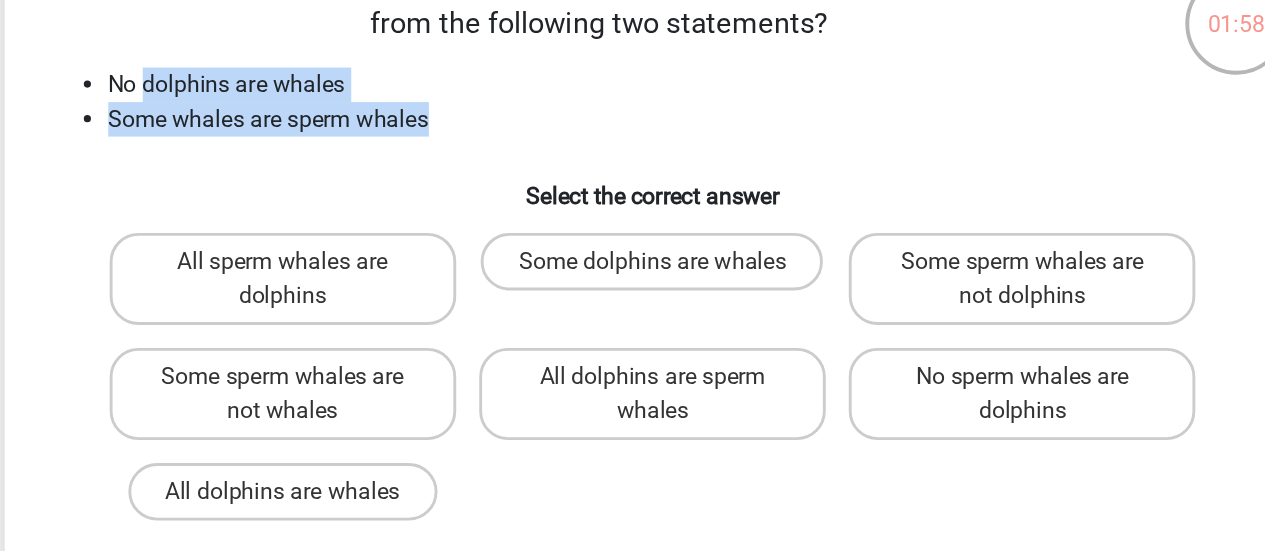 click on "No dolphins are whales" at bounding box center (653, 196) 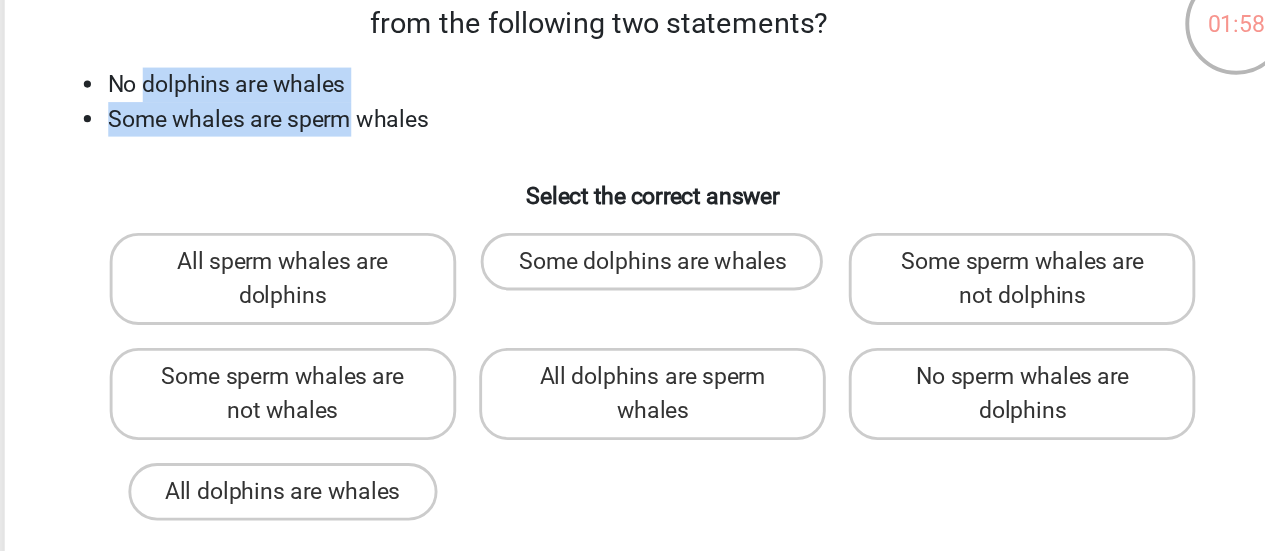 drag, startPoint x: 290, startPoint y: 203, endPoint x: 416, endPoint y: 231, distance: 129.07362 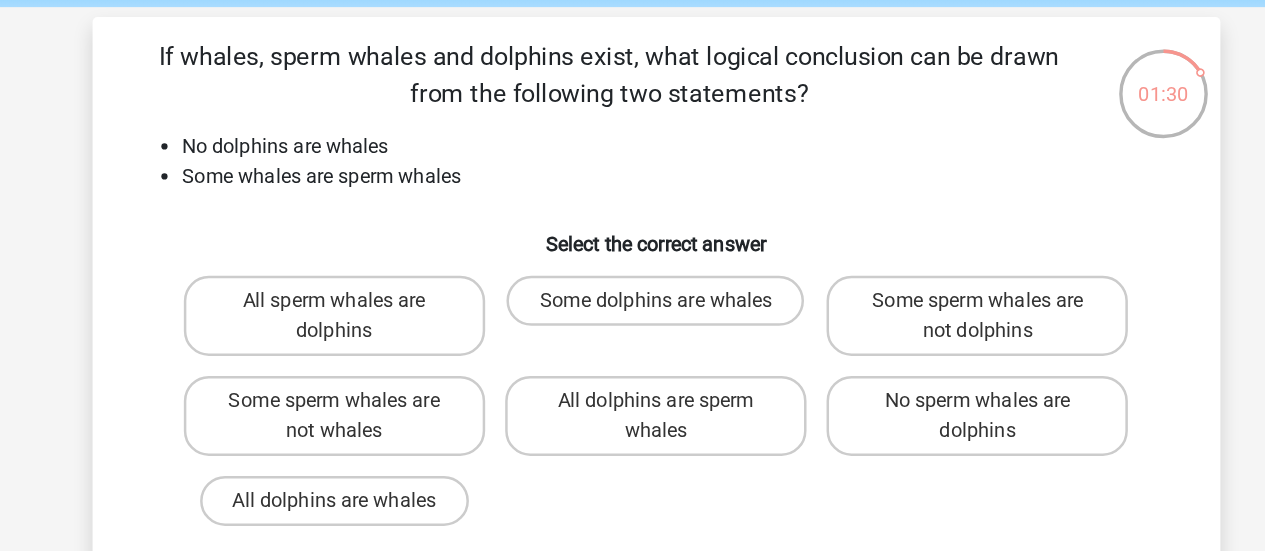 drag, startPoint x: 330, startPoint y: 241, endPoint x: 489, endPoint y: 234, distance: 159.154 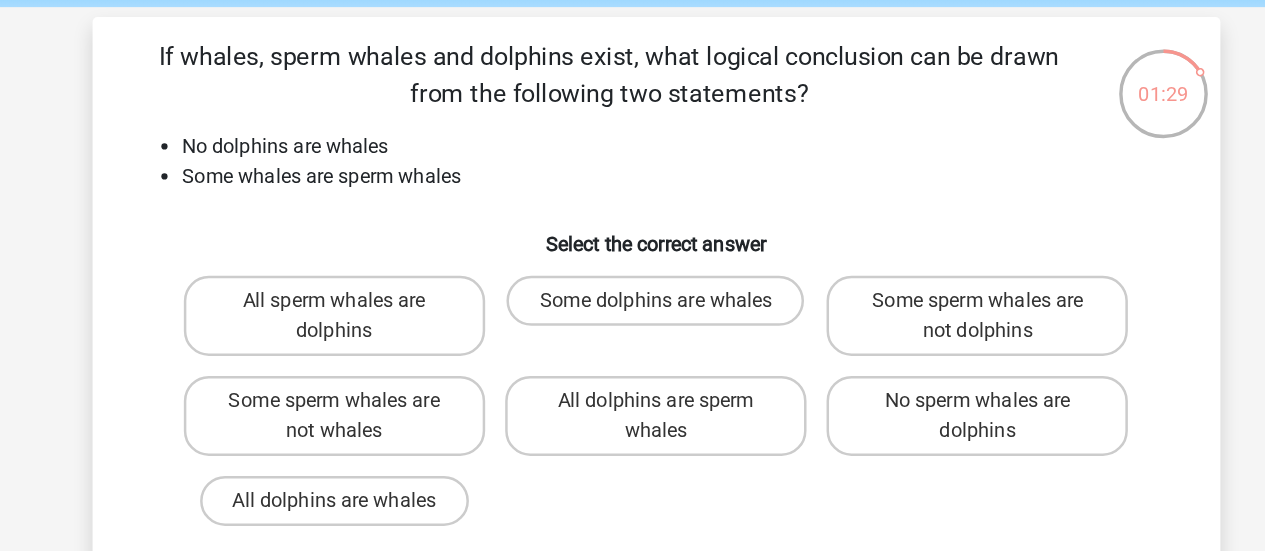 click on "If whales, sperm whales and dolphins exist, what logical conclusion can be drawn from the following two statements? No dolphins are whales Some whales are sperm whales
Select the correct answer
All sperm whales are dolphins
Some dolphins are whales" at bounding box center [633, 340] 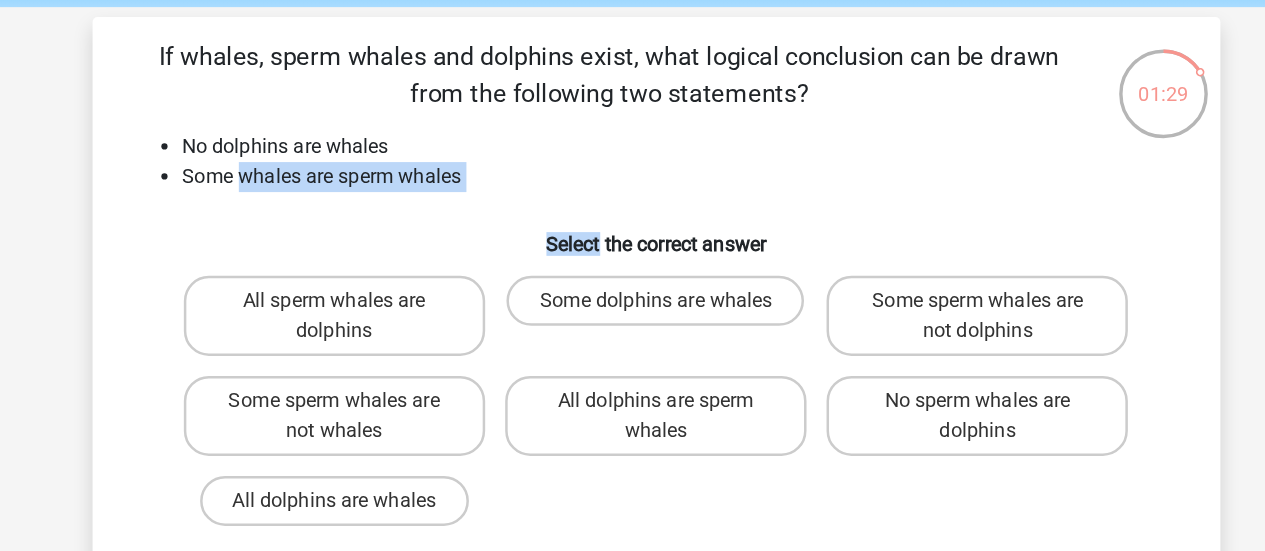 drag, startPoint x: 489, startPoint y: 234, endPoint x: 340, endPoint y: 229, distance: 149.08386 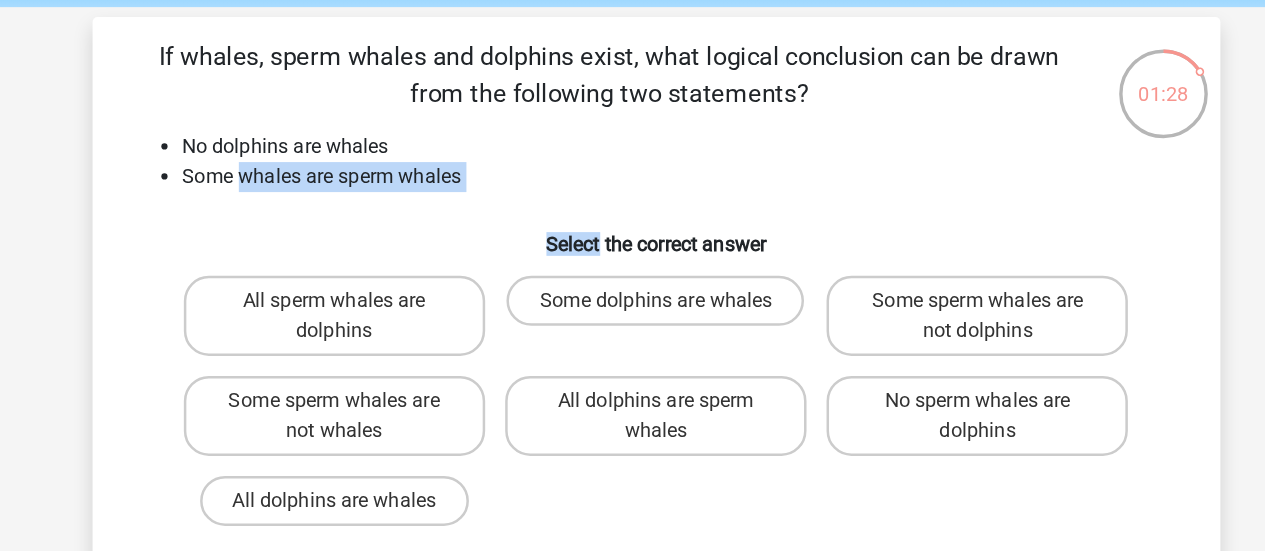 click on "Some whales are sperm whales" at bounding box center [653, 220] 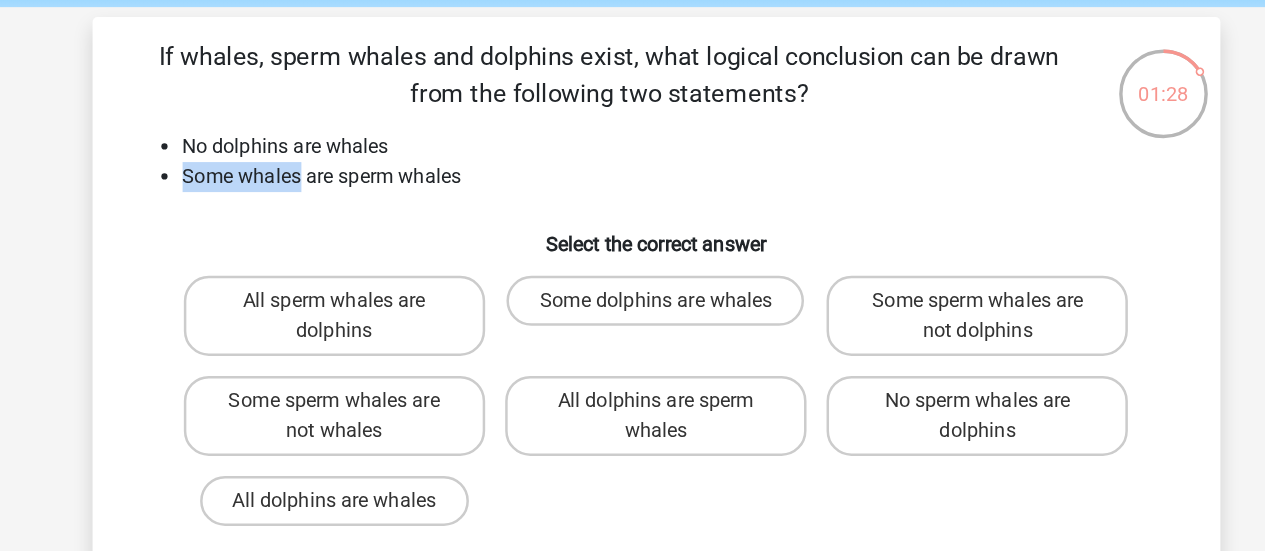 drag, startPoint x: 340, startPoint y: 229, endPoint x: 273, endPoint y: 219, distance: 67.74216 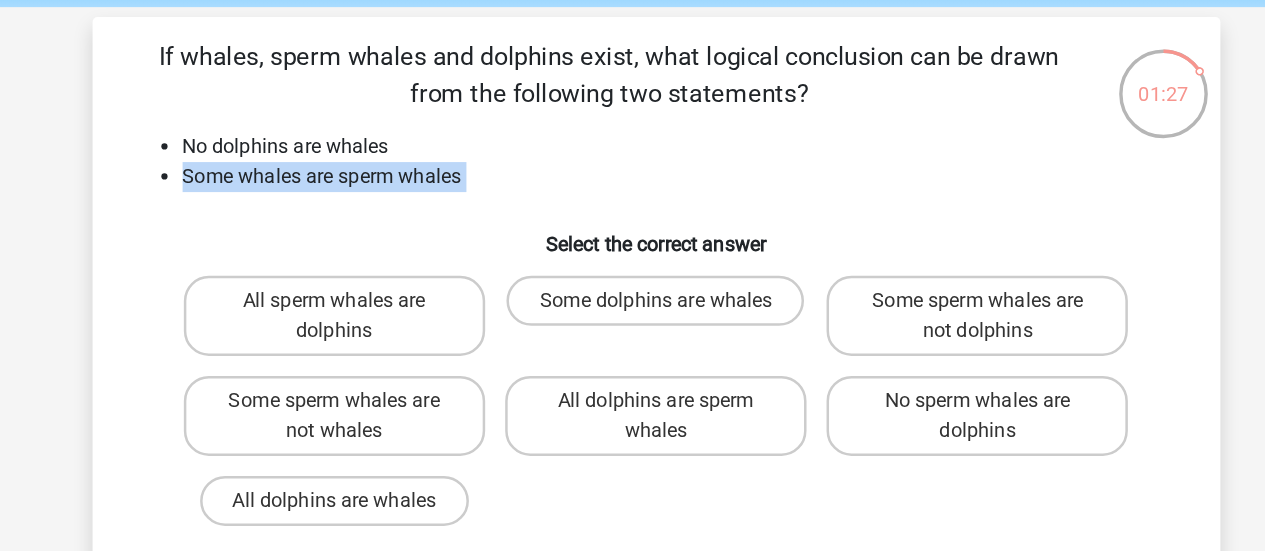drag, startPoint x: 273, startPoint y: 219, endPoint x: 482, endPoint y: 218, distance: 209.0024 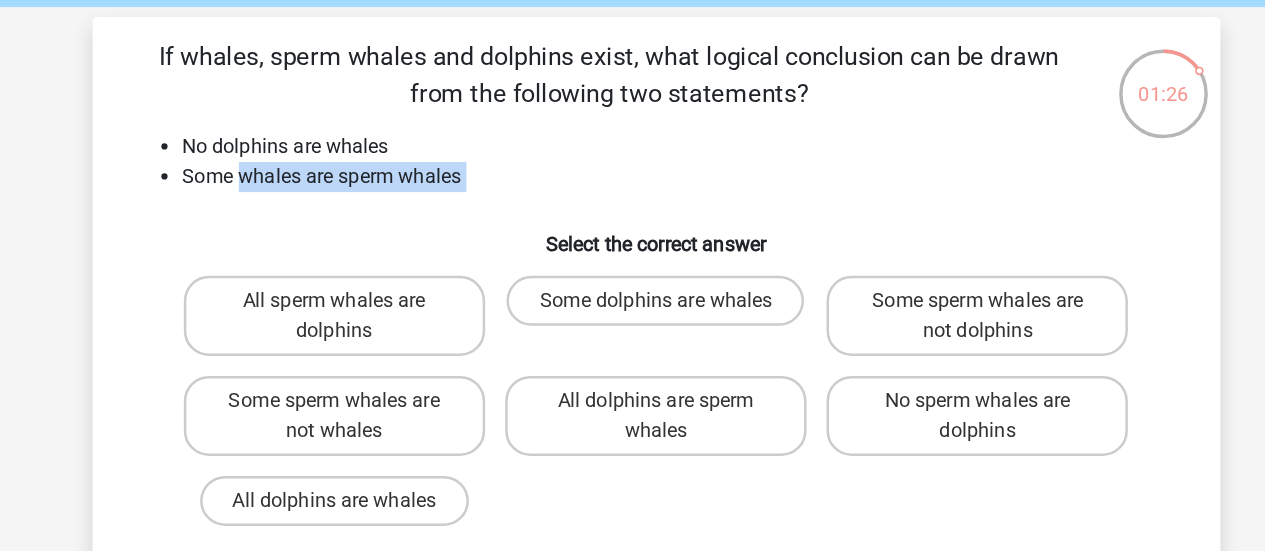 drag, startPoint x: 482, startPoint y: 218, endPoint x: 314, endPoint y: 227, distance: 168.2409 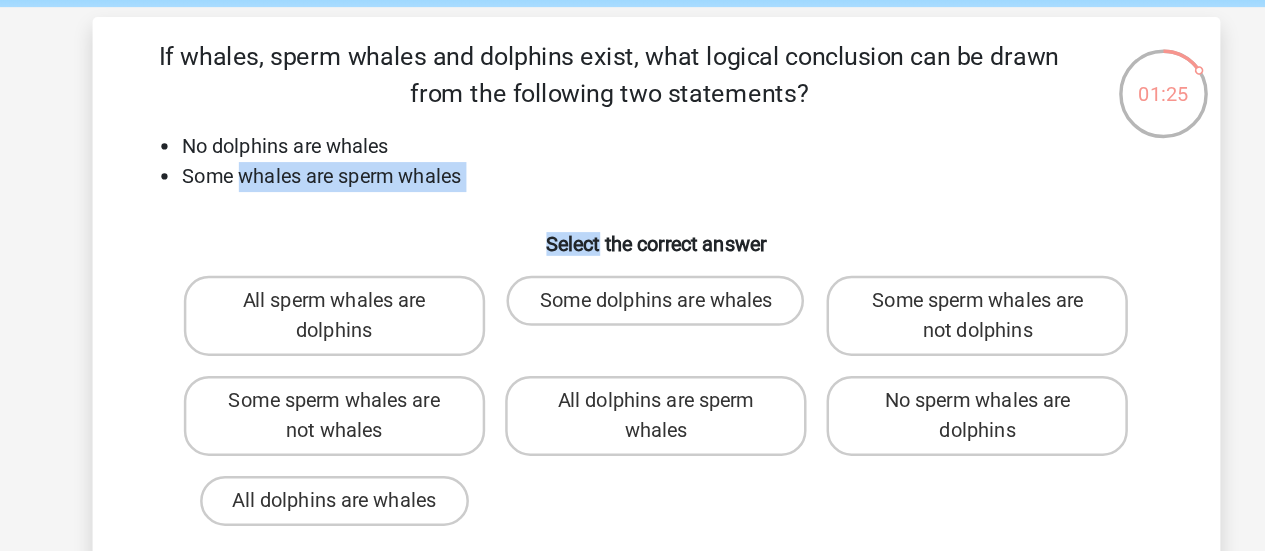 drag, startPoint x: 314, startPoint y: 227, endPoint x: 426, endPoint y: 231, distance: 112.0714 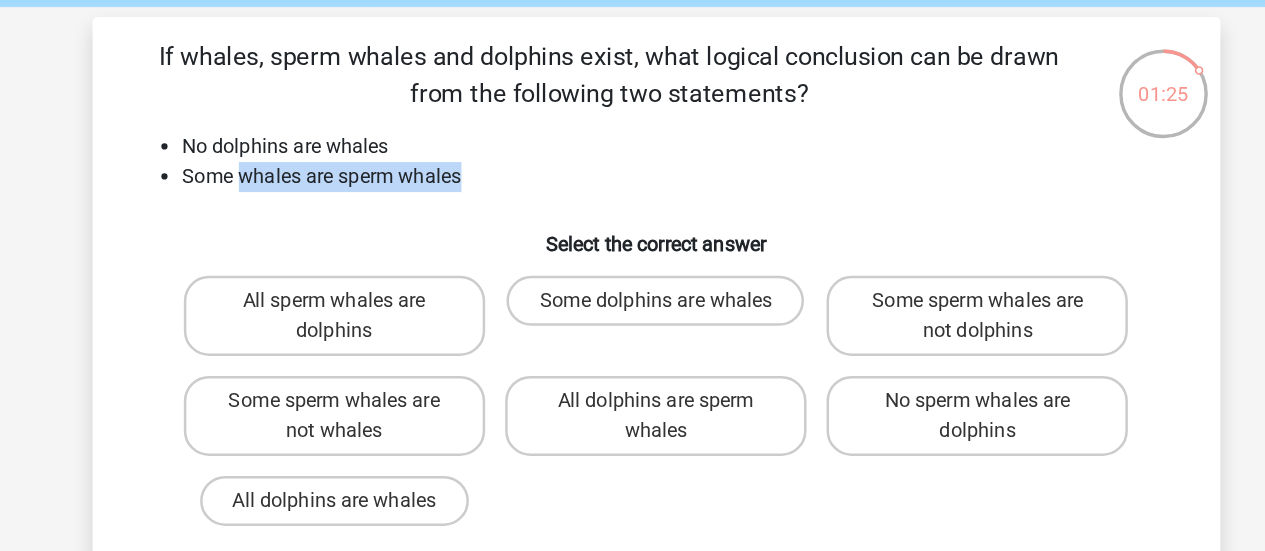 click on "Some whales are sperm whales" at bounding box center (653, 220) 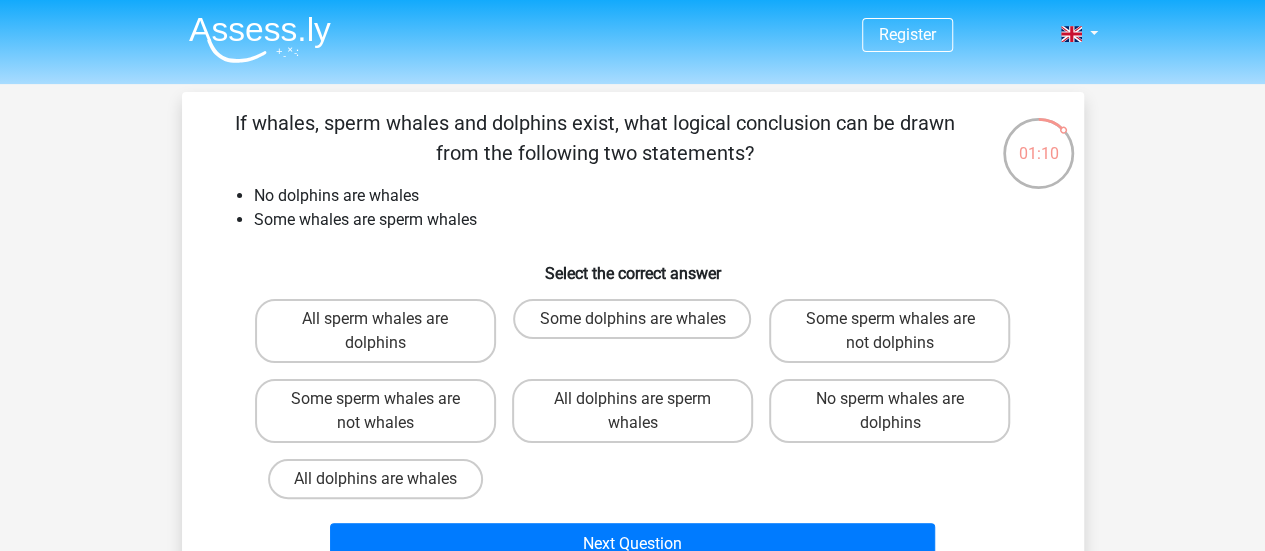 click on "No sperm whales are dolphins" at bounding box center (889, 411) 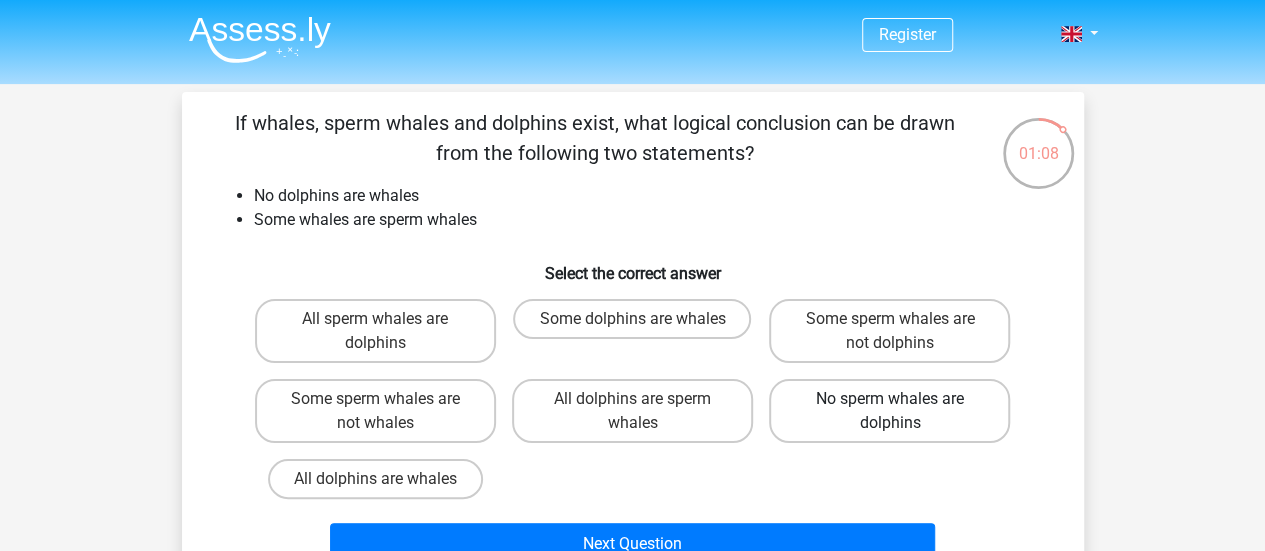 click on "No sperm whales are dolphins" at bounding box center (889, 411) 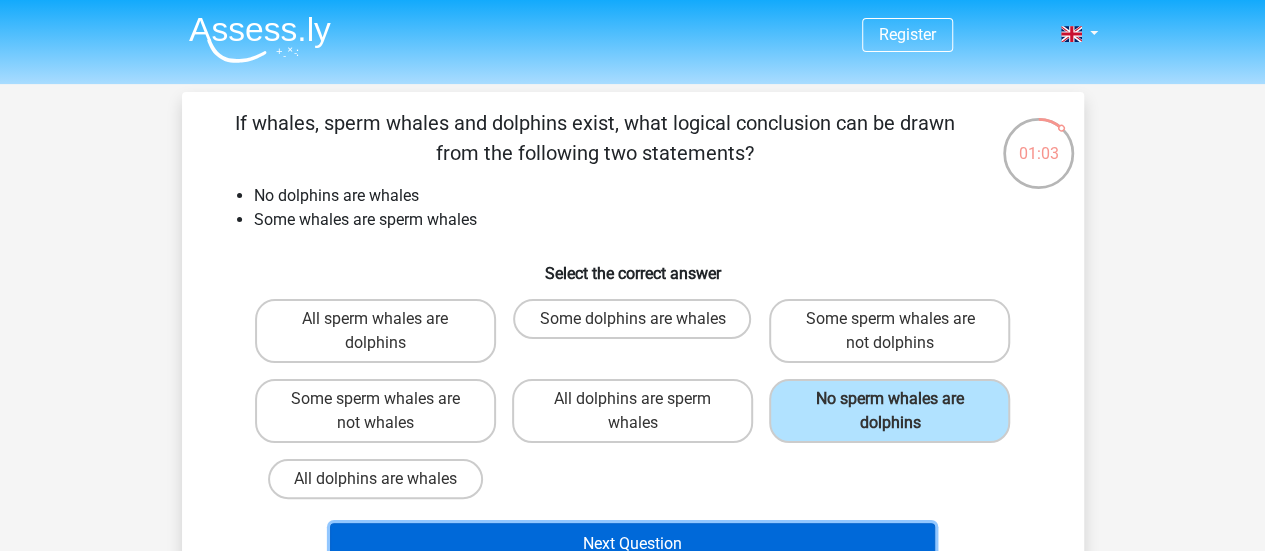 click on "Next Question" at bounding box center [632, 544] 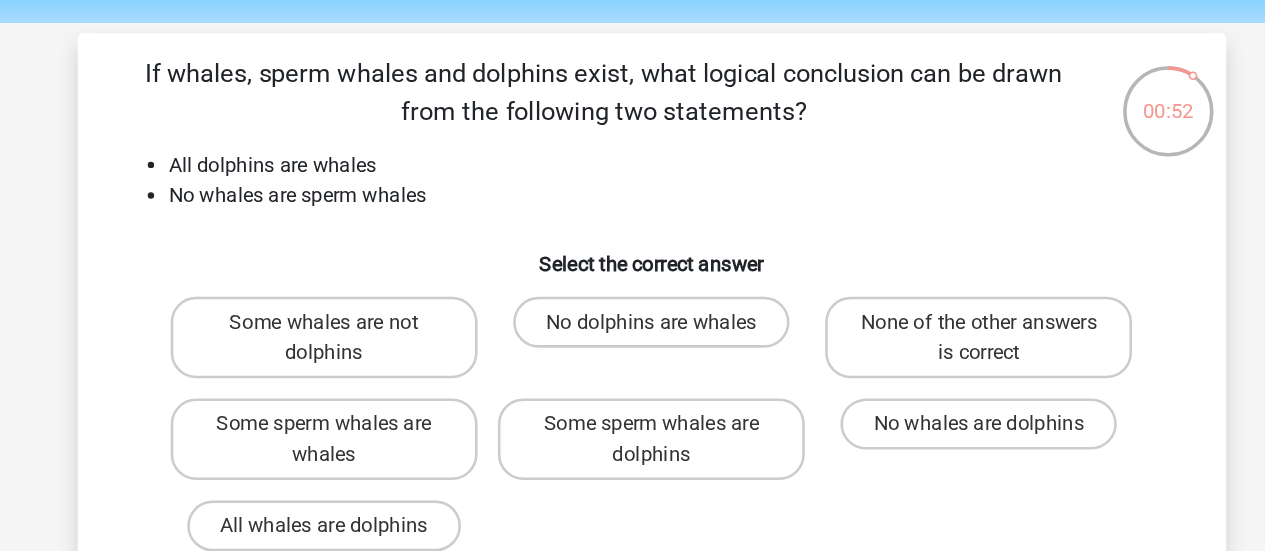 scroll, scrollTop: 14, scrollLeft: 0, axis: vertical 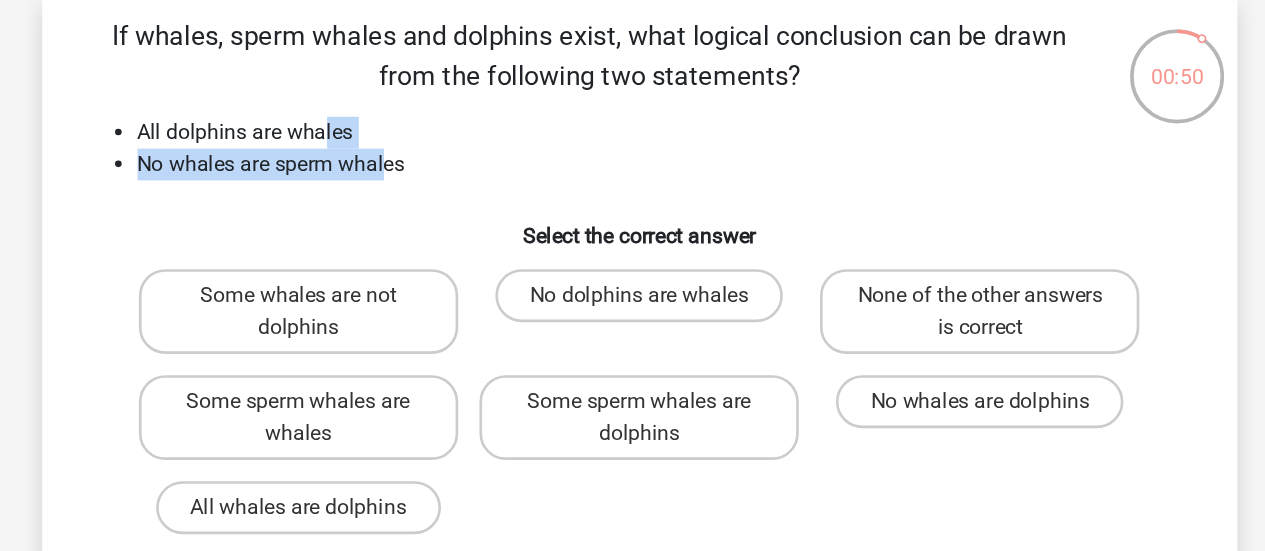 drag, startPoint x: 396, startPoint y: 179, endPoint x: 442, endPoint y: 210, distance: 55.470715 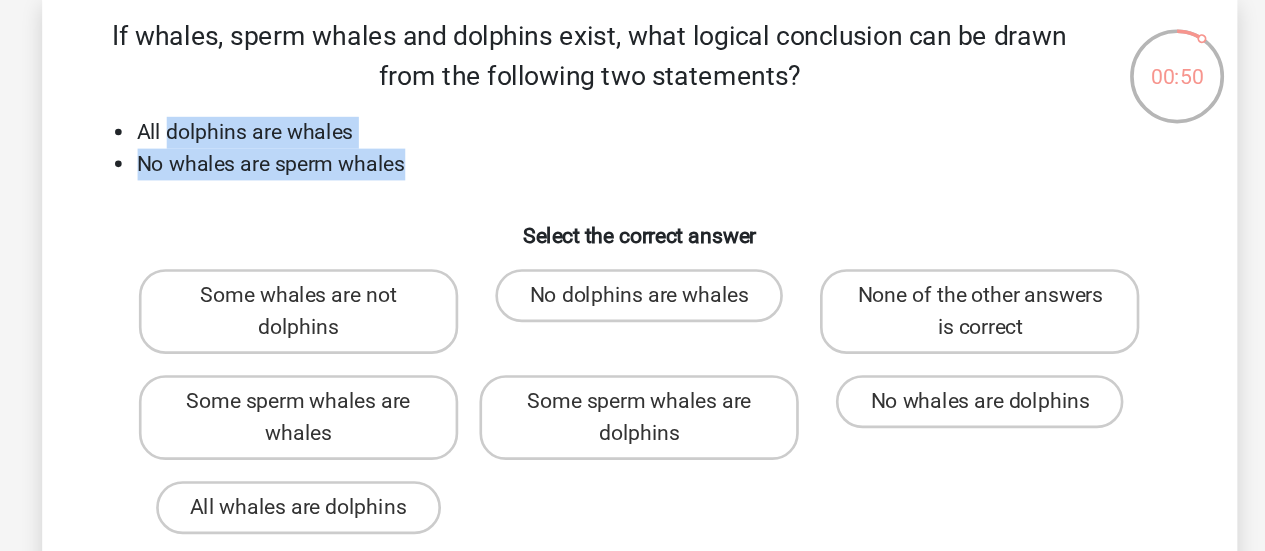 drag, startPoint x: 442, startPoint y: 210, endPoint x: 323, endPoint y: 189, distance: 120.83874 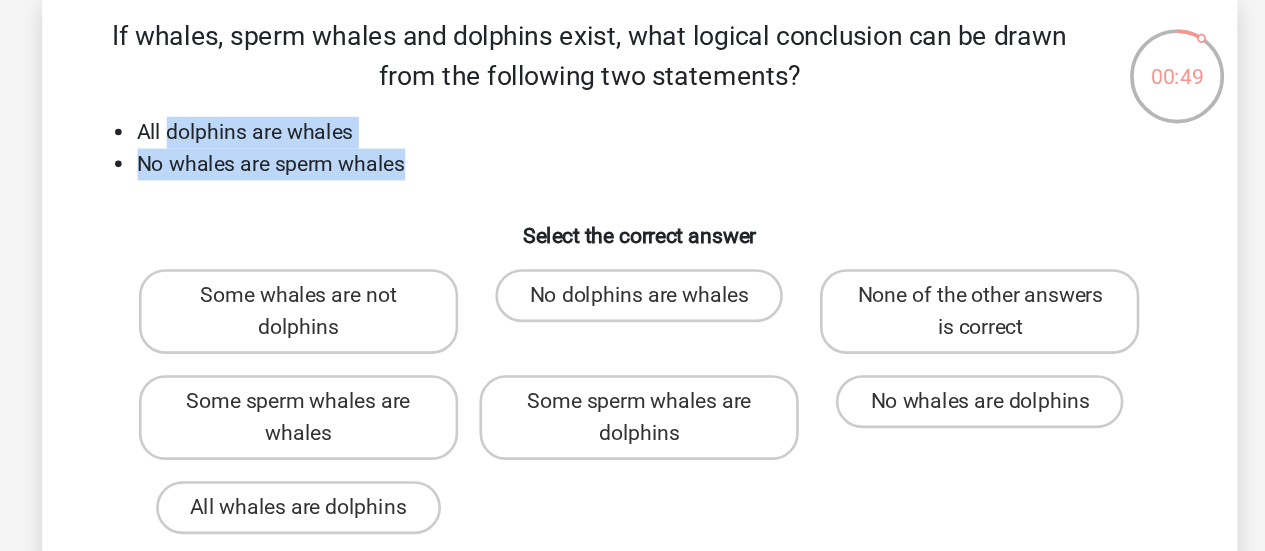 click on "All dolphins are whales" at bounding box center (653, 182) 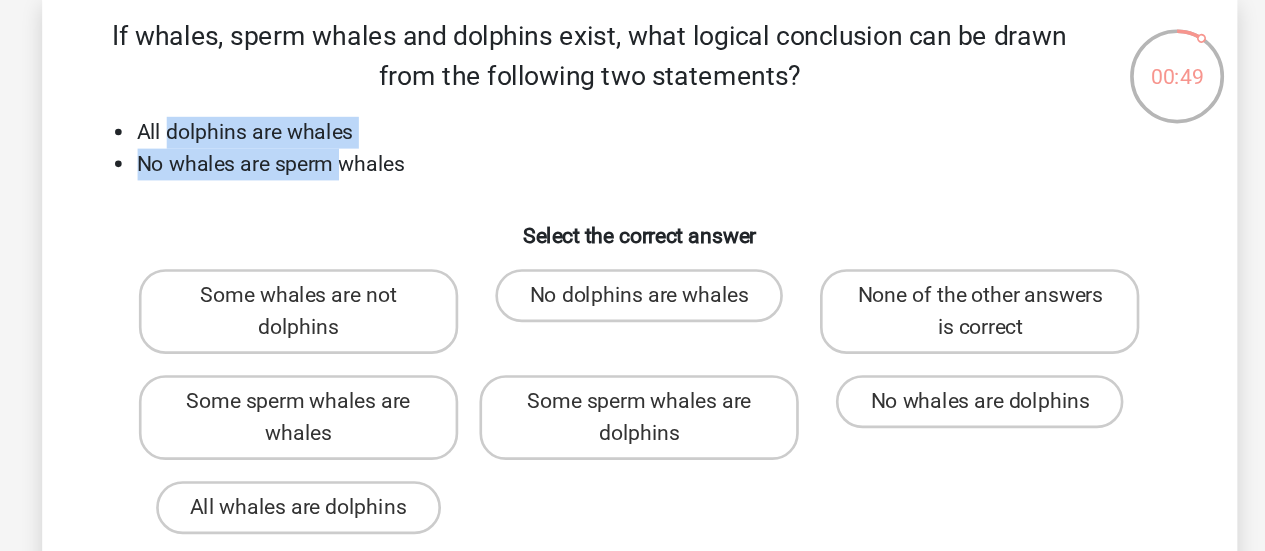 drag, startPoint x: 323, startPoint y: 189, endPoint x: 403, endPoint y: 201, distance: 80.895 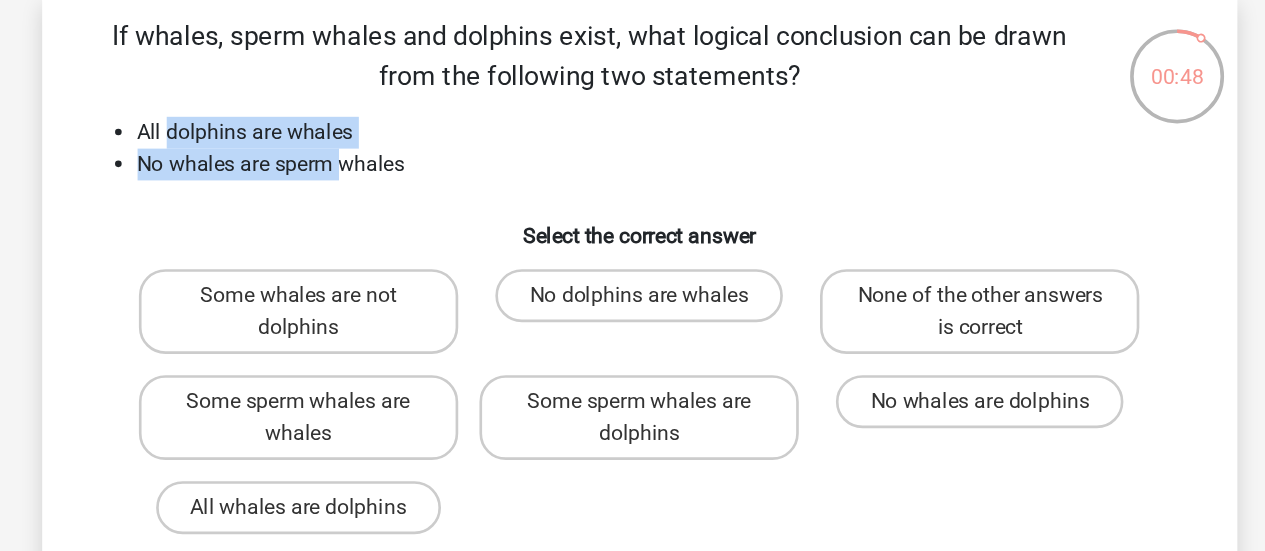 click on "No whales are sperm whales" at bounding box center (653, 206) 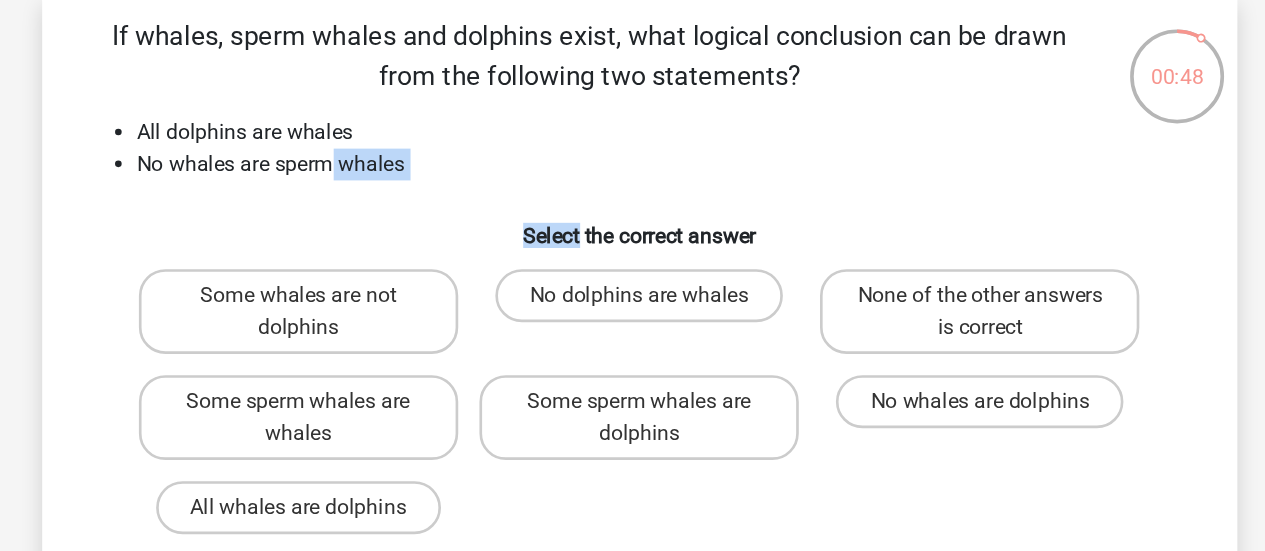 drag, startPoint x: 403, startPoint y: 201, endPoint x: 472, endPoint y: 227, distance: 73.736015 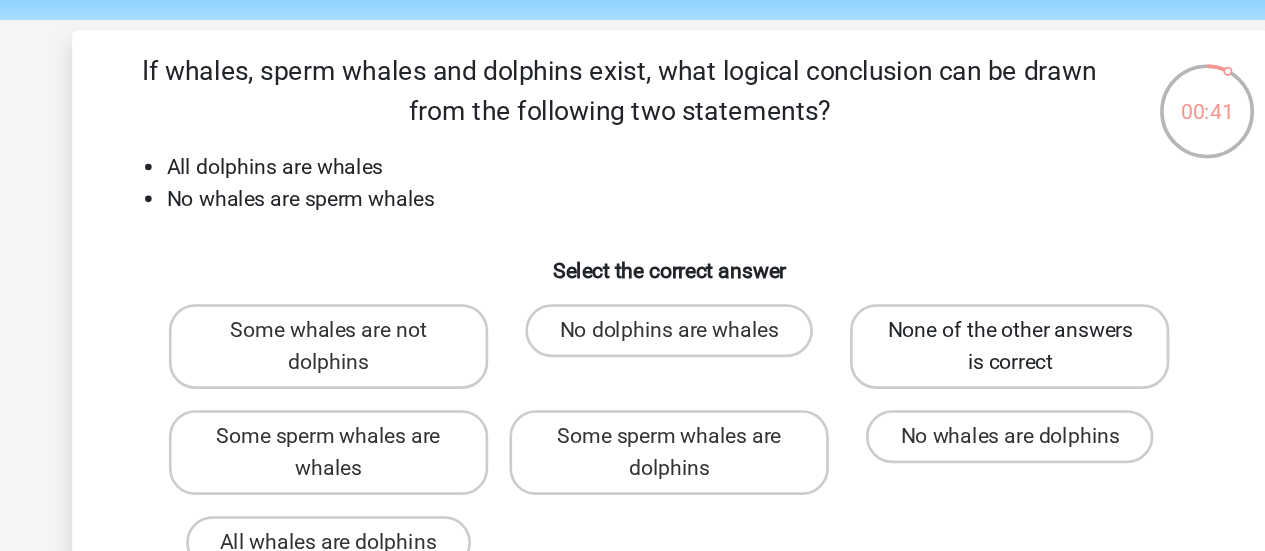 scroll, scrollTop: 13, scrollLeft: 0, axis: vertical 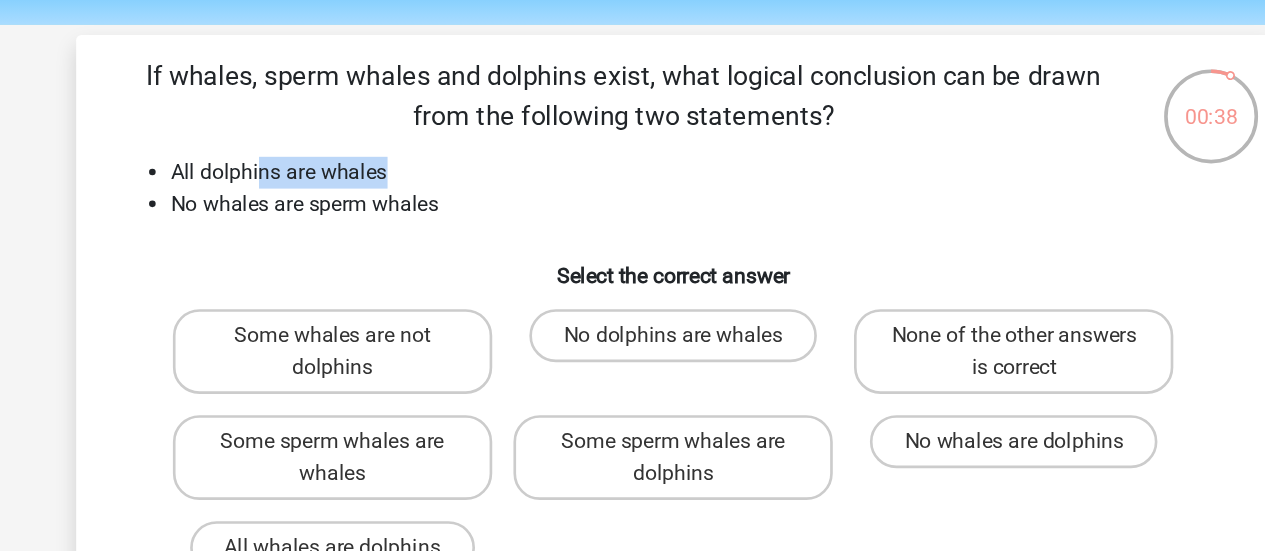 drag, startPoint x: 321, startPoint y: 181, endPoint x: 418, endPoint y: 189, distance: 97.32934 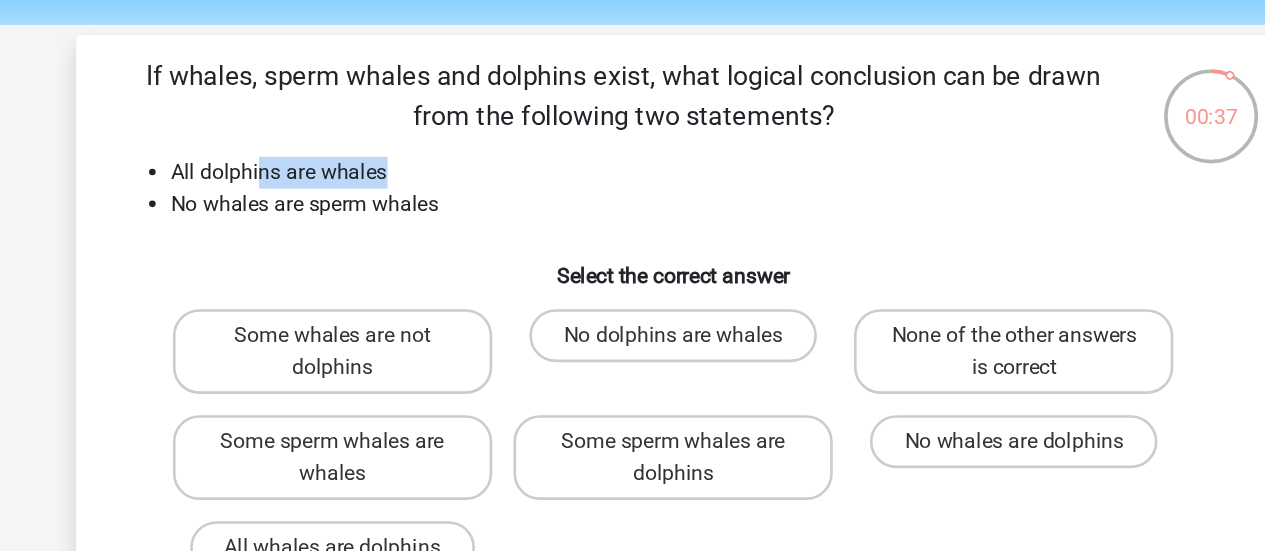 drag, startPoint x: 418, startPoint y: 189, endPoint x: 195, endPoint y: 149, distance: 226.55904 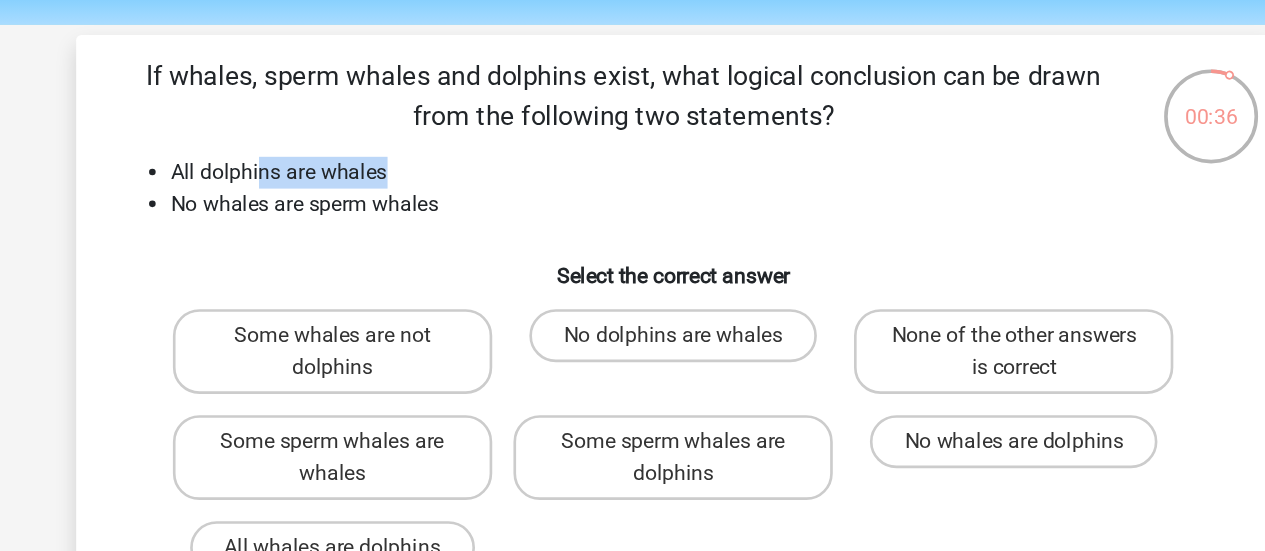 drag, startPoint x: 195, startPoint y: 149, endPoint x: 414, endPoint y: 187, distance: 222.27235 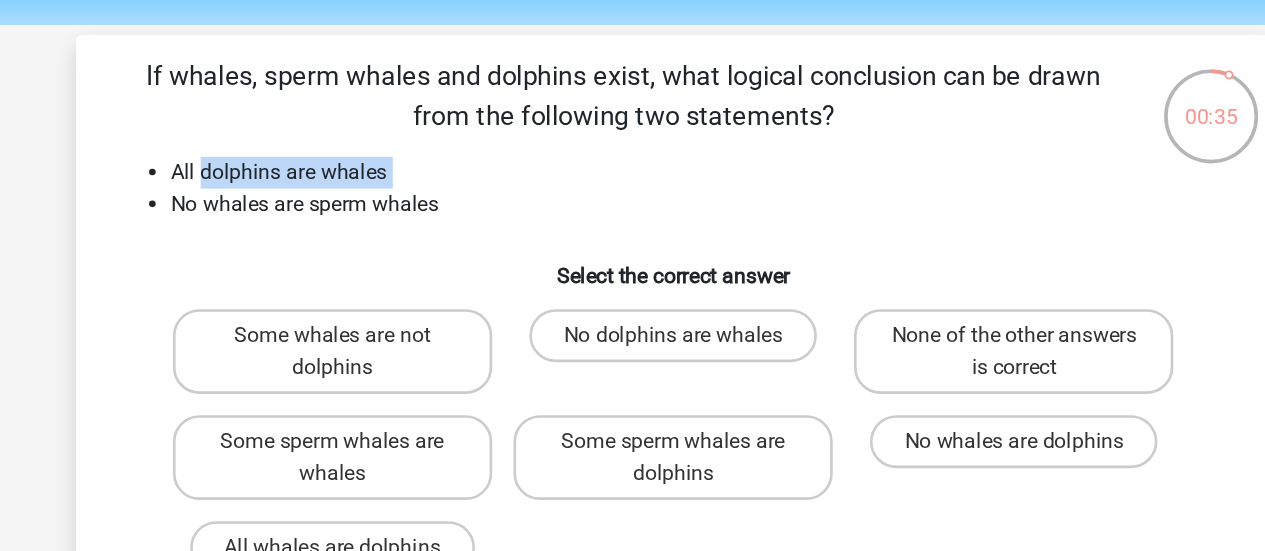 drag, startPoint x: 414, startPoint y: 187, endPoint x: 276, endPoint y: 178, distance: 138.29317 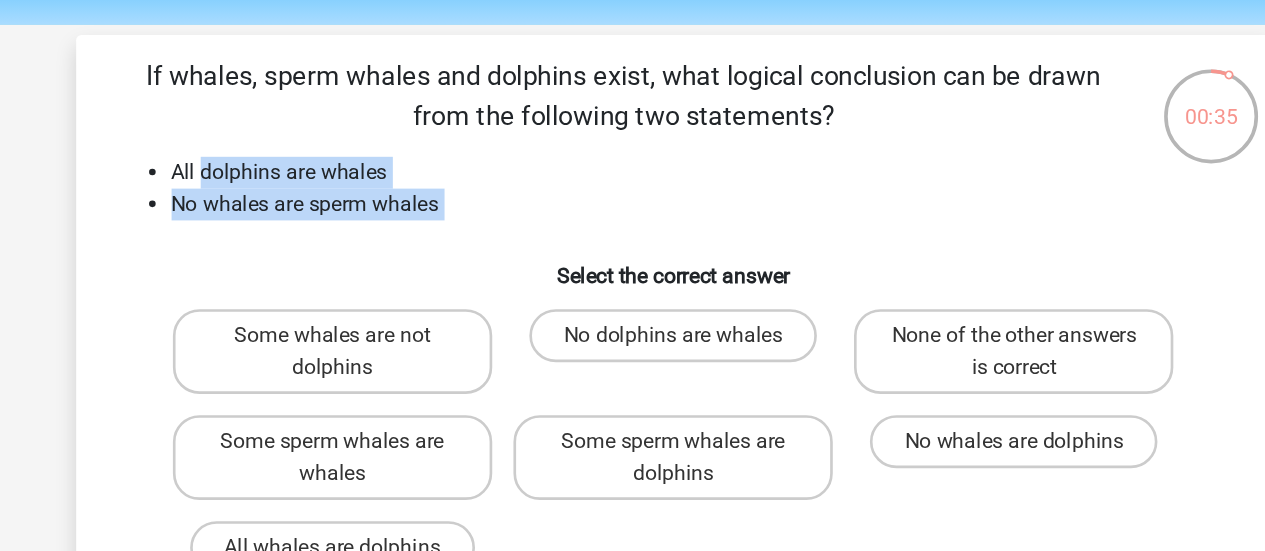drag, startPoint x: 276, startPoint y: 178, endPoint x: 481, endPoint y: 203, distance: 206.51877 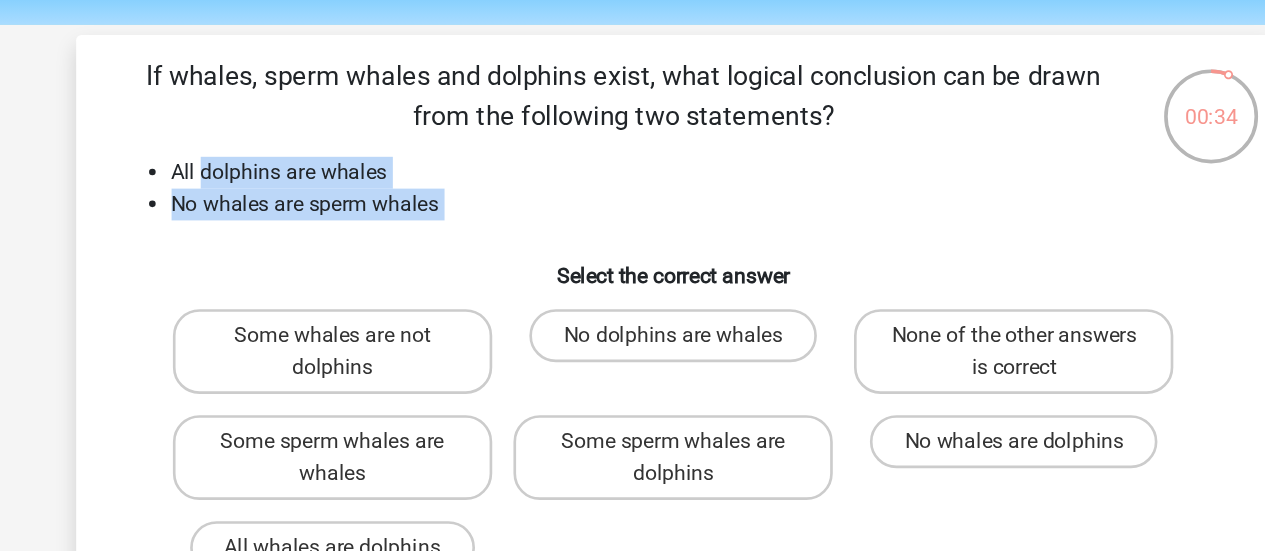 click on "No whales are sperm whales" at bounding box center [653, 207] 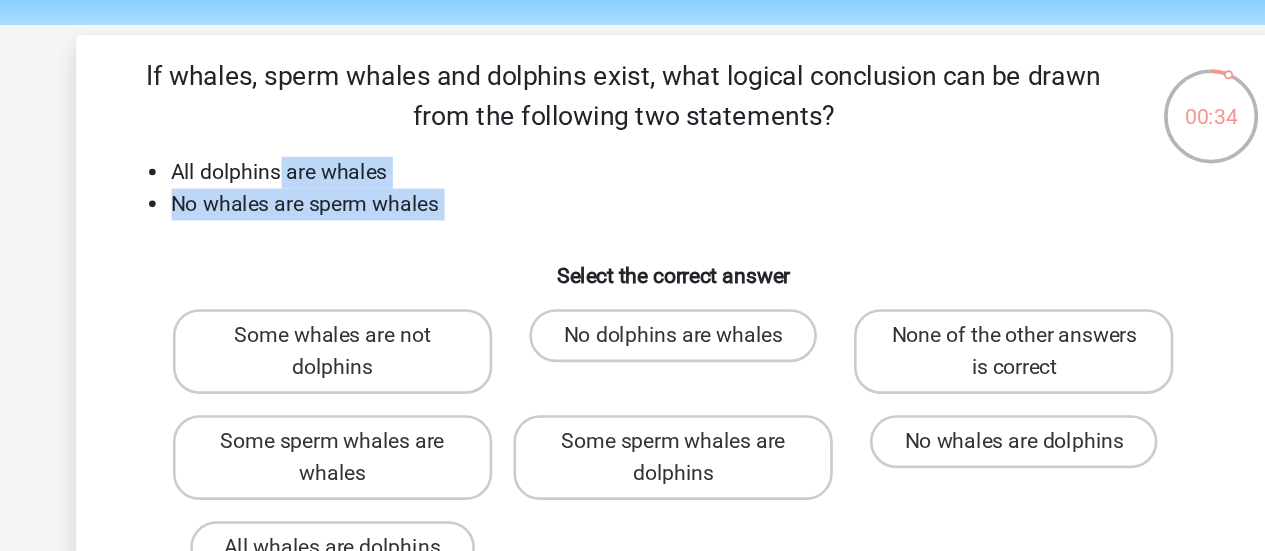 drag, startPoint x: 481, startPoint y: 203, endPoint x: 333, endPoint y: 178, distance: 150.09663 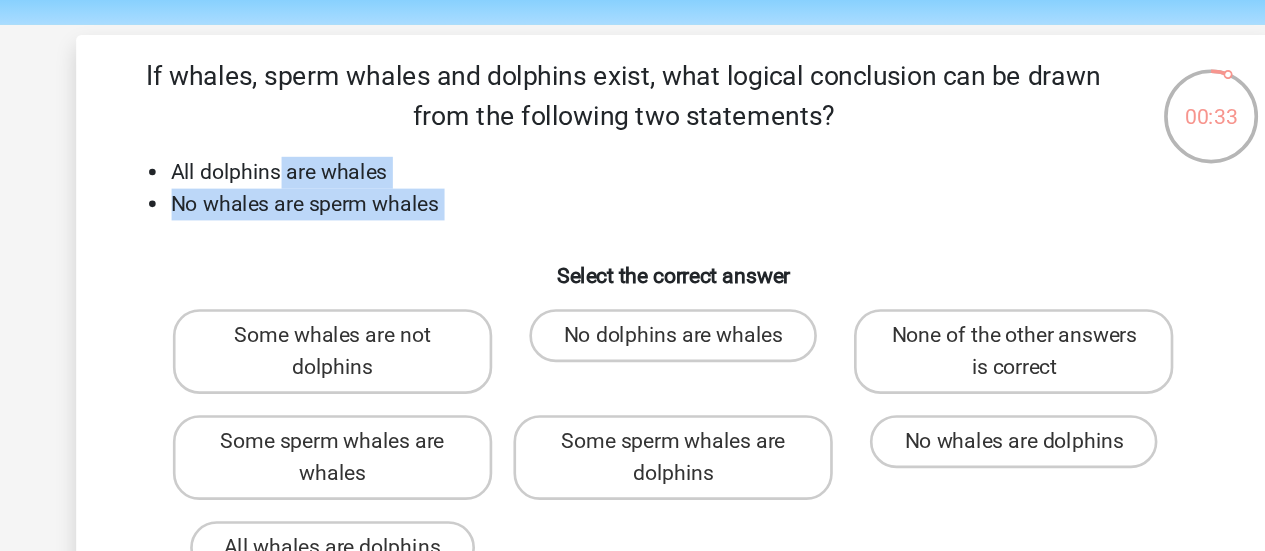 click on "All dolphins are whales" at bounding box center [653, 183] 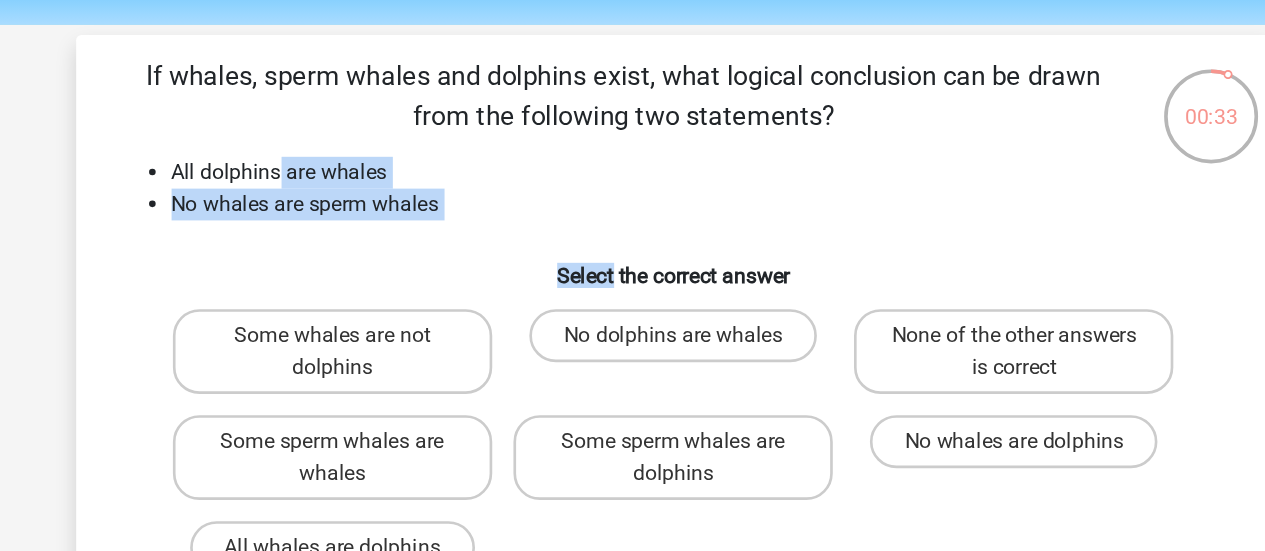 drag, startPoint x: 333, startPoint y: 178, endPoint x: 469, endPoint y: 229, distance: 145.24806 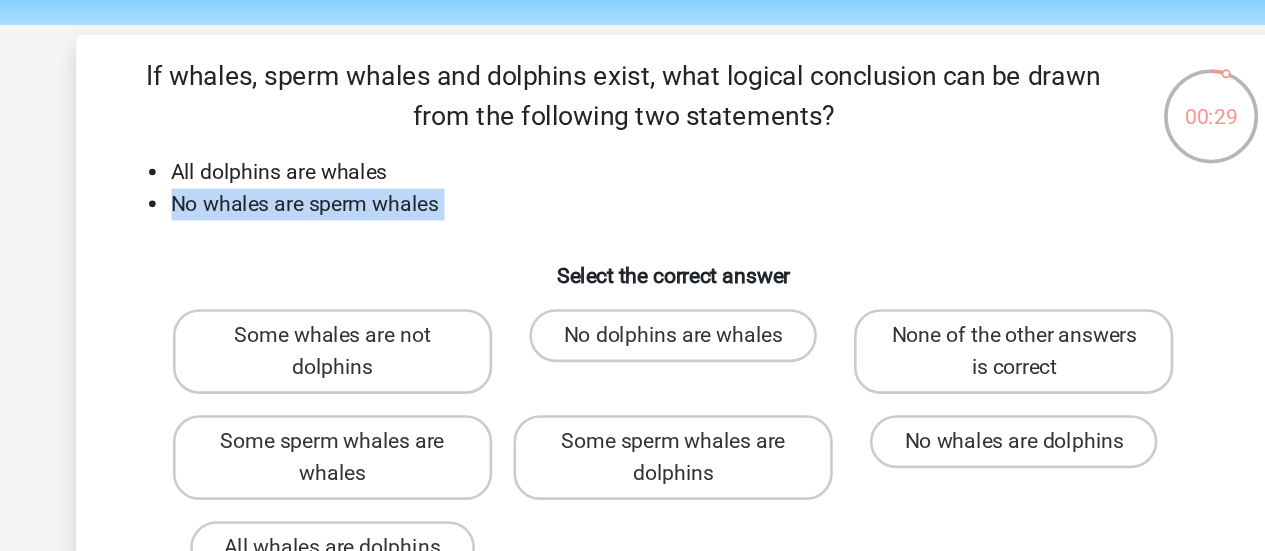 drag, startPoint x: 469, startPoint y: 229, endPoint x: 250, endPoint y: 208, distance: 220.00455 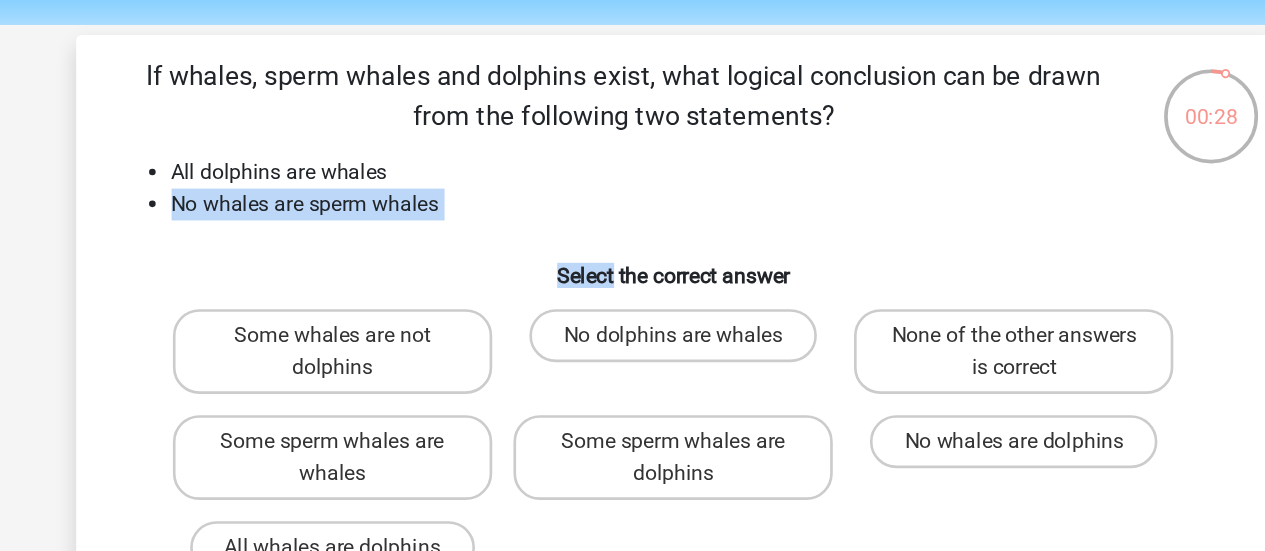 drag, startPoint x: 250, startPoint y: 208, endPoint x: 492, endPoint y: 238, distance: 243.85242 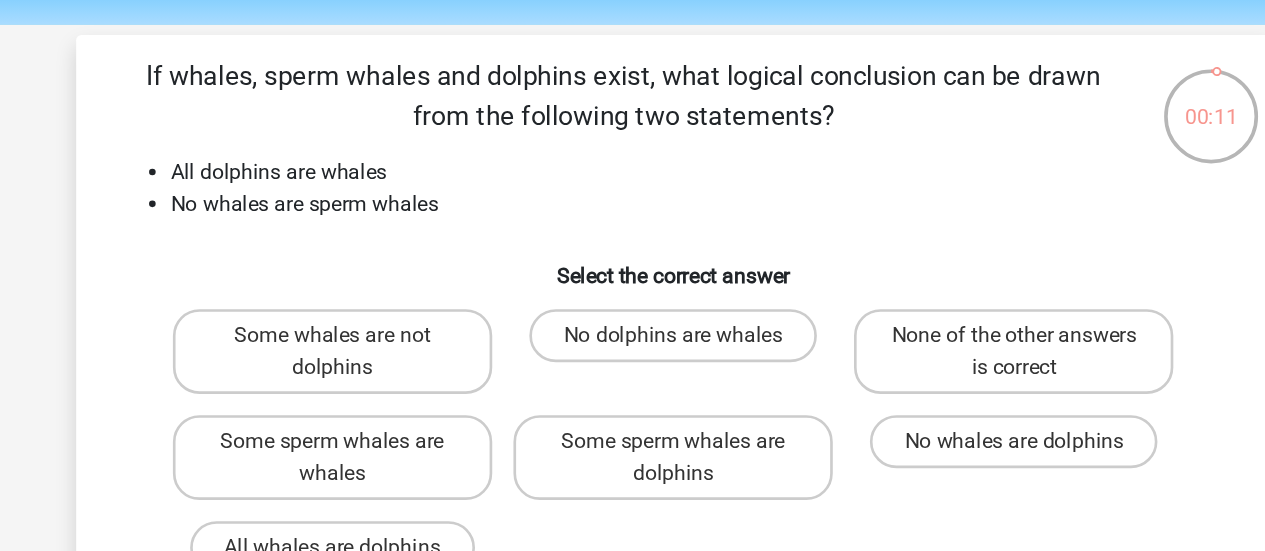 scroll, scrollTop: 14, scrollLeft: 0, axis: vertical 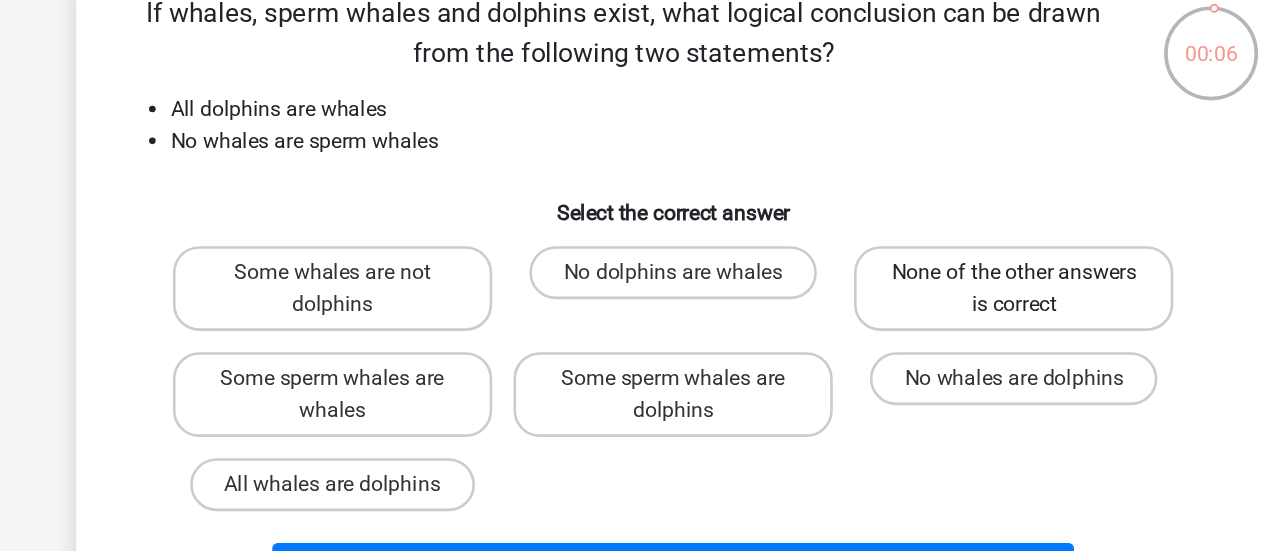 click on "None of the other answers is correct" at bounding box center (889, 317) 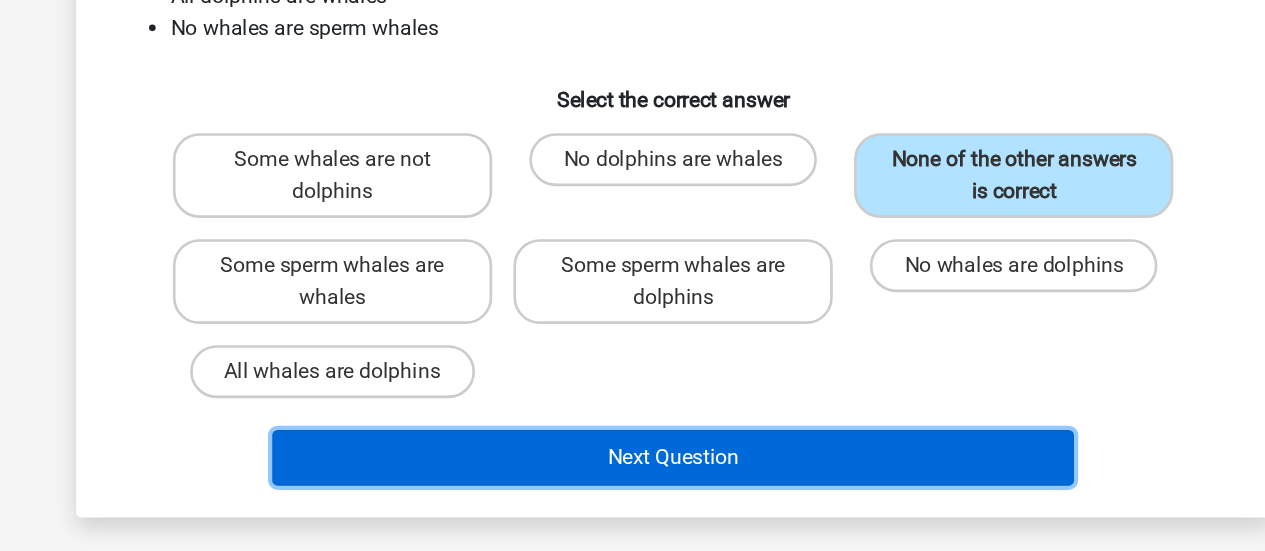 click on "Next Question" at bounding box center [632, 480] 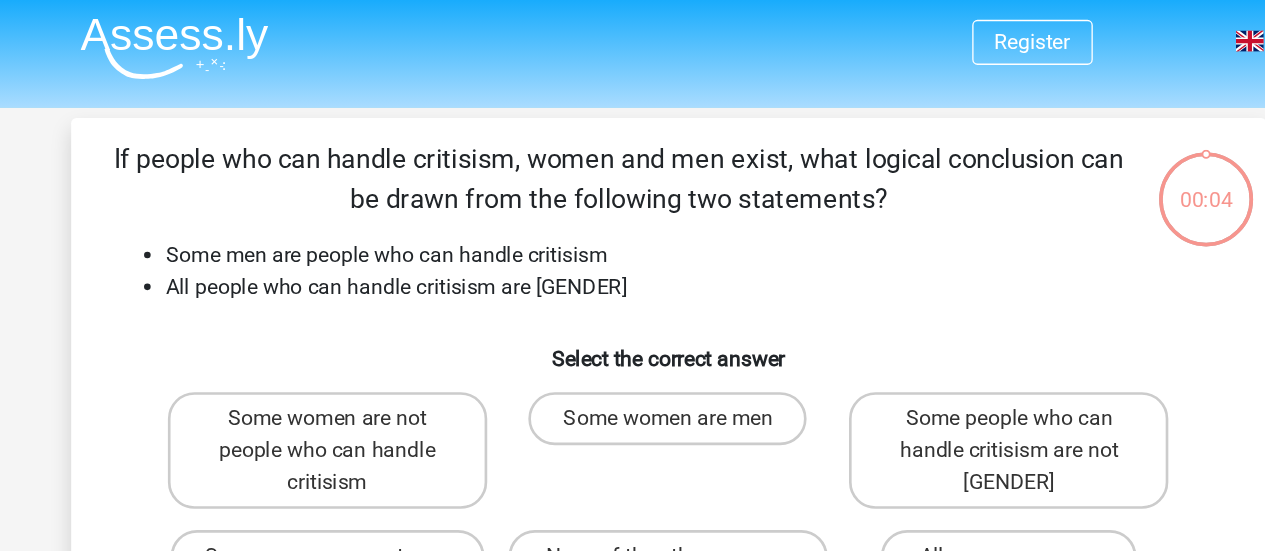 scroll, scrollTop: 0, scrollLeft: 0, axis: both 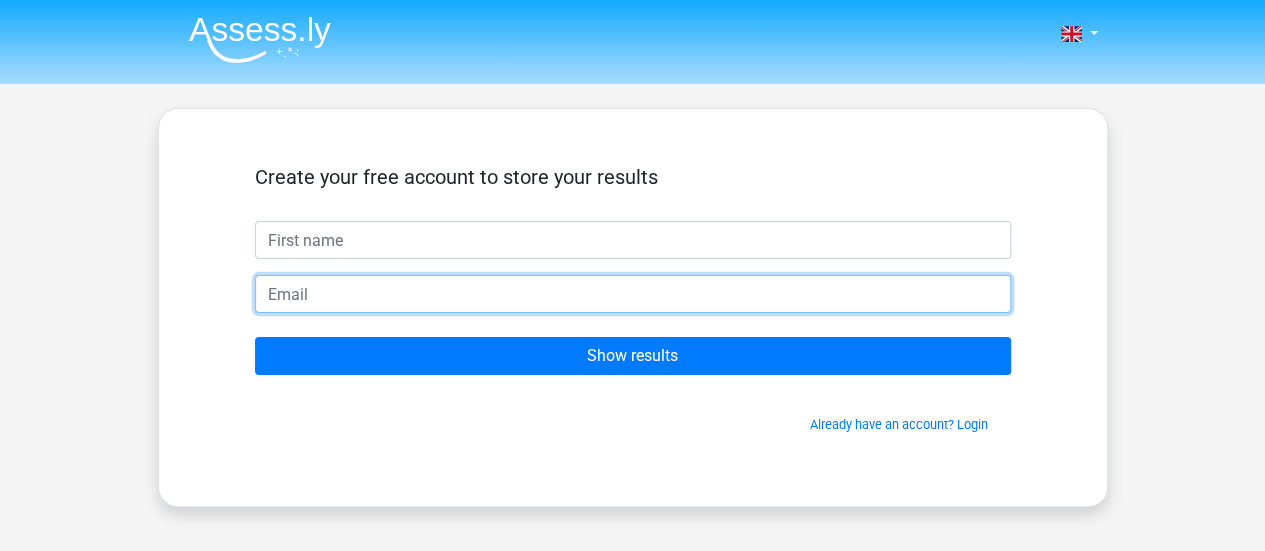 click at bounding box center [633, 294] 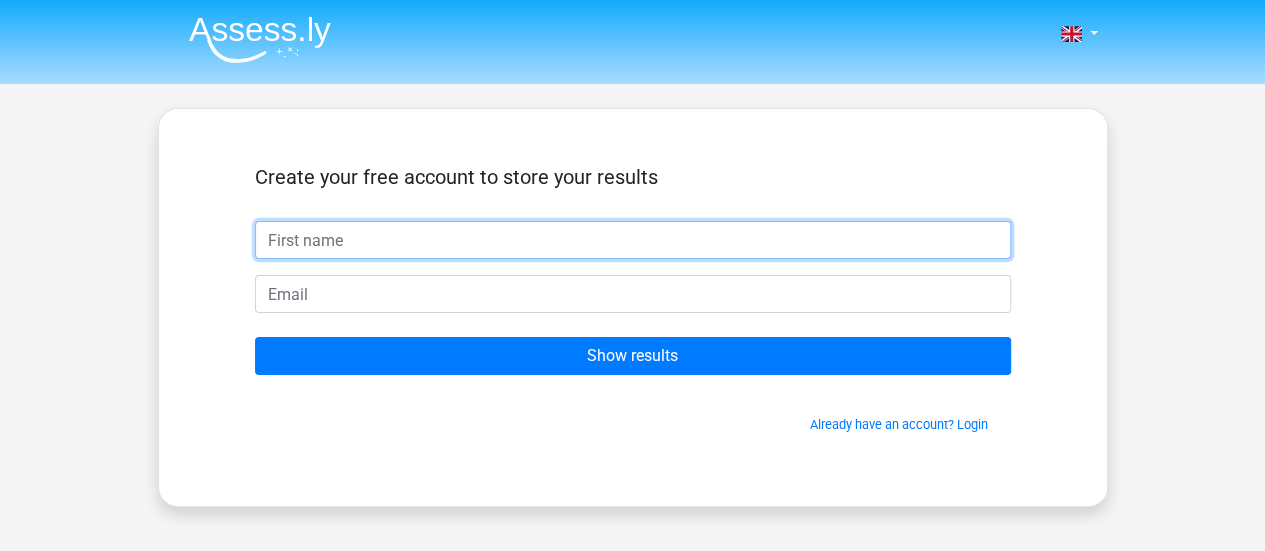 click at bounding box center [633, 240] 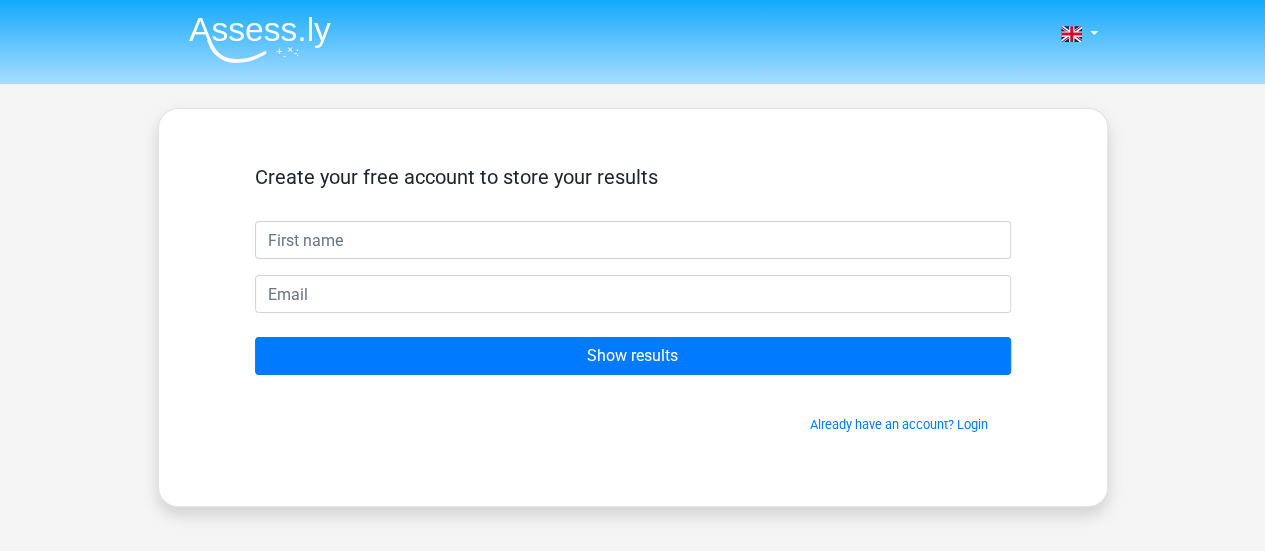 click on "Create your free account to store your results
Show results
Already have an account? Login" at bounding box center (633, 307) 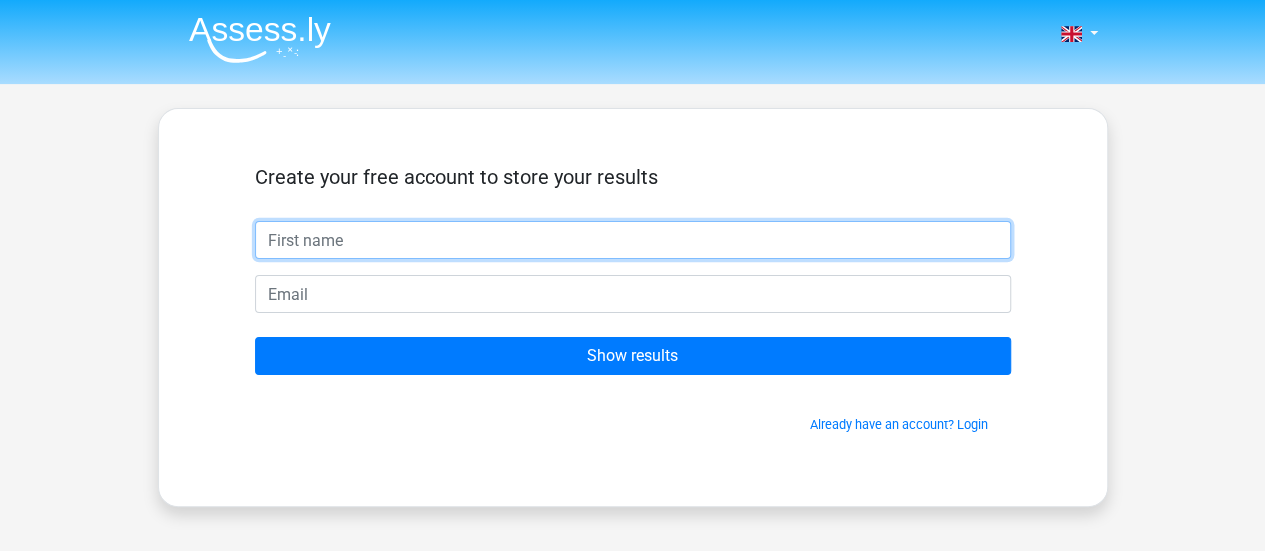 click at bounding box center [633, 240] 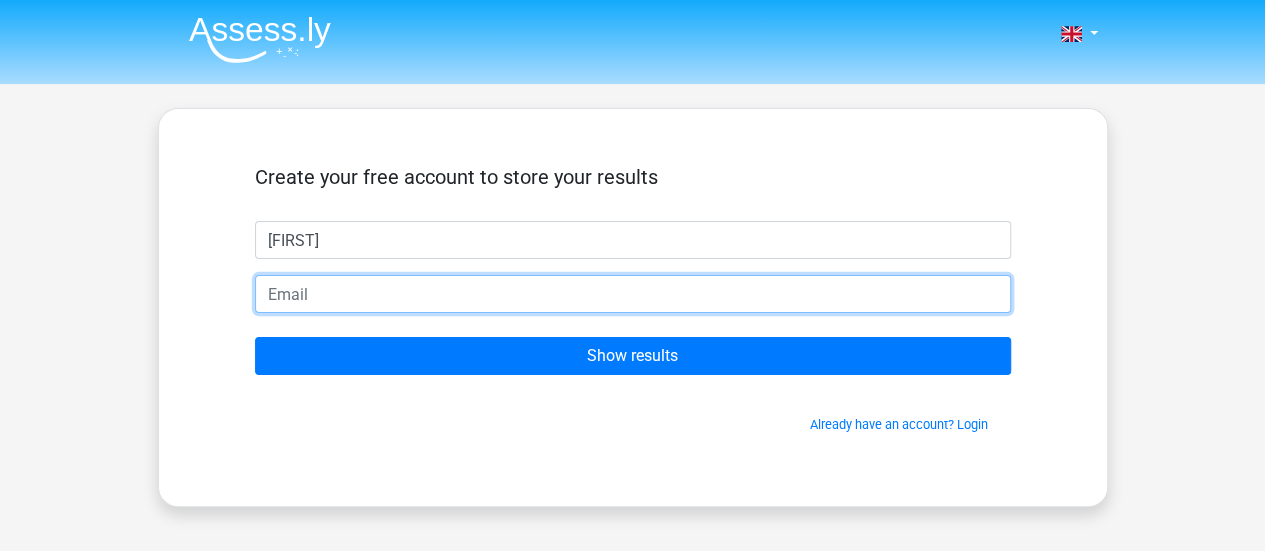 click at bounding box center (633, 294) 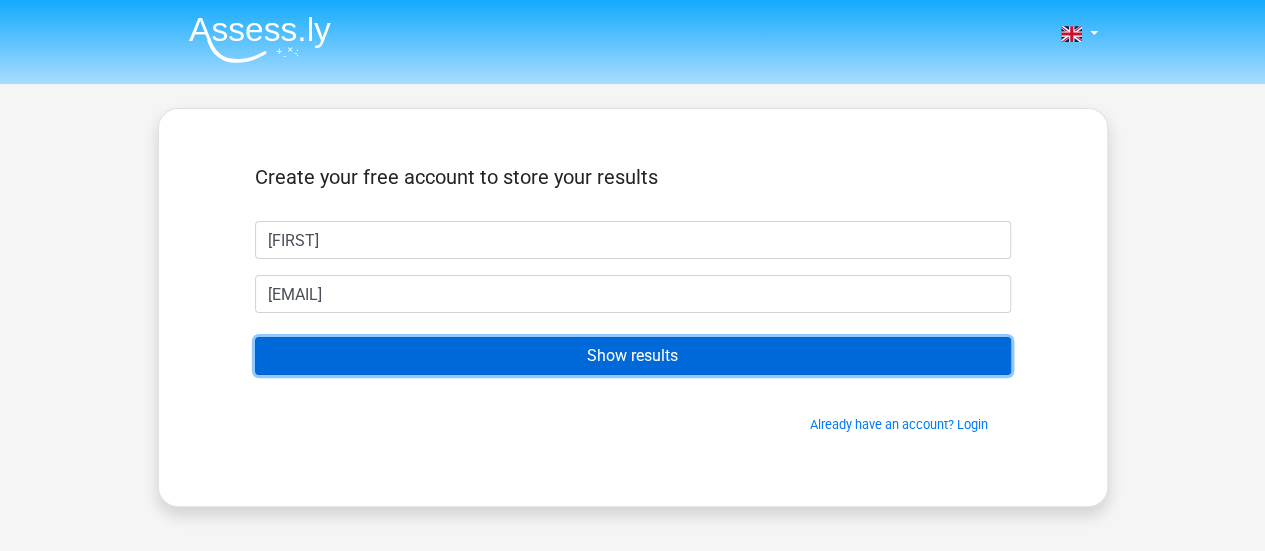 click on "Show results" at bounding box center [633, 356] 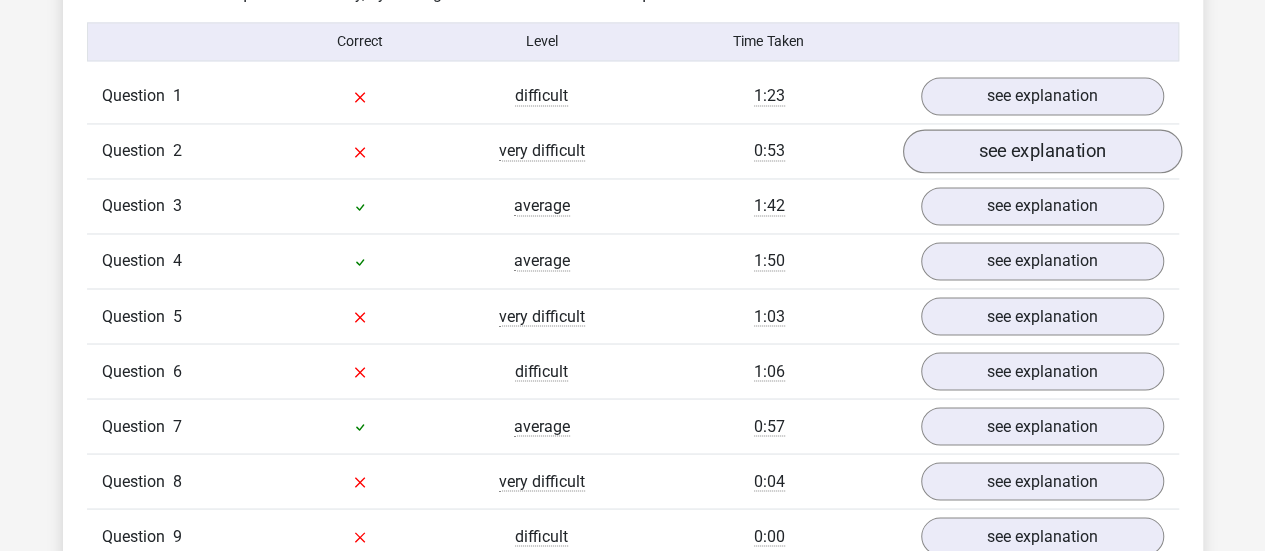 scroll, scrollTop: 1610, scrollLeft: 0, axis: vertical 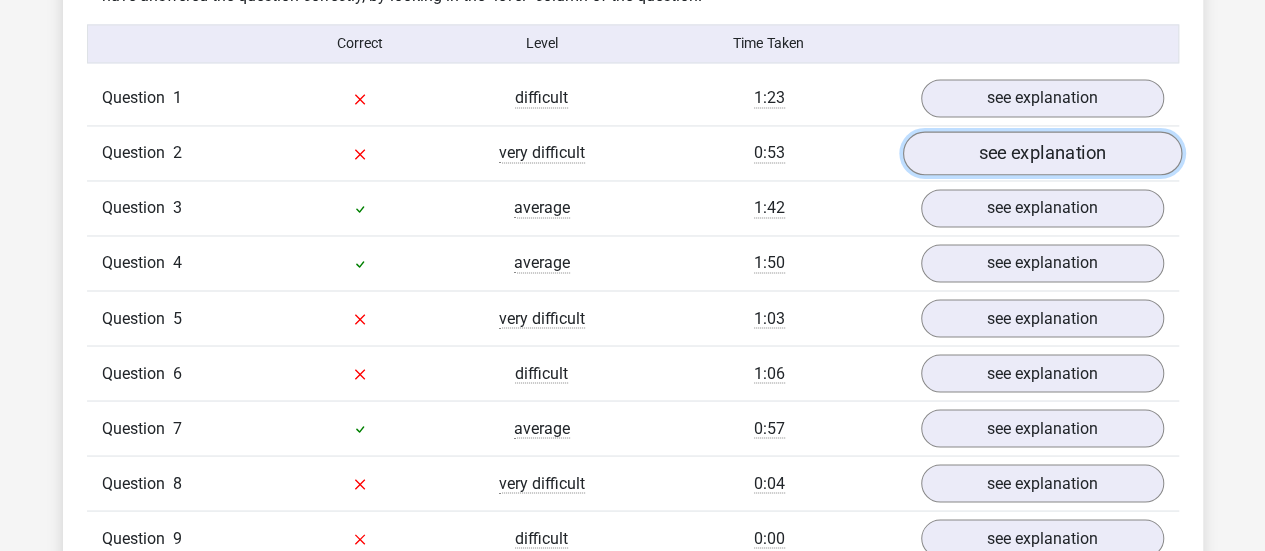 click on "see explanation" at bounding box center (1041, 153) 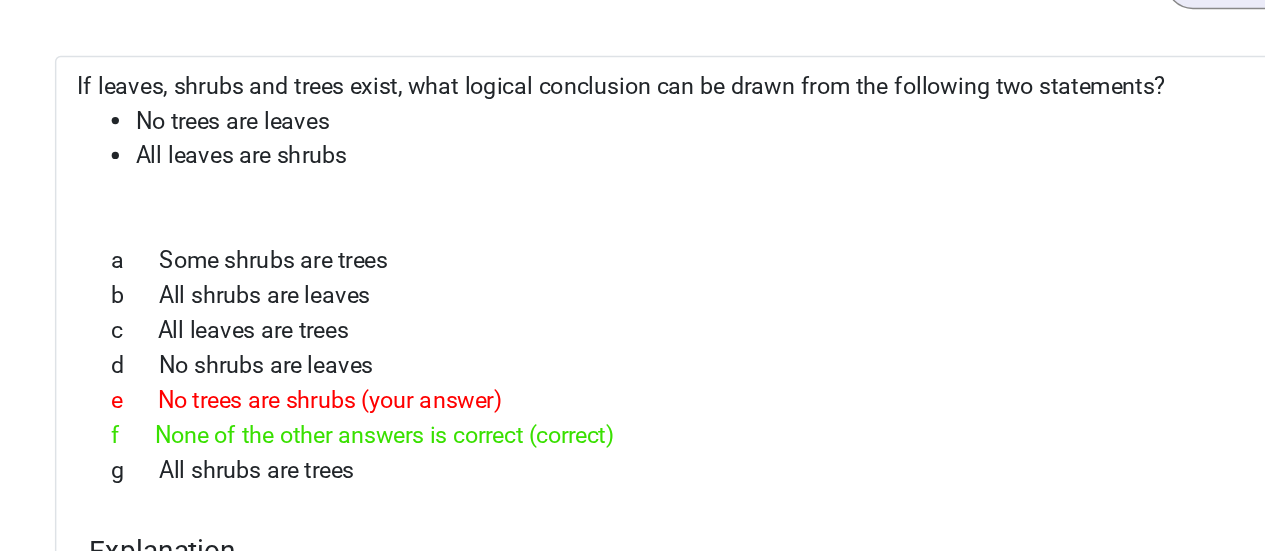scroll, scrollTop: 1617, scrollLeft: 0, axis: vertical 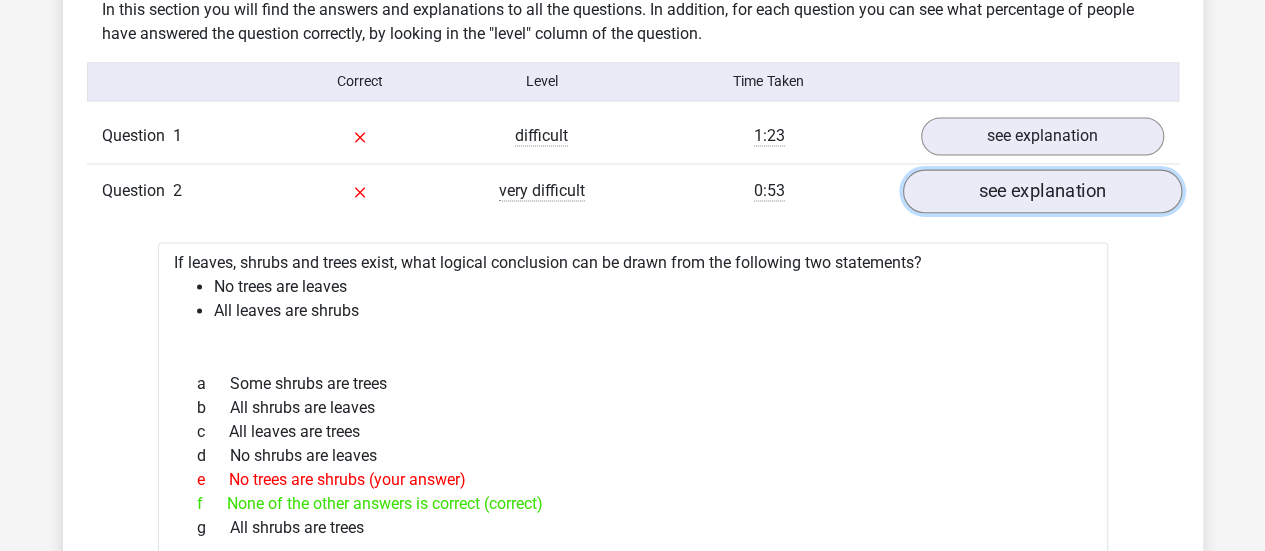 click on "see explanation" at bounding box center (1041, 191) 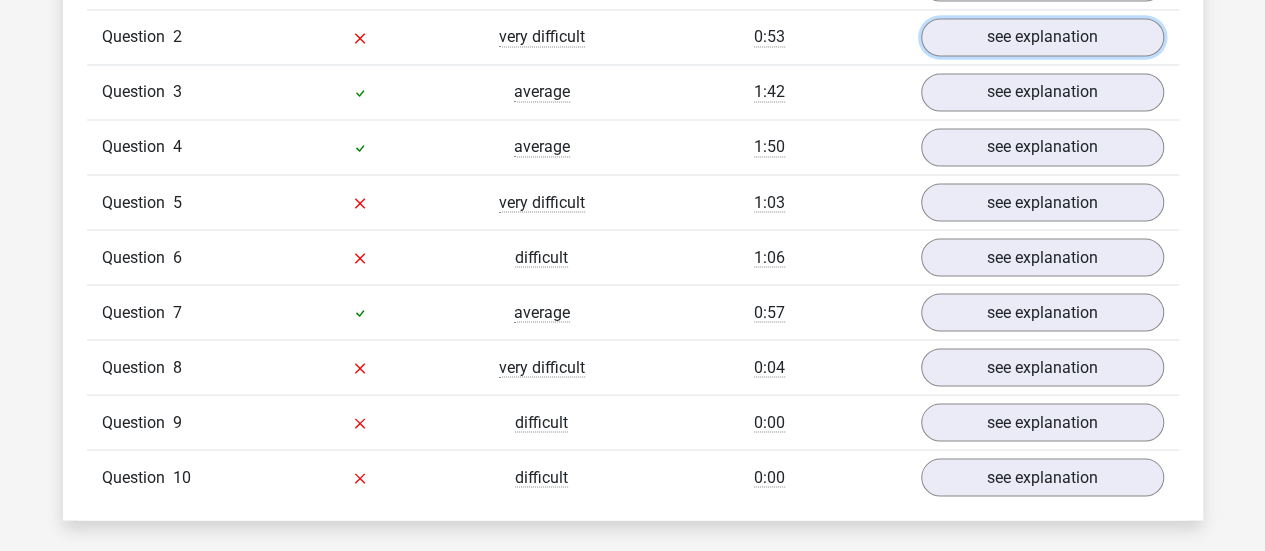 scroll, scrollTop: 1727, scrollLeft: 0, axis: vertical 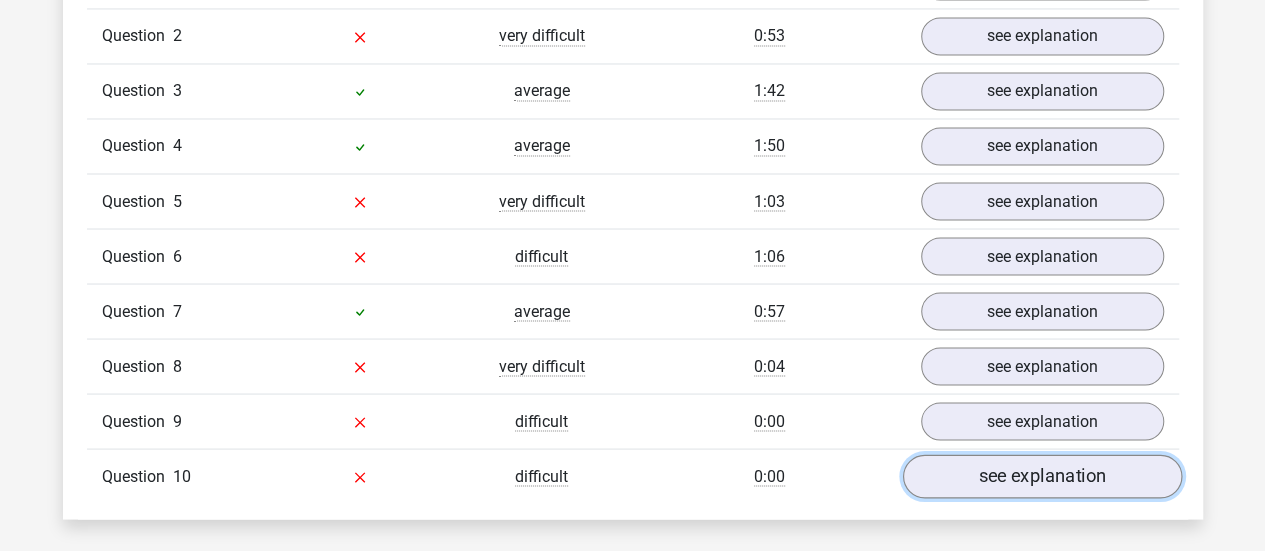 click on "see explanation" at bounding box center [1041, 476] 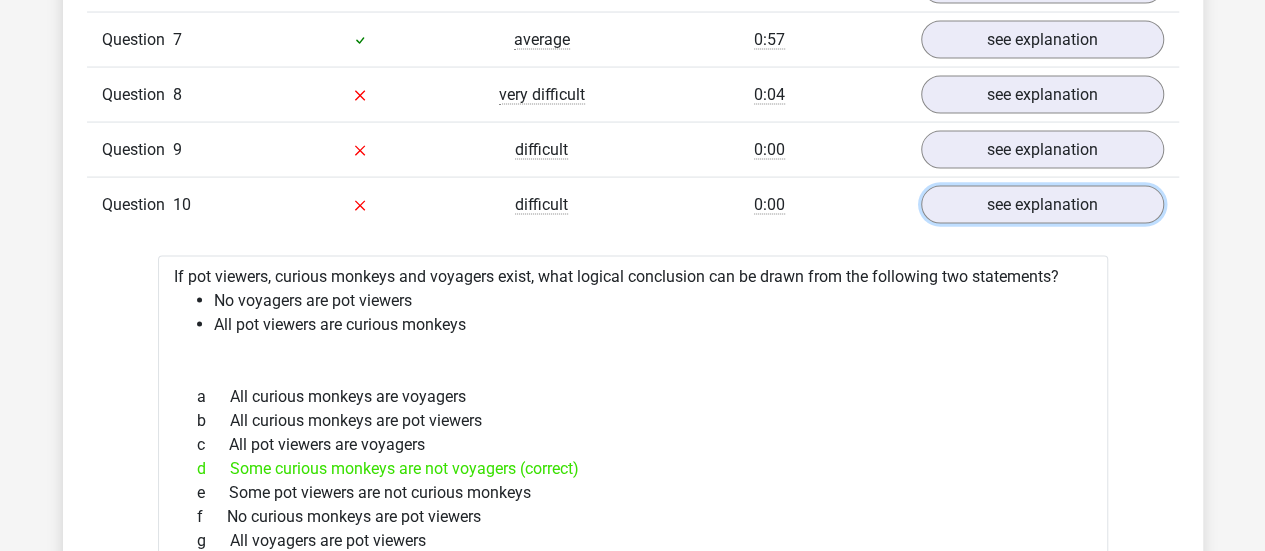 scroll, scrollTop: 2018, scrollLeft: 0, axis: vertical 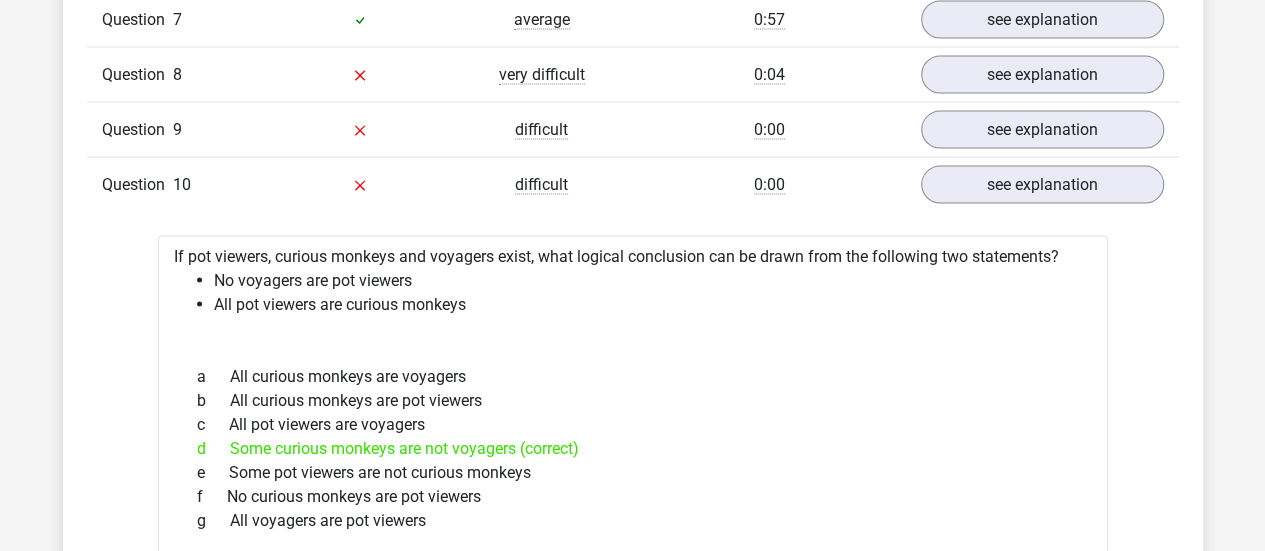 click on "Go  premium
Maula
maulaahza56@gmail.com" at bounding box center [632, 670] 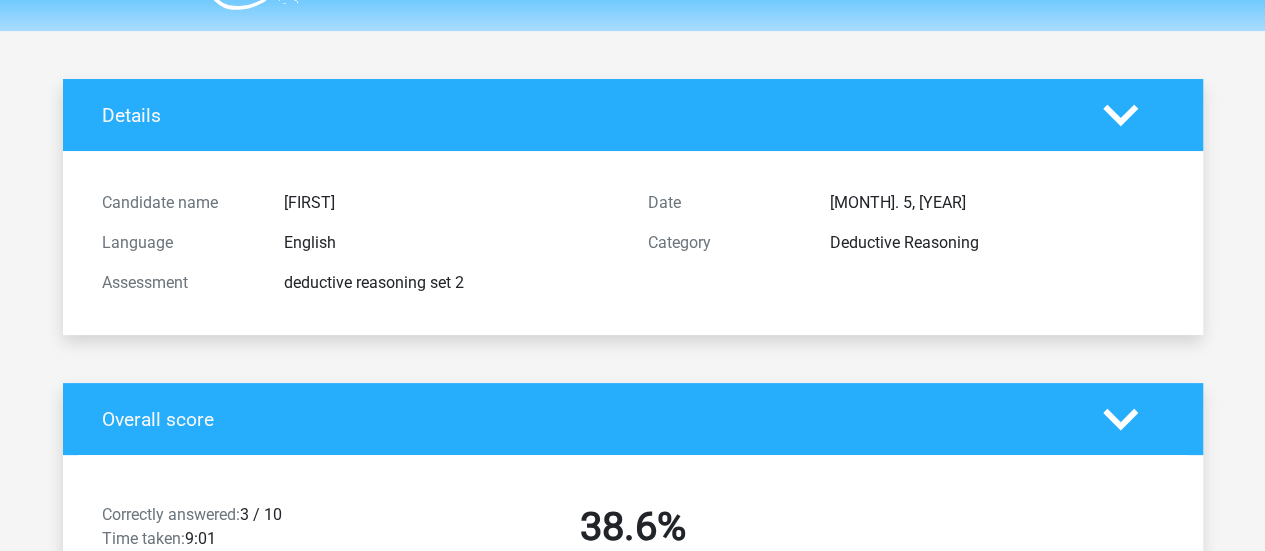 scroll, scrollTop: 0, scrollLeft: 0, axis: both 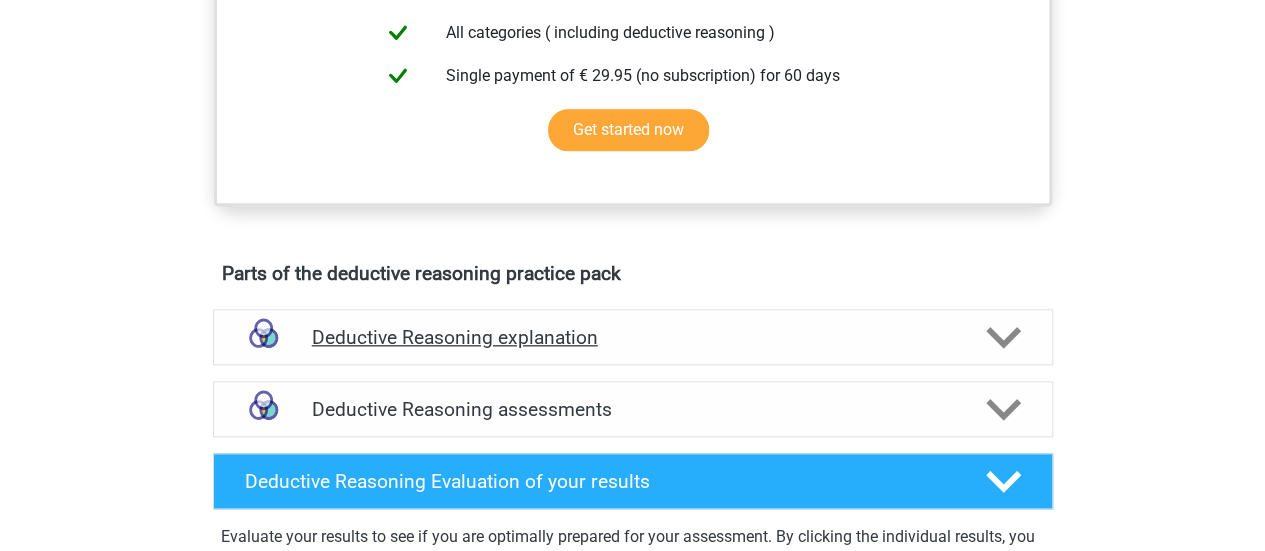 click on "Deductive Reasoning explanation" at bounding box center [633, 337] 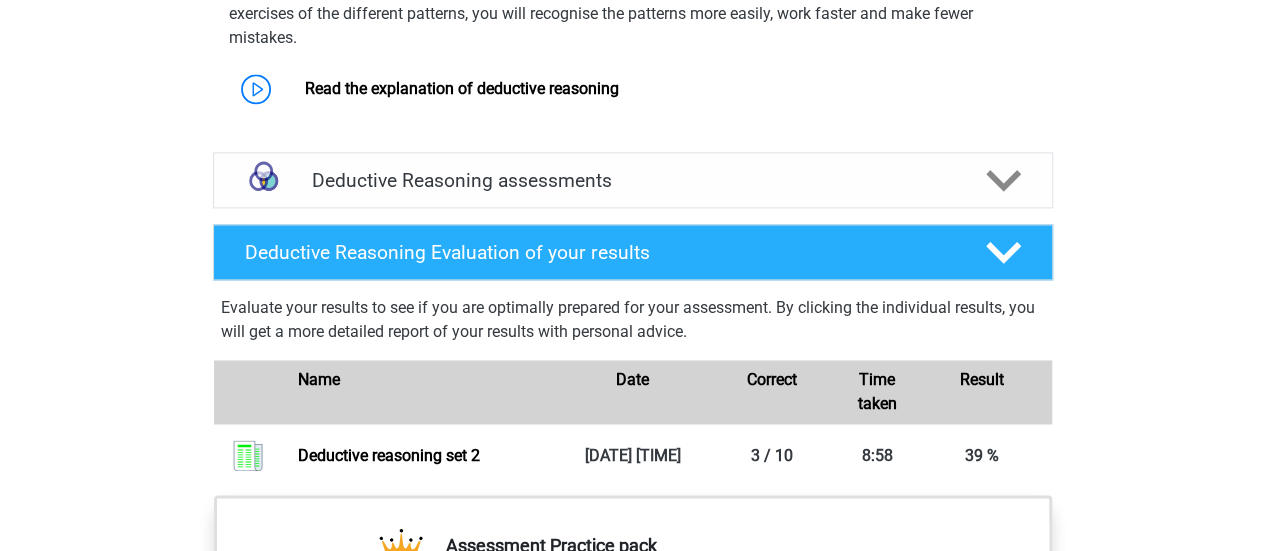 scroll, scrollTop: 1401, scrollLeft: 0, axis: vertical 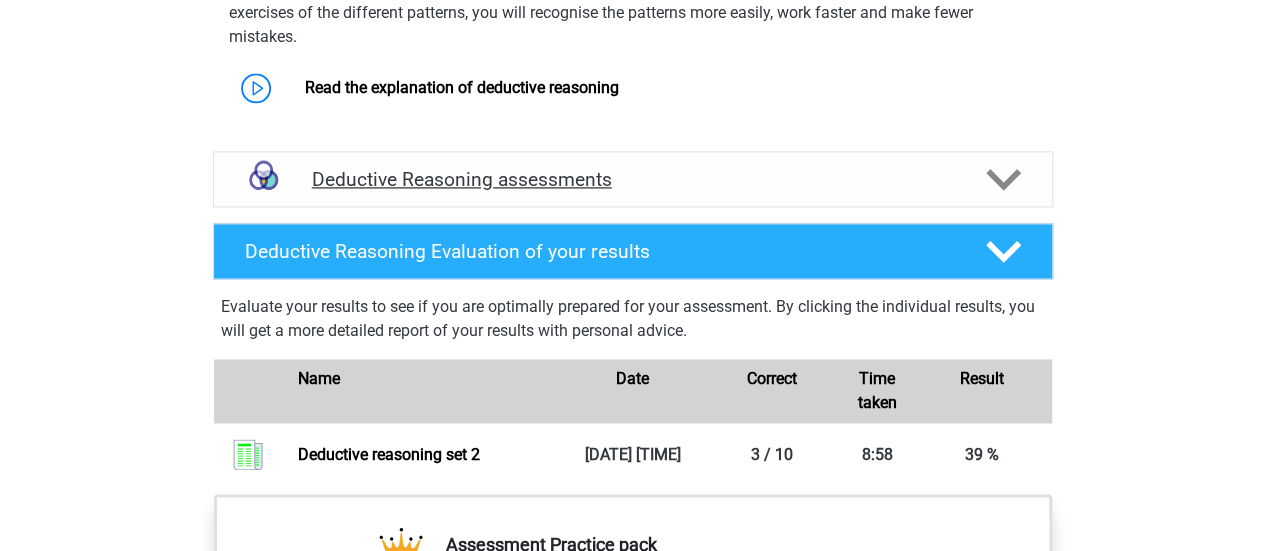 click on "Deductive Reasoning assessments" at bounding box center [633, 179] 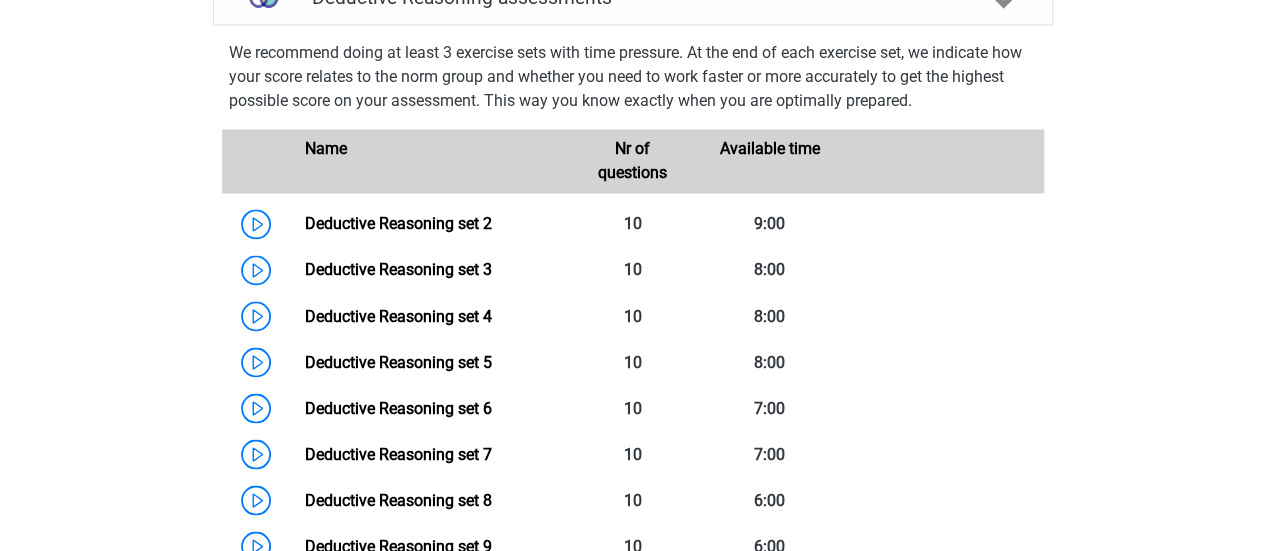 scroll, scrollTop: 1629, scrollLeft: 0, axis: vertical 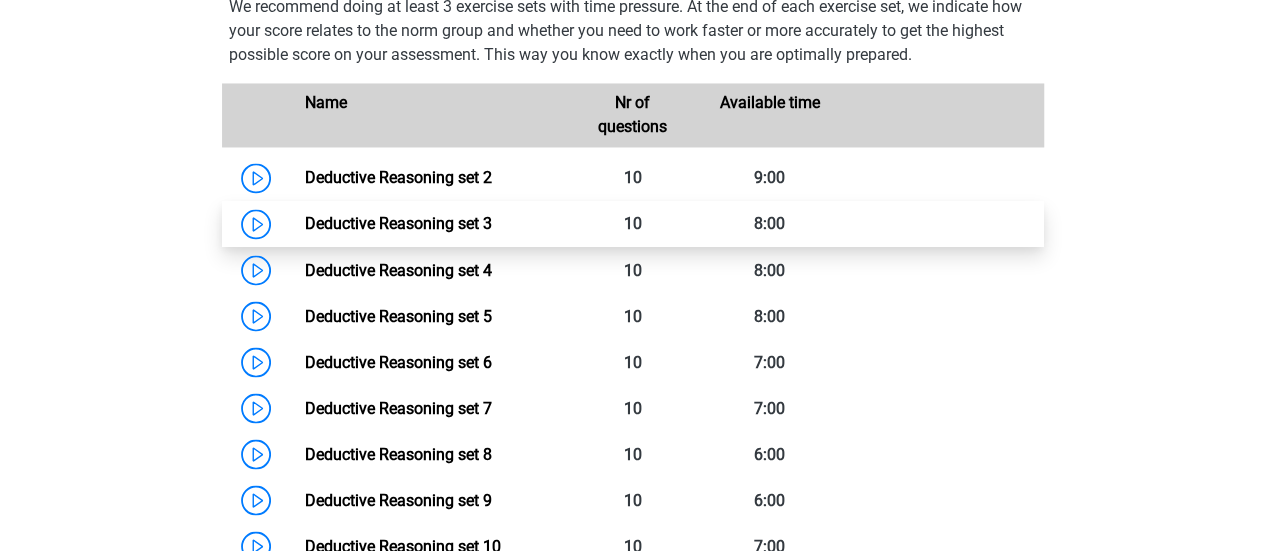click on "Deductive Reasoning
set 3" at bounding box center (398, 223) 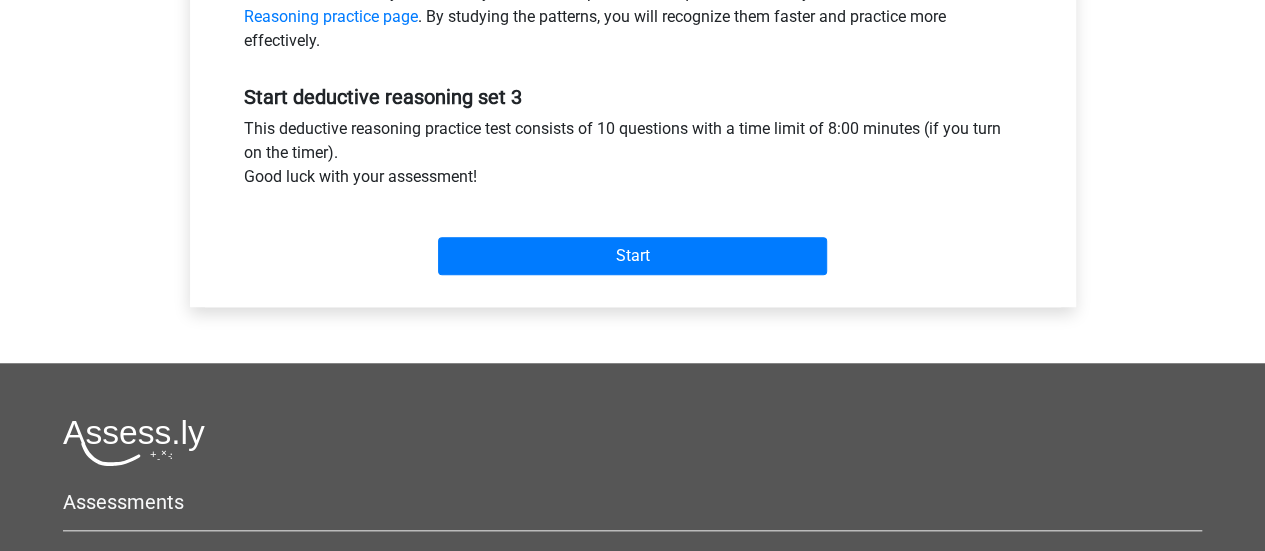 scroll, scrollTop: 768, scrollLeft: 0, axis: vertical 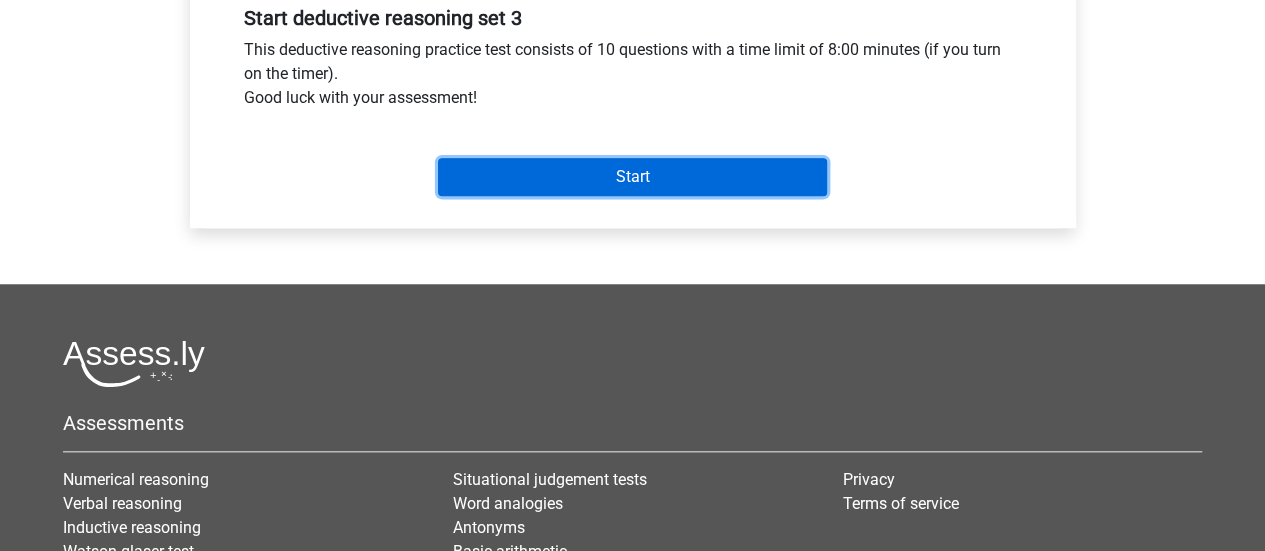 click on "Start" at bounding box center (632, 177) 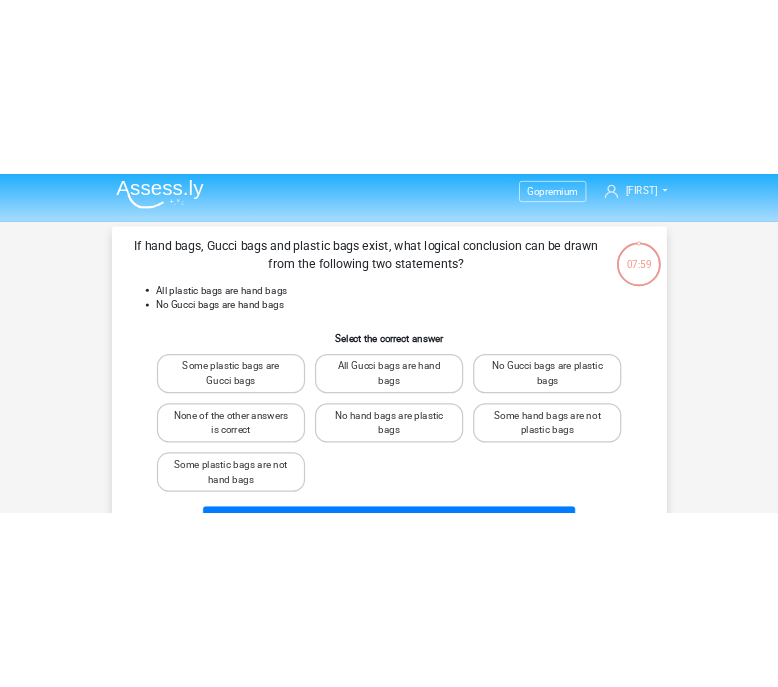 scroll, scrollTop: 0, scrollLeft: 0, axis: both 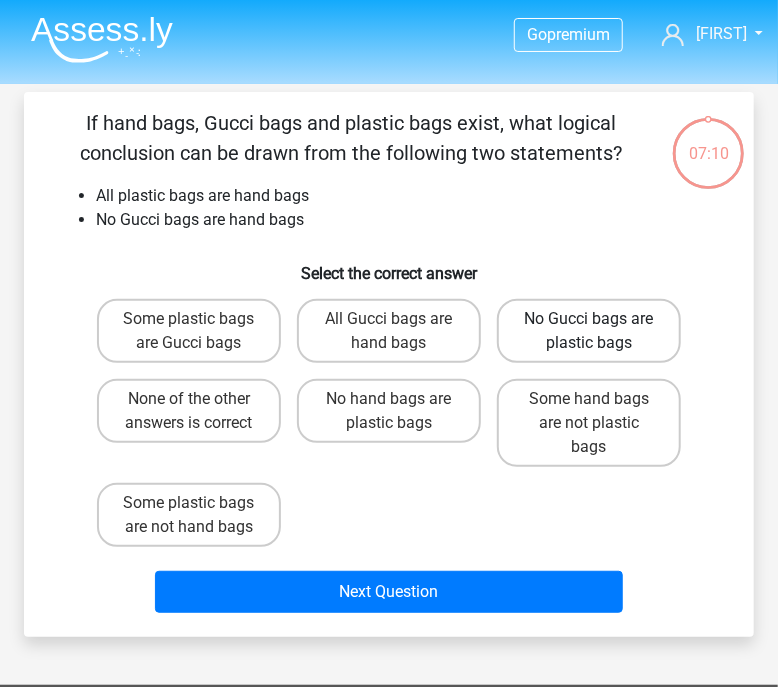 click on "No Gucci bags are plastic bags" at bounding box center (589, 331) 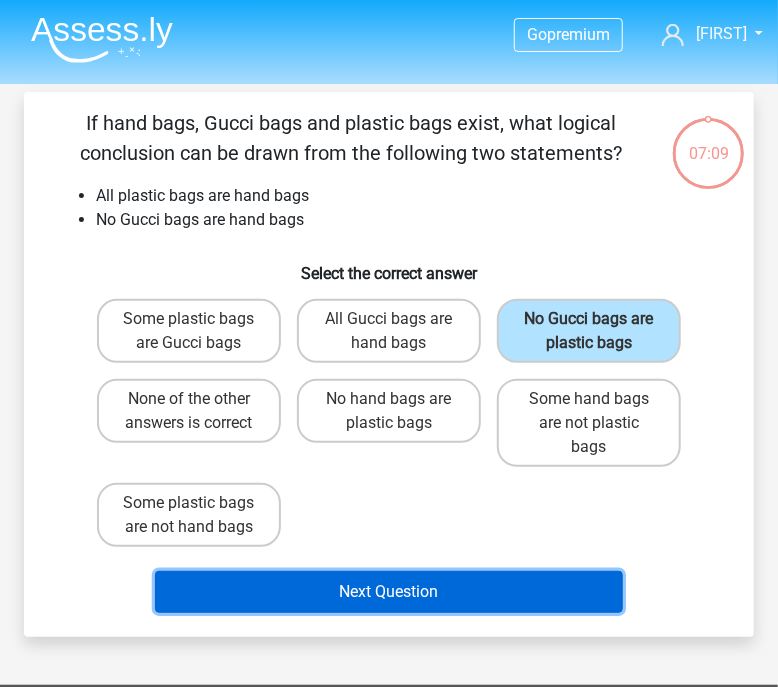 click on "Next Question" at bounding box center [388, 592] 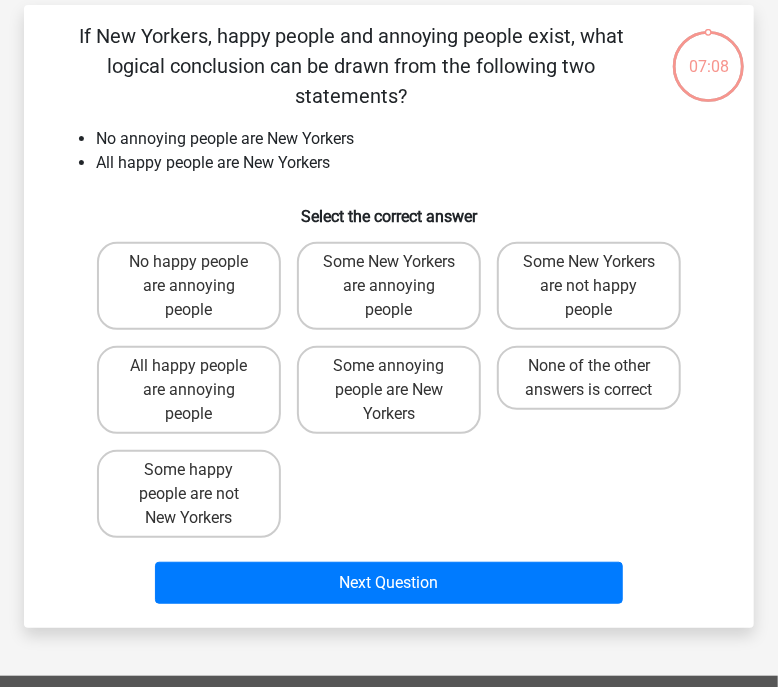 scroll, scrollTop: 92, scrollLeft: 0, axis: vertical 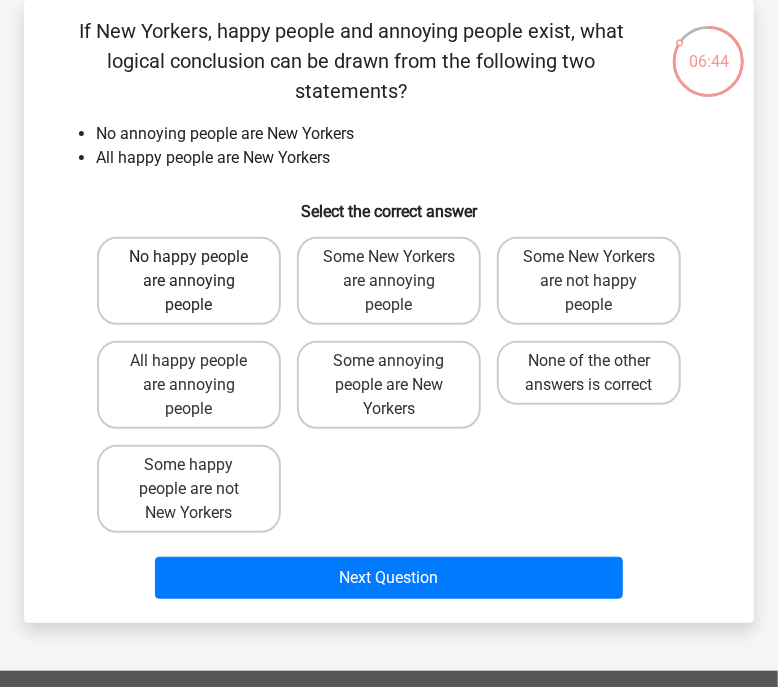 click on "No happy people are annoying people" at bounding box center (189, 281) 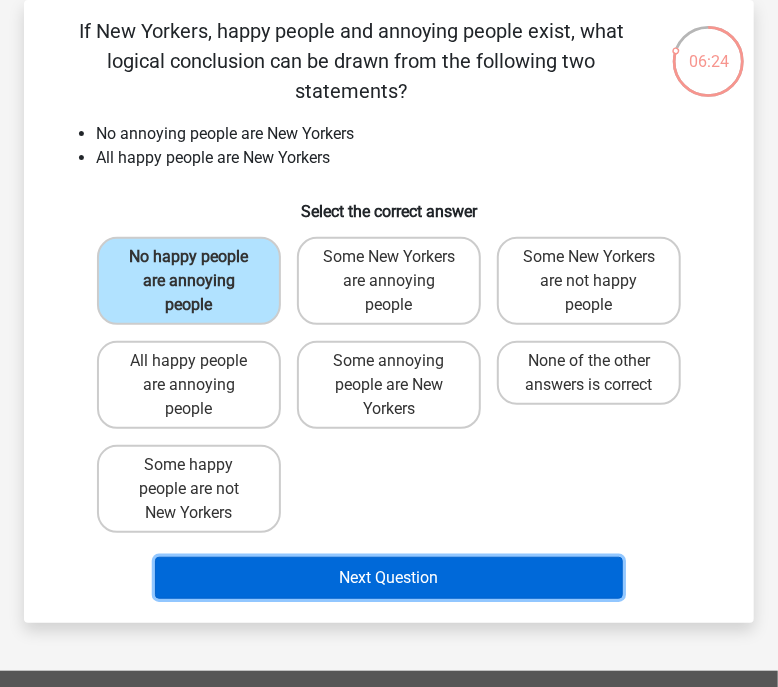 click on "Next Question" at bounding box center (388, 578) 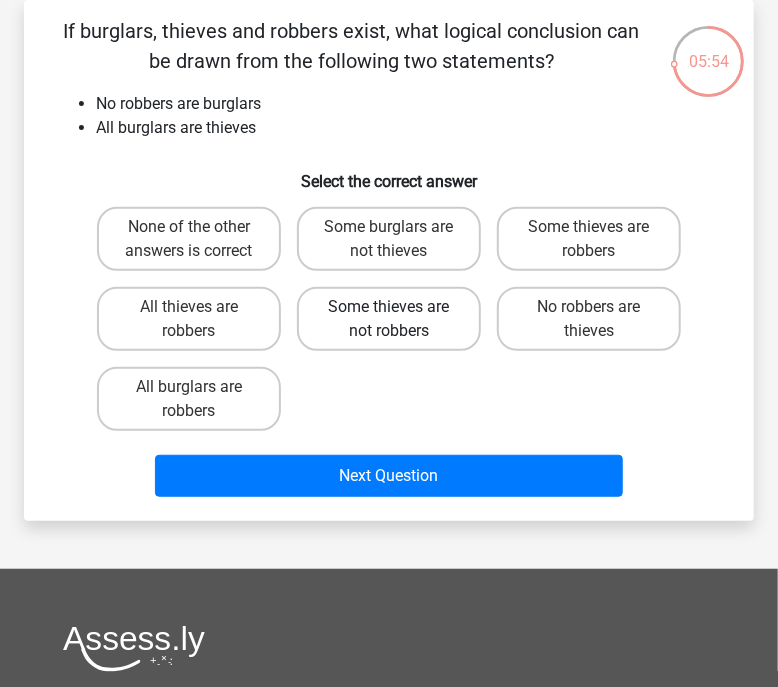 click on "Some thieves are not robbers" at bounding box center (389, 319) 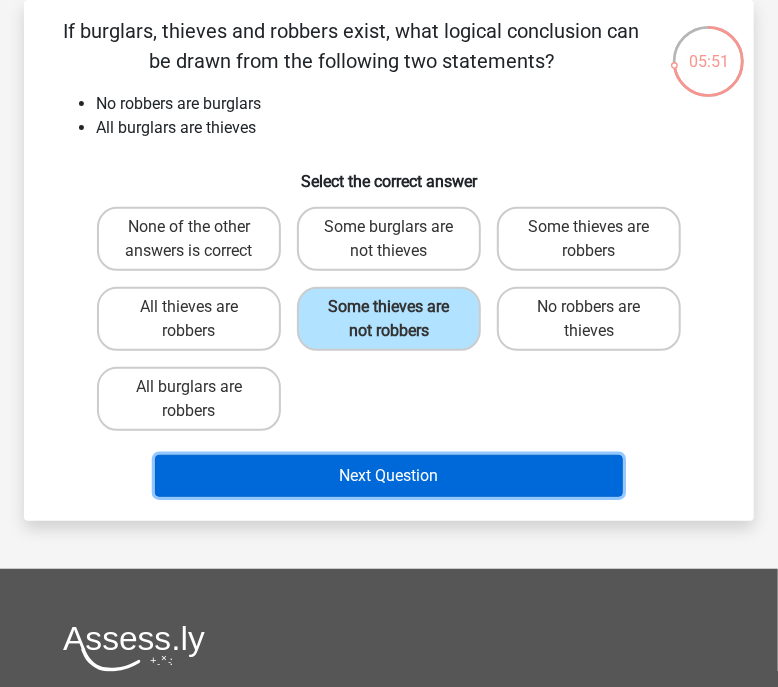click on "Next Question" at bounding box center (388, 476) 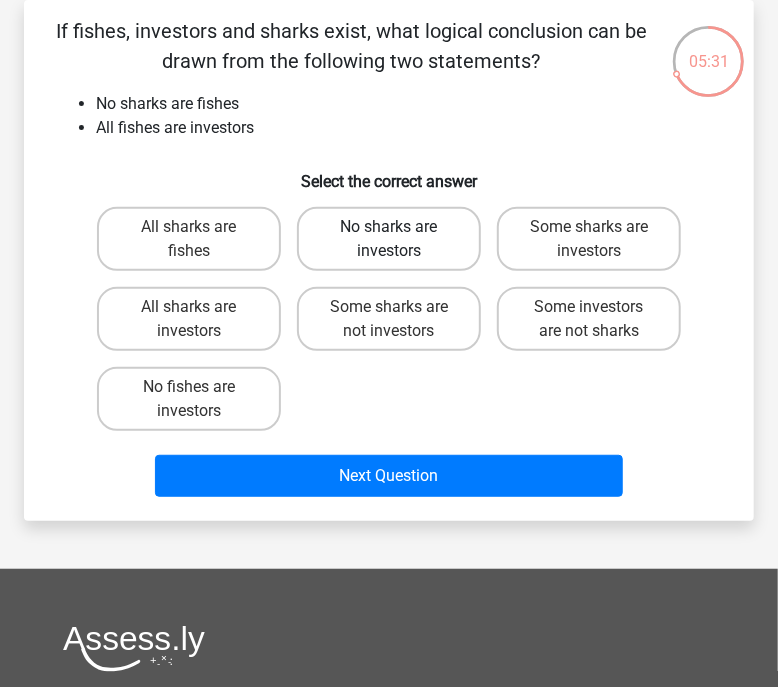 click on "No sharks are investors" at bounding box center [389, 239] 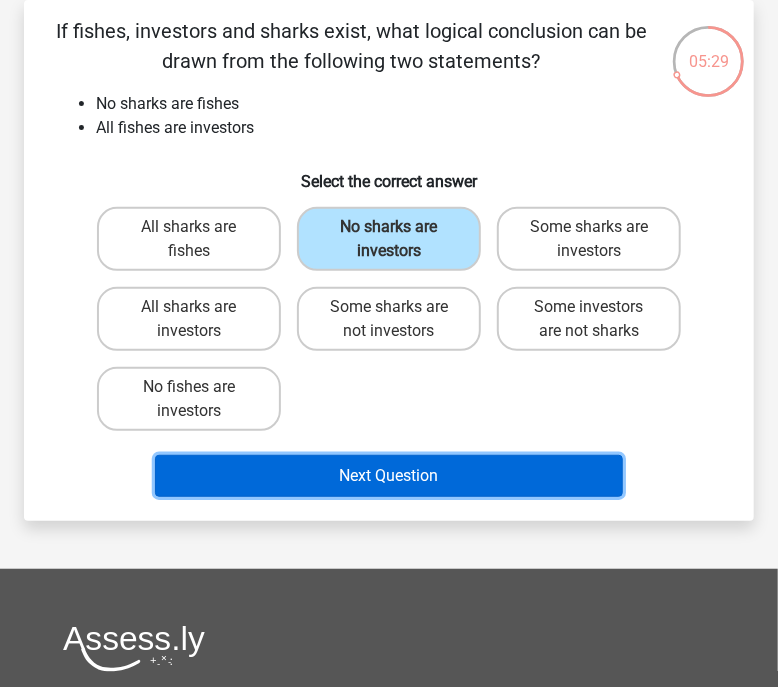 click on "Next Question" at bounding box center [388, 476] 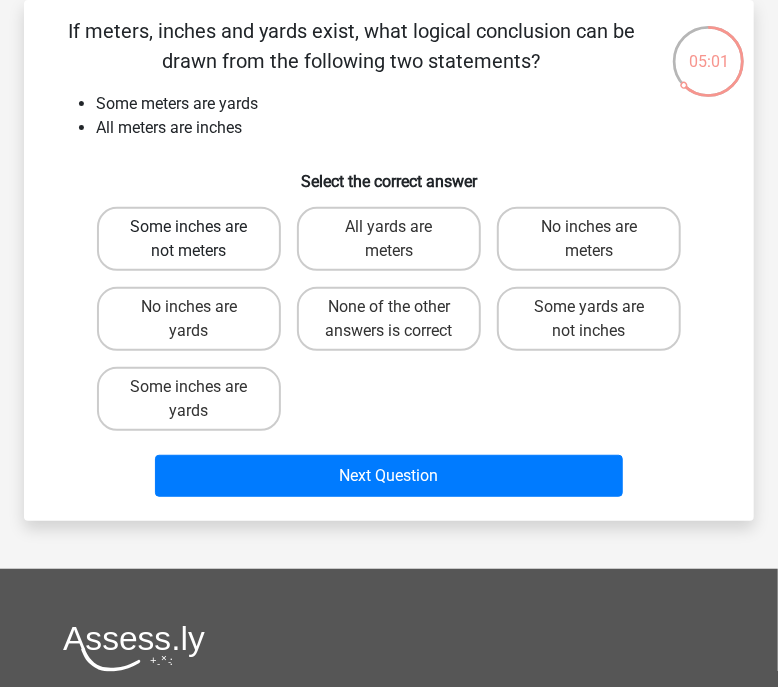 click on "Some inches are not meters" at bounding box center [189, 239] 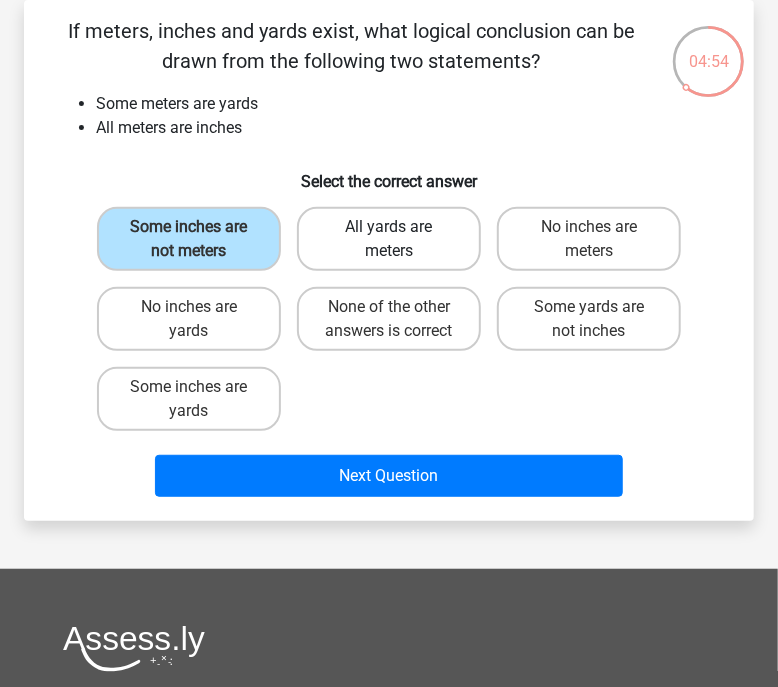 click on "All yards are meters" at bounding box center [389, 239] 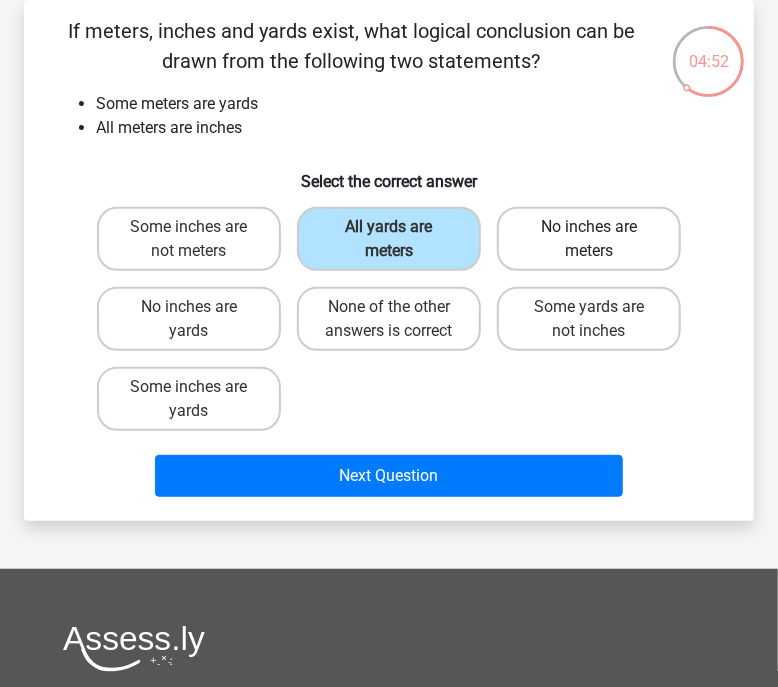 click on "No inches are meters" at bounding box center [589, 239] 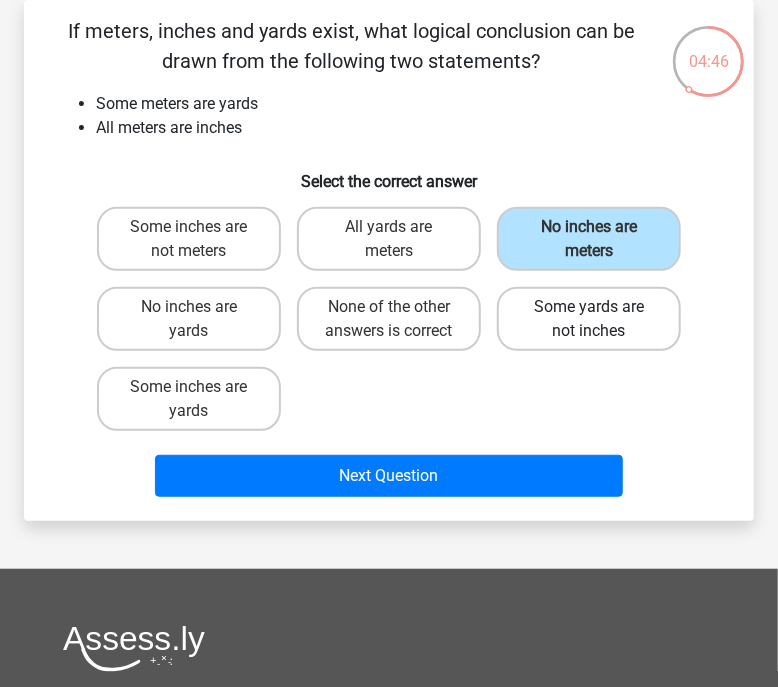 click on "Some yards are not inches" at bounding box center (589, 319) 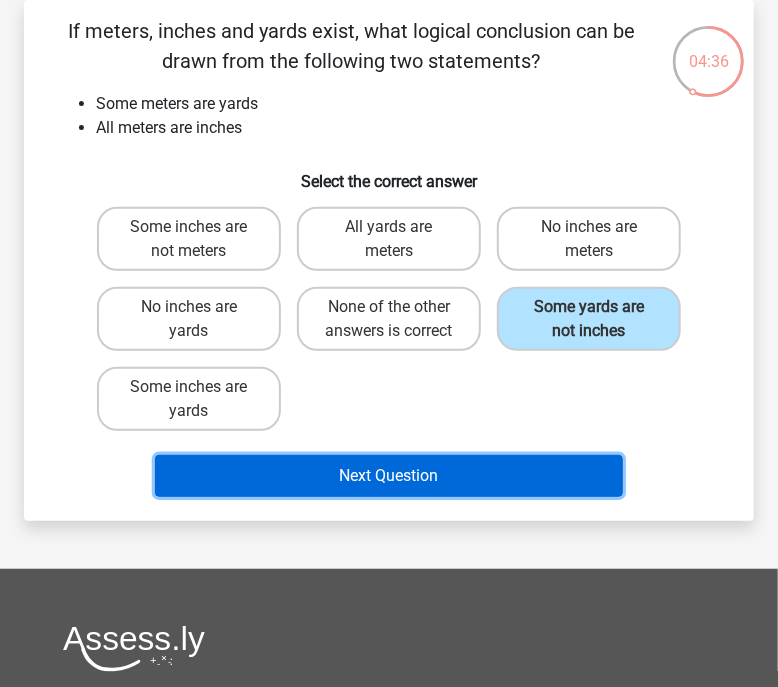 click on "Next Question" at bounding box center (388, 476) 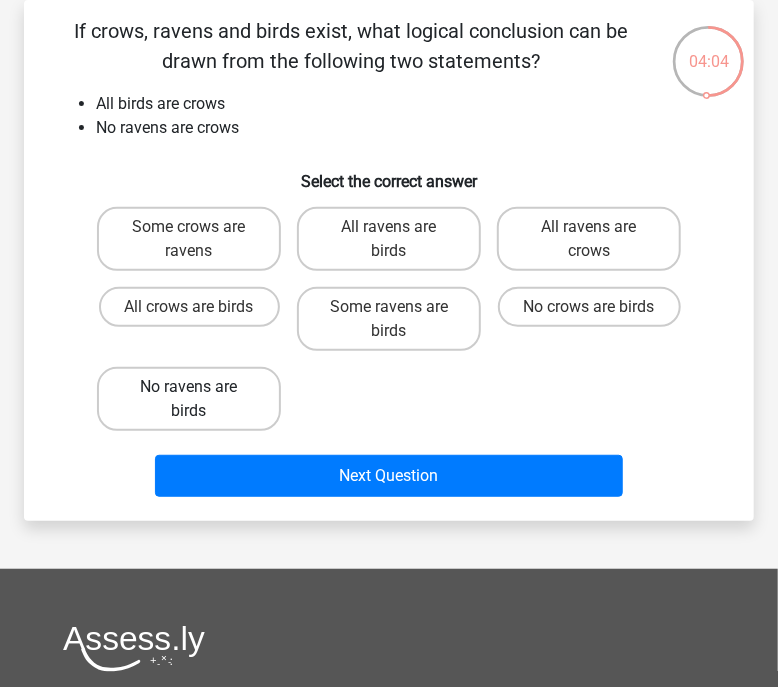 drag, startPoint x: 191, startPoint y: 390, endPoint x: 247, endPoint y: 412, distance: 60.166435 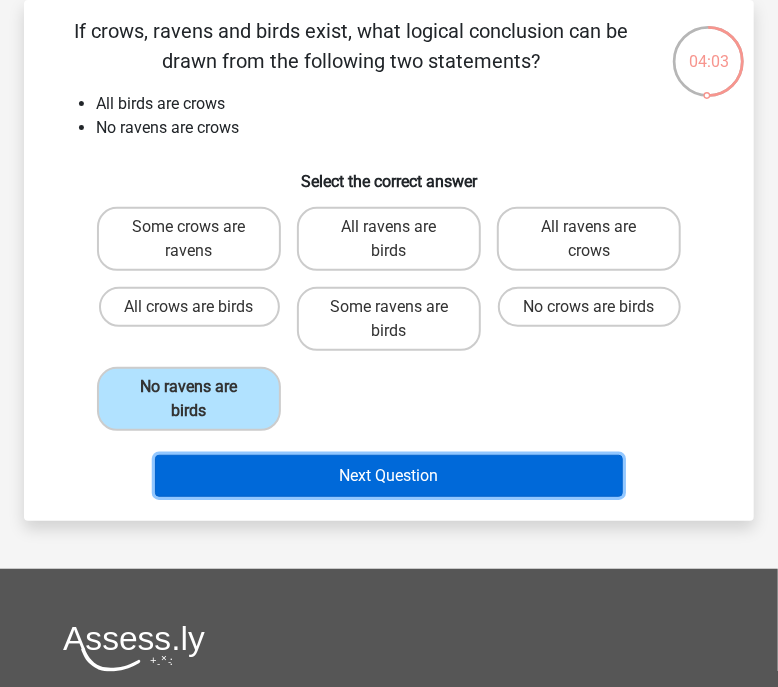 click on "Next Question" at bounding box center (388, 476) 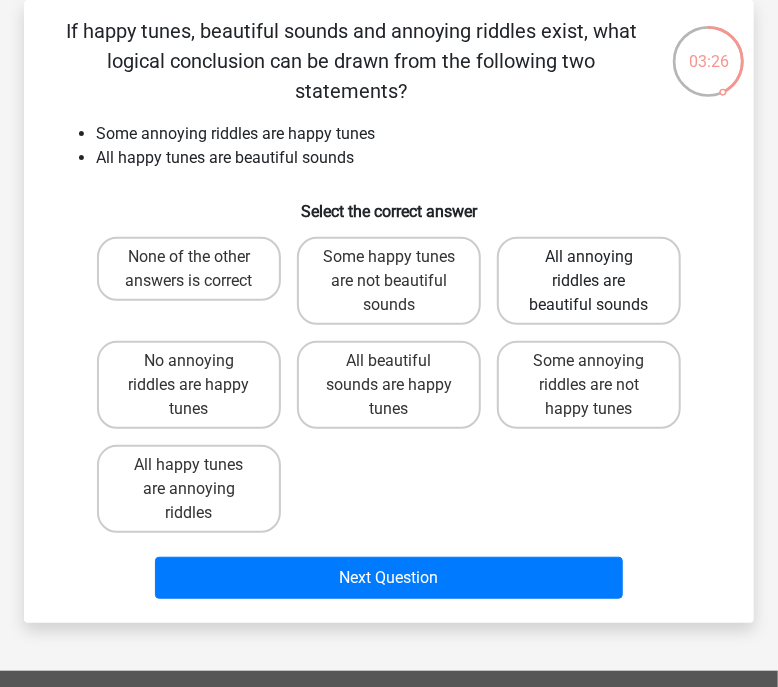 click on "All annoying riddles are beautiful sounds" at bounding box center [589, 281] 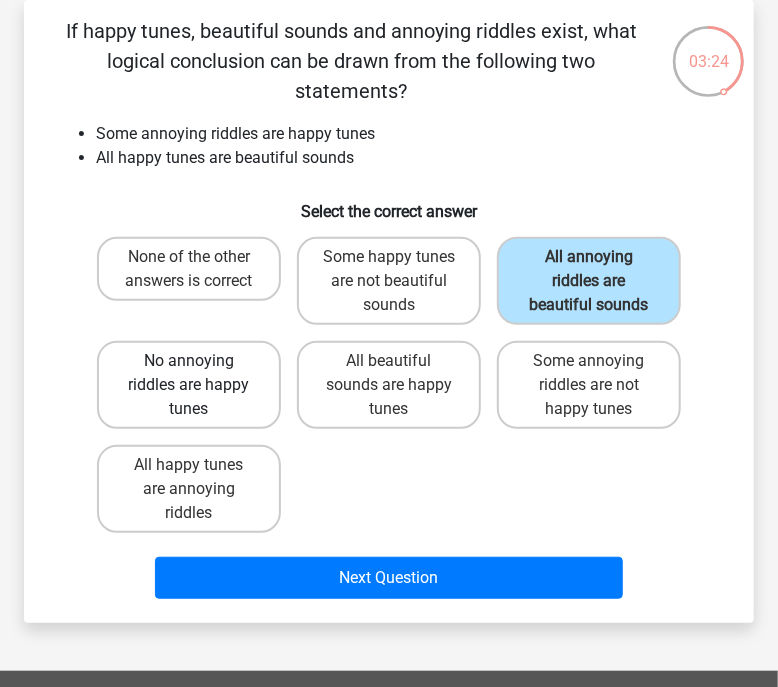 click on "No annoying riddles are happy tunes" at bounding box center (189, 385) 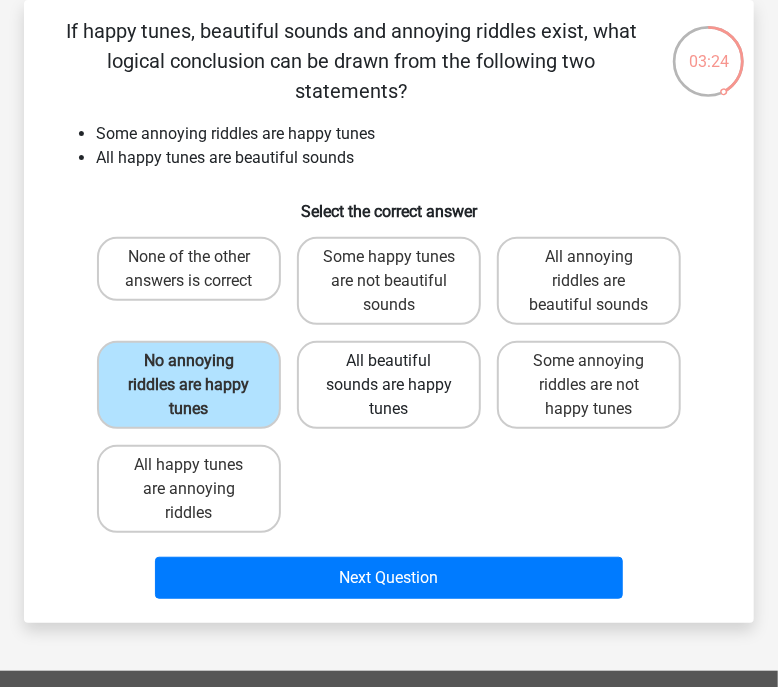 click on "All beautiful sounds are happy tunes" at bounding box center [389, 385] 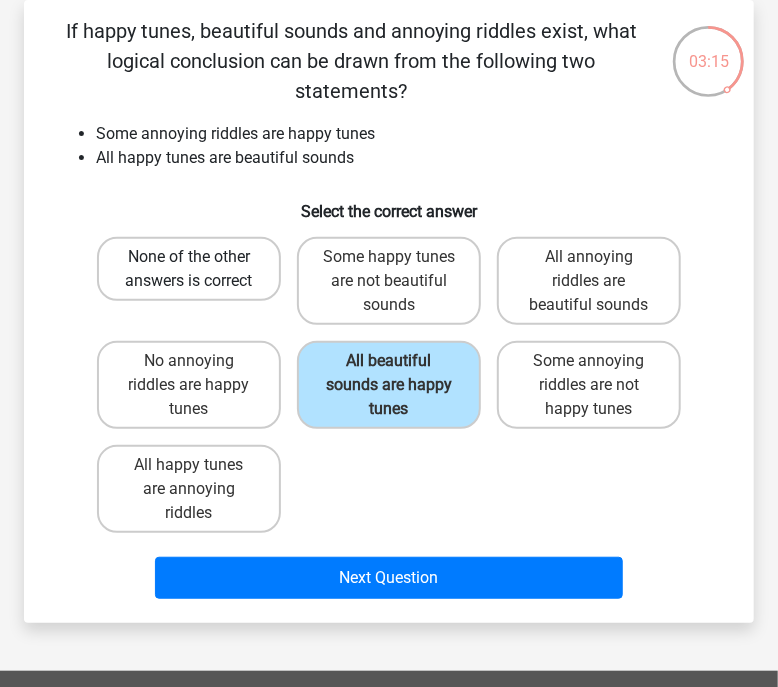 click on "None of the other answers is correct" at bounding box center [189, 269] 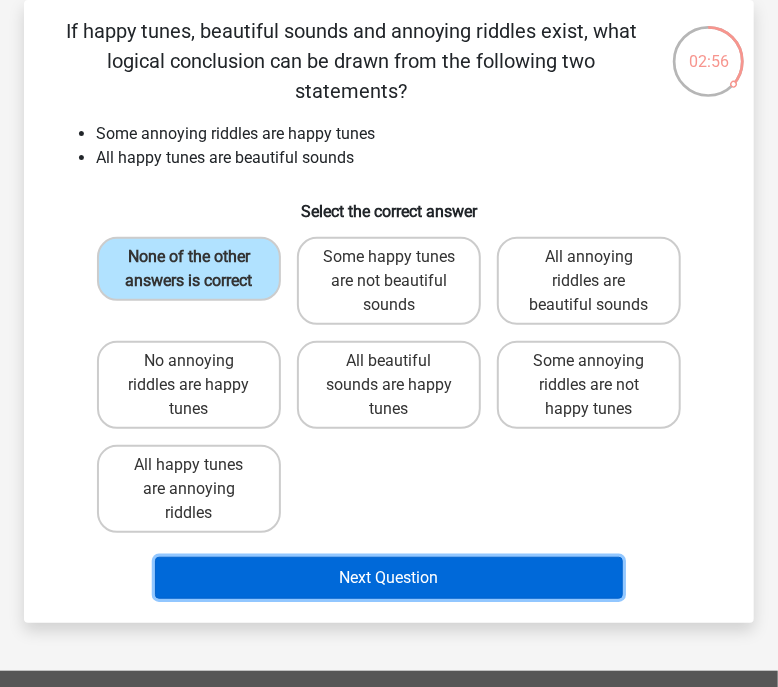 click on "Next Question" at bounding box center (388, 578) 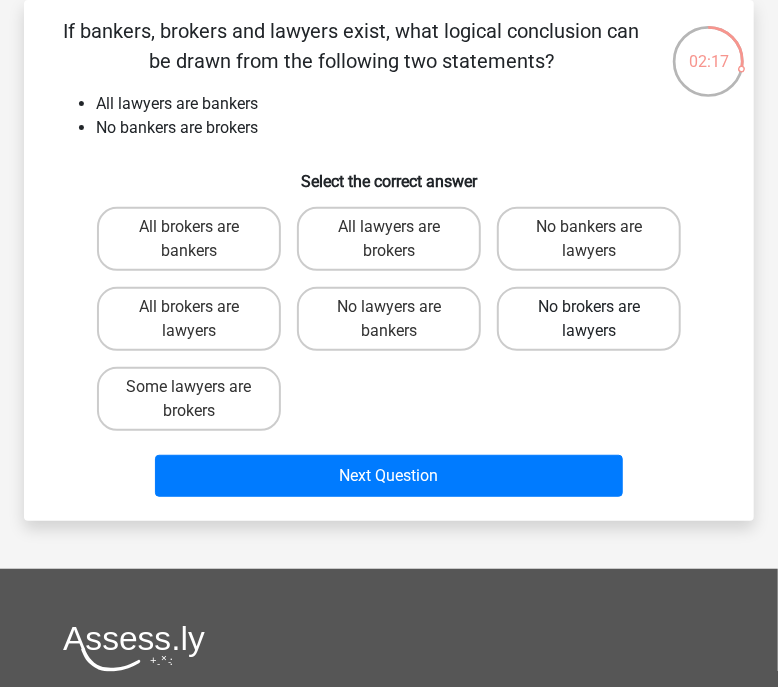 click on "No brokers are lawyers" at bounding box center (589, 319) 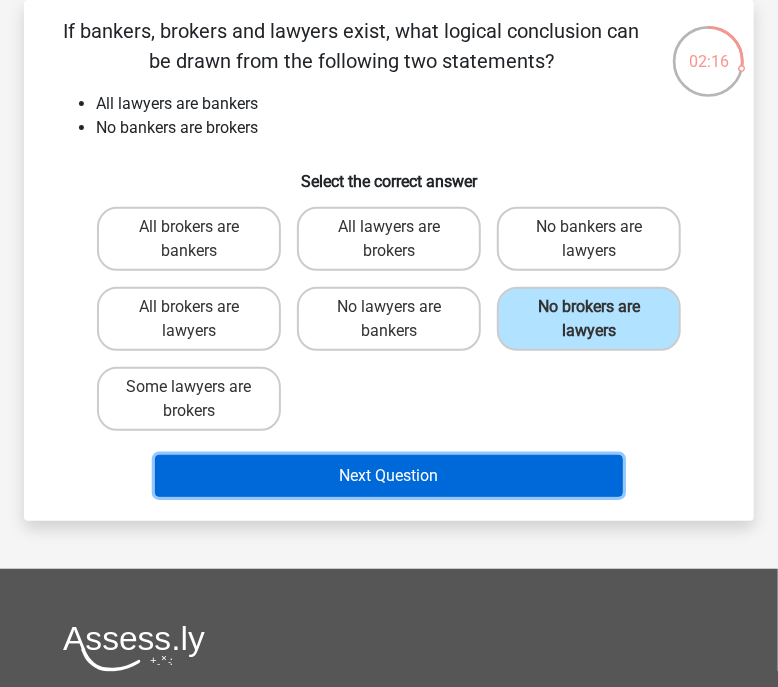 click on "Next Question" at bounding box center [388, 476] 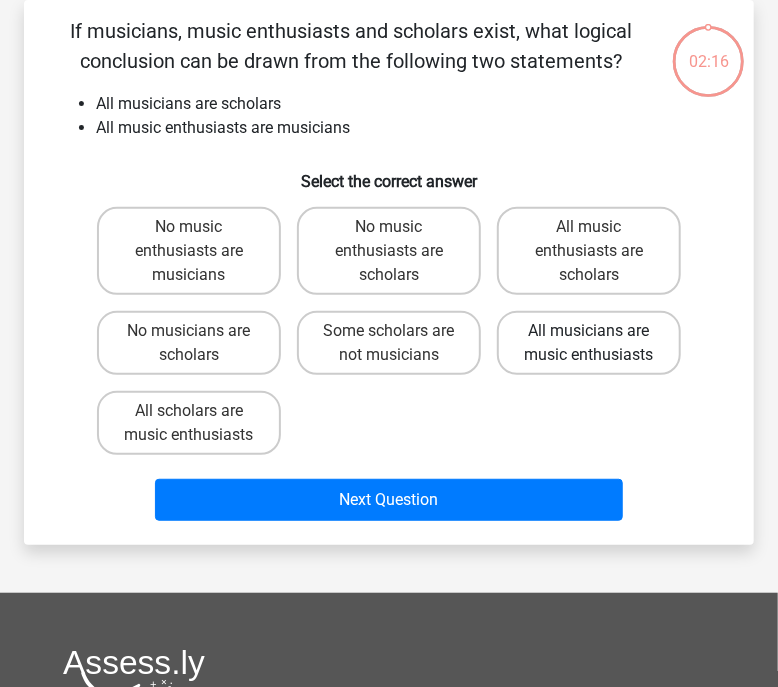 scroll, scrollTop: 63, scrollLeft: 0, axis: vertical 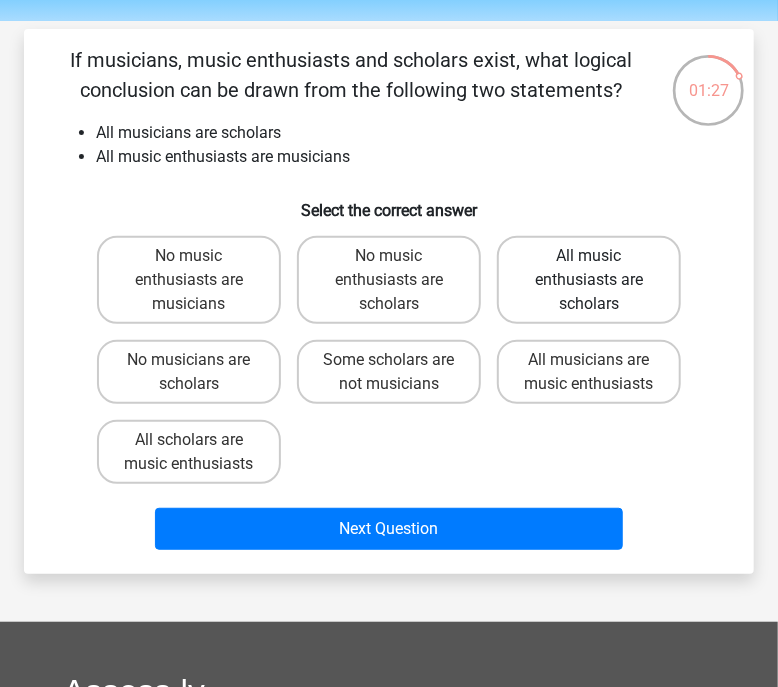 click on "All music enthusiasts are scholars" at bounding box center (589, 280) 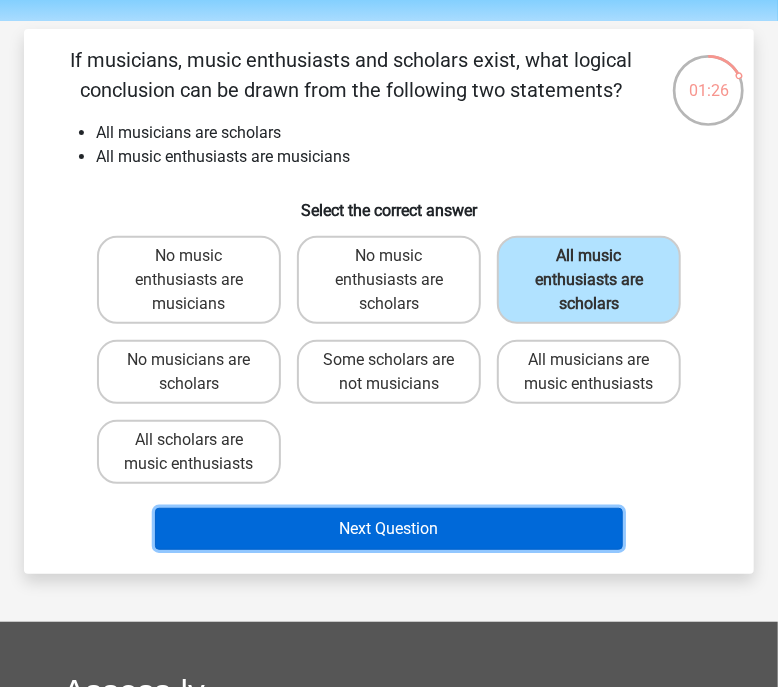 click on "Next Question" at bounding box center (388, 529) 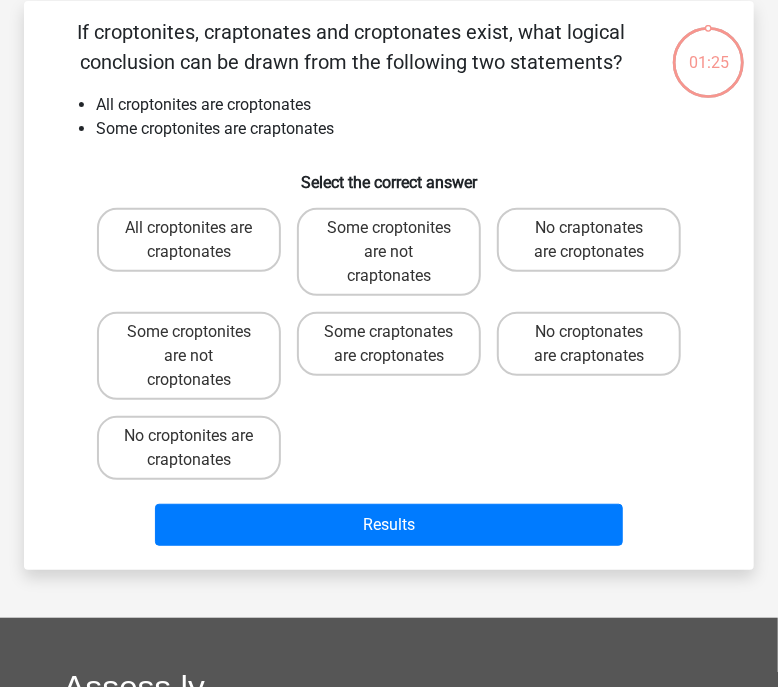 scroll, scrollTop: 92, scrollLeft: 0, axis: vertical 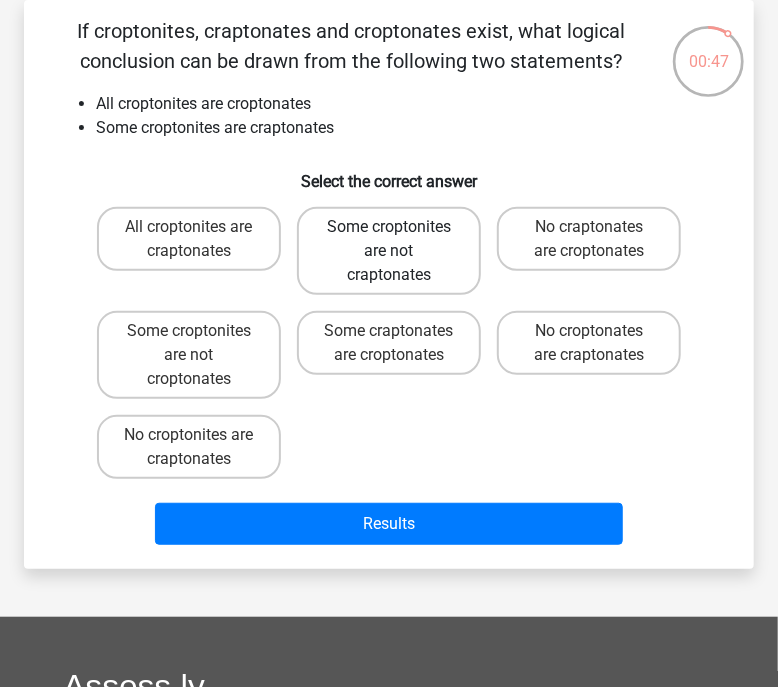 click on "Some croptonites are not craptonates" at bounding box center [389, 251] 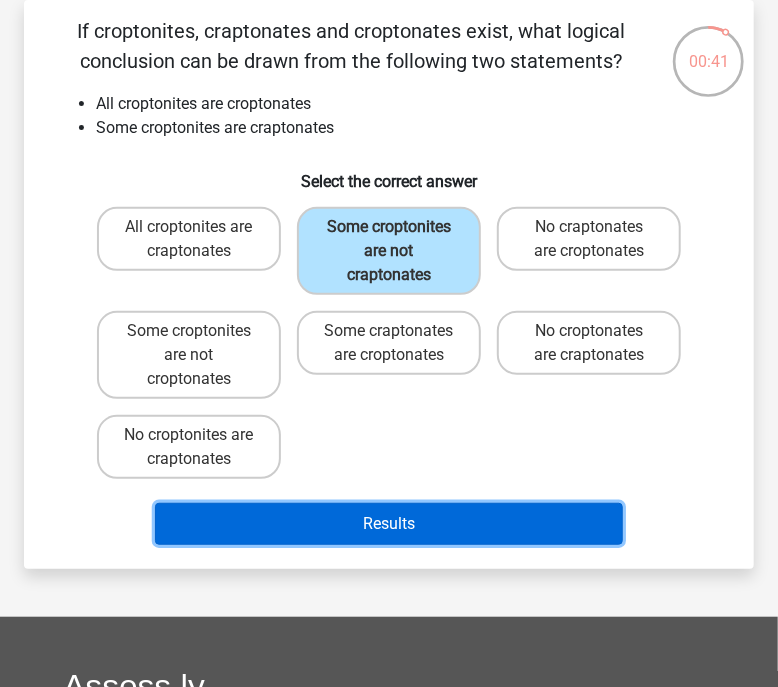 click on "Results" at bounding box center (388, 524) 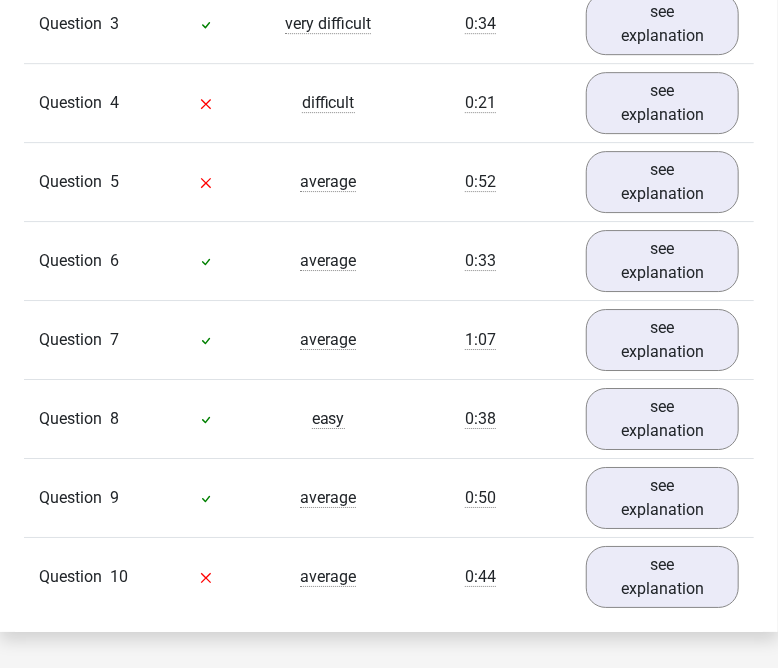 scroll, scrollTop: 1922, scrollLeft: 0, axis: vertical 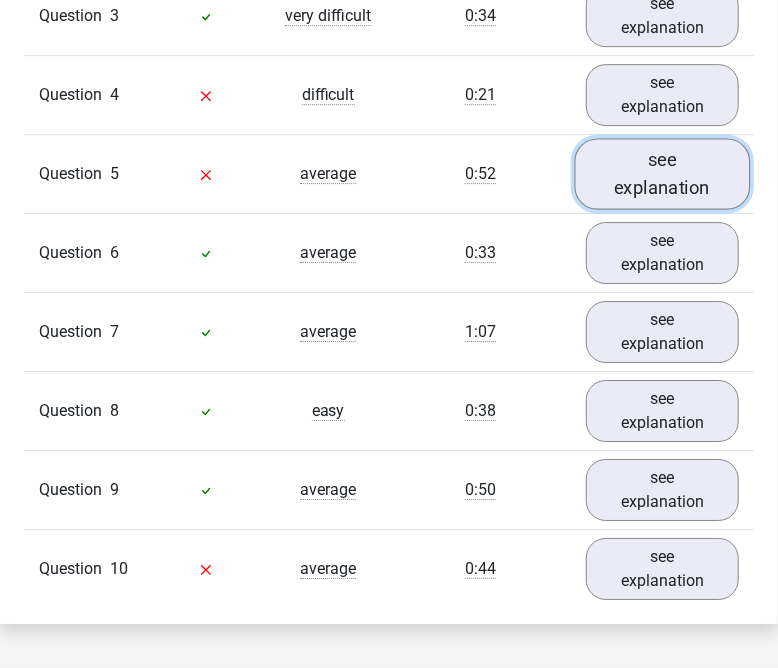 click on "see explanation" at bounding box center (662, 174) 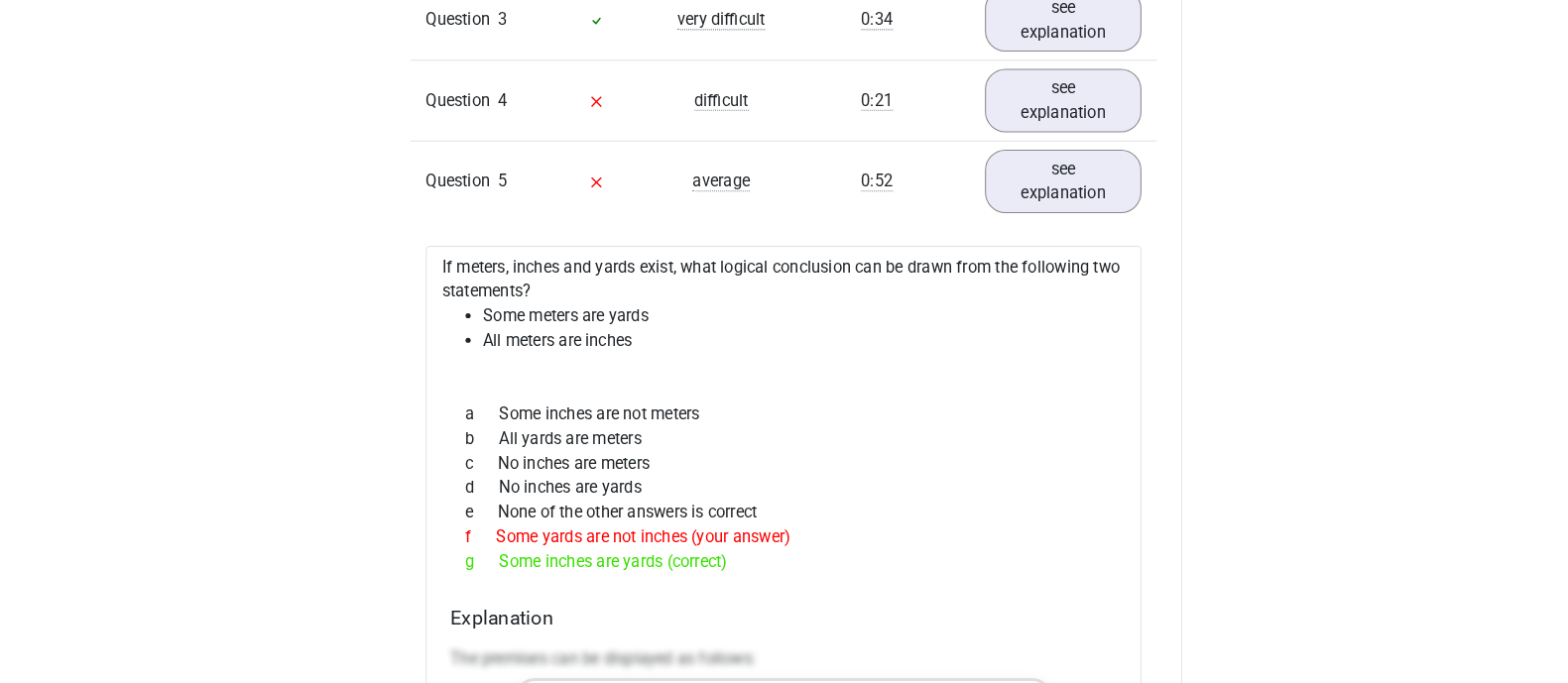 scroll, scrollTop: 1902, scrollLeft: 0, axis: vertical 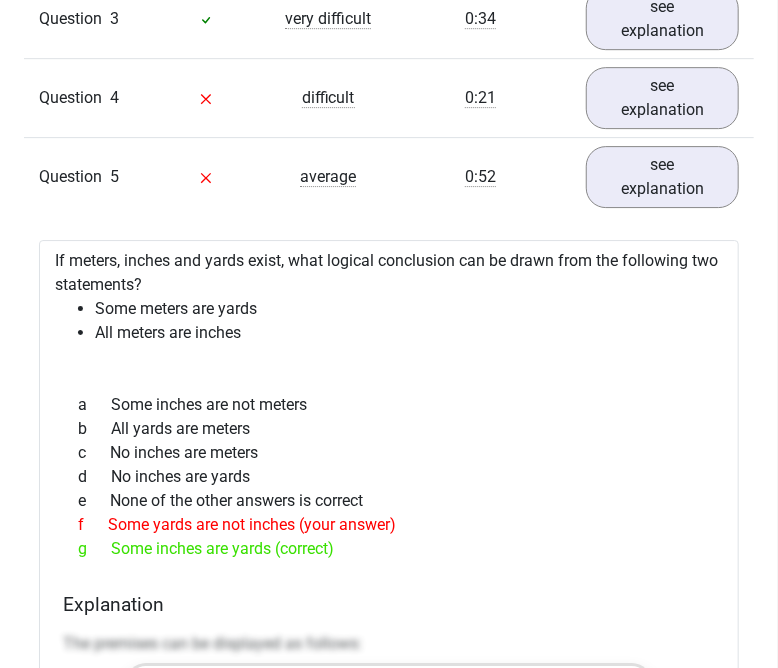drag, startPoint x: 58, startPoint y: 234, endPoint x: 374, endPoint y: 525, distance: 429.5777 